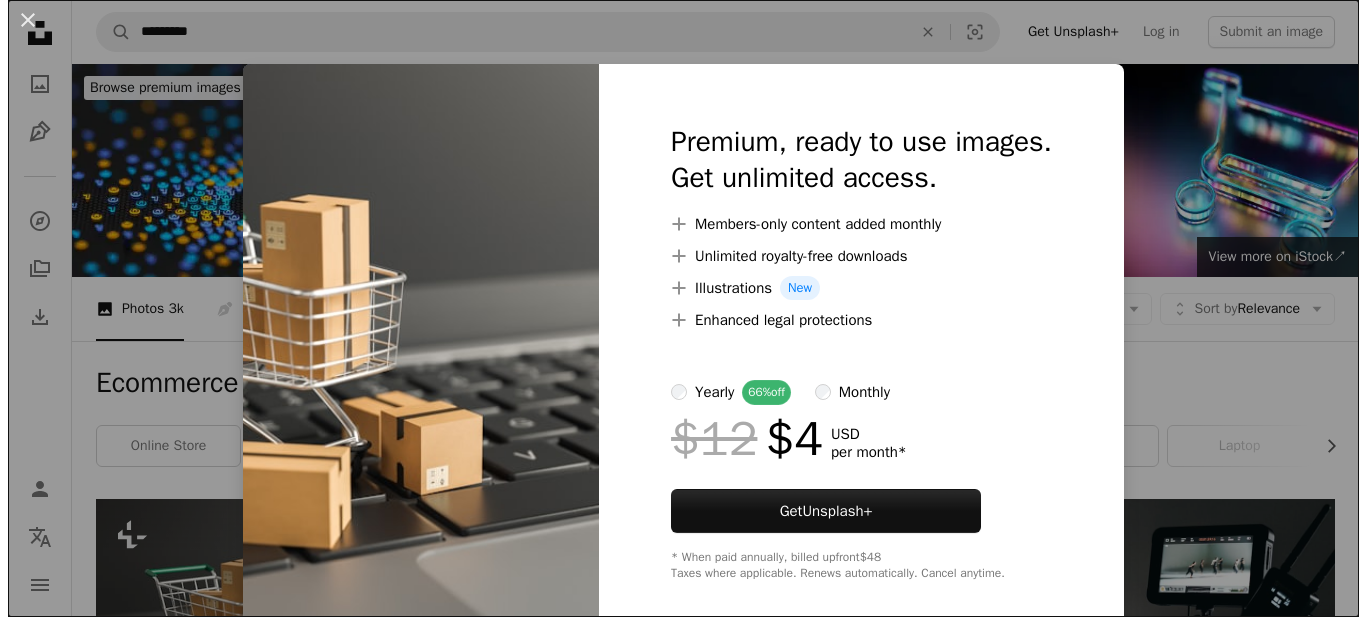 scroll, scrollTop: 400, scrollLeft: 0, axis: vertical 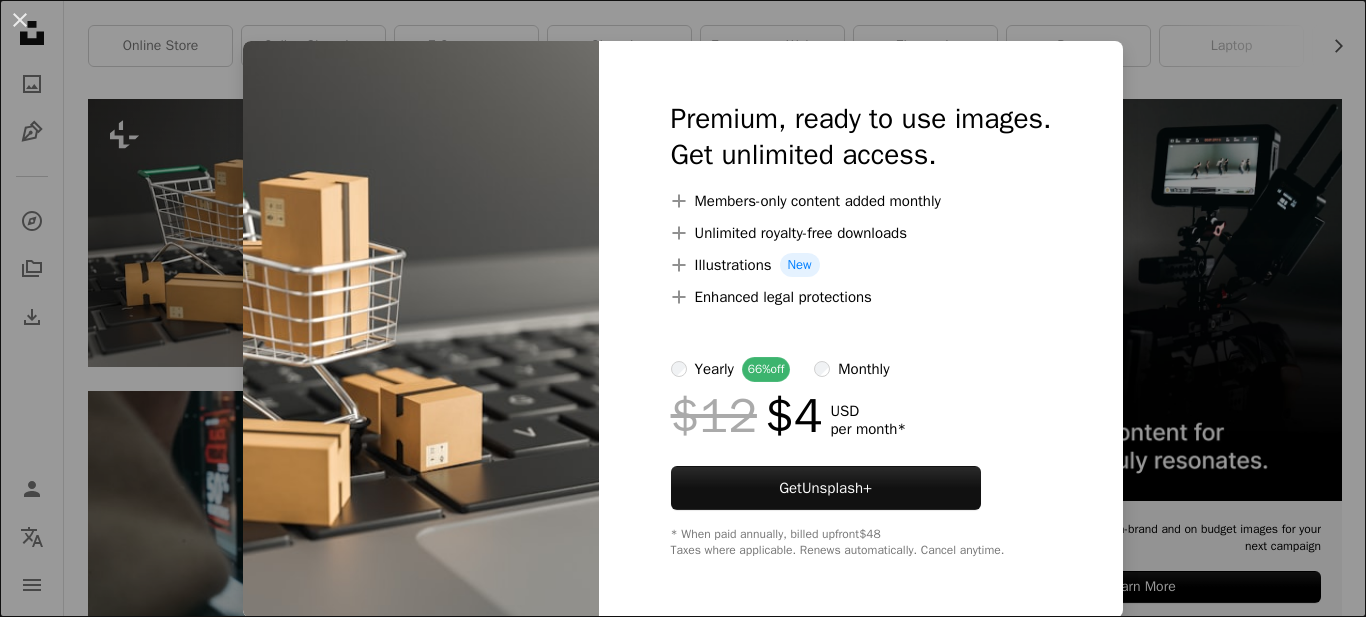 click on "An X shape Premium, ready to use images. Get unlimited access. A plus sign Members-only content added monthly A plus sign Unlimited royalty-free downloads A plus sign Illustrations  New A plus sign Enhanced legal protections yearly 66%  off monthly $12   $4 USD per month * Get  Unsplash+ * When paid annually, billed upfront  $48 Taxes where applicable. Renews automatically. Cancel anytime." at bounding box center [683, 308] 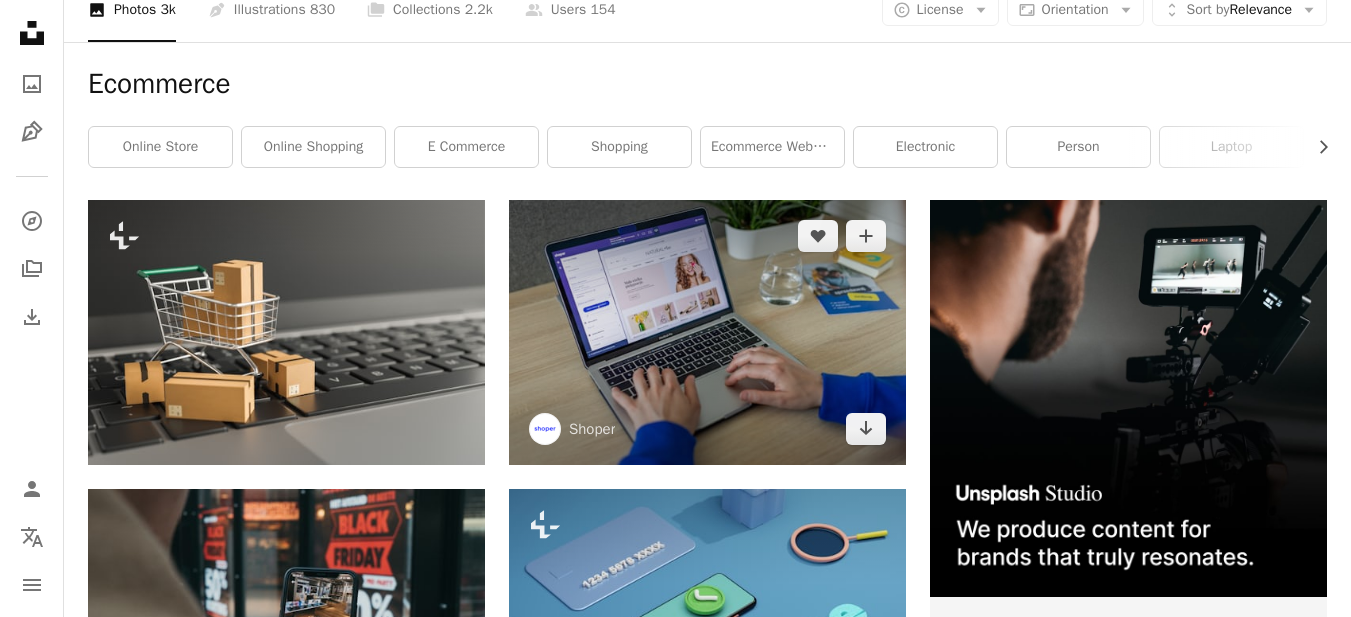 scroll, scrollTop: 300, scrollLeft: 0, axis: vertical 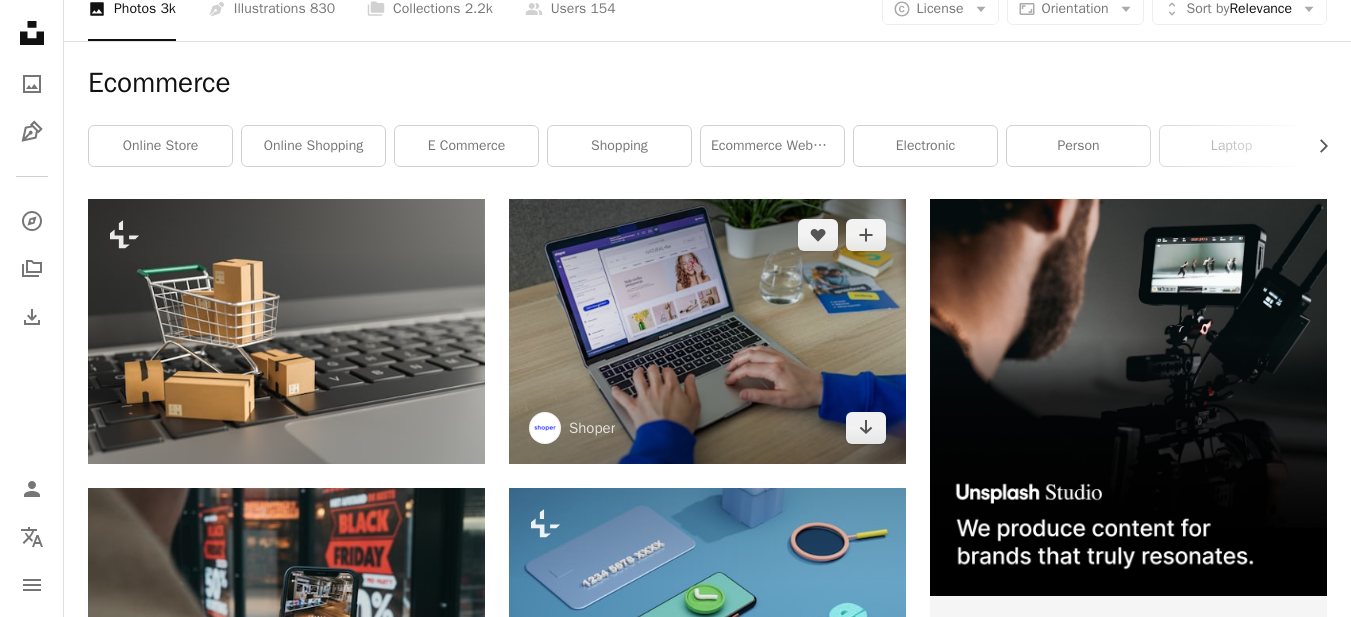 click at bounding box center [707, 331] 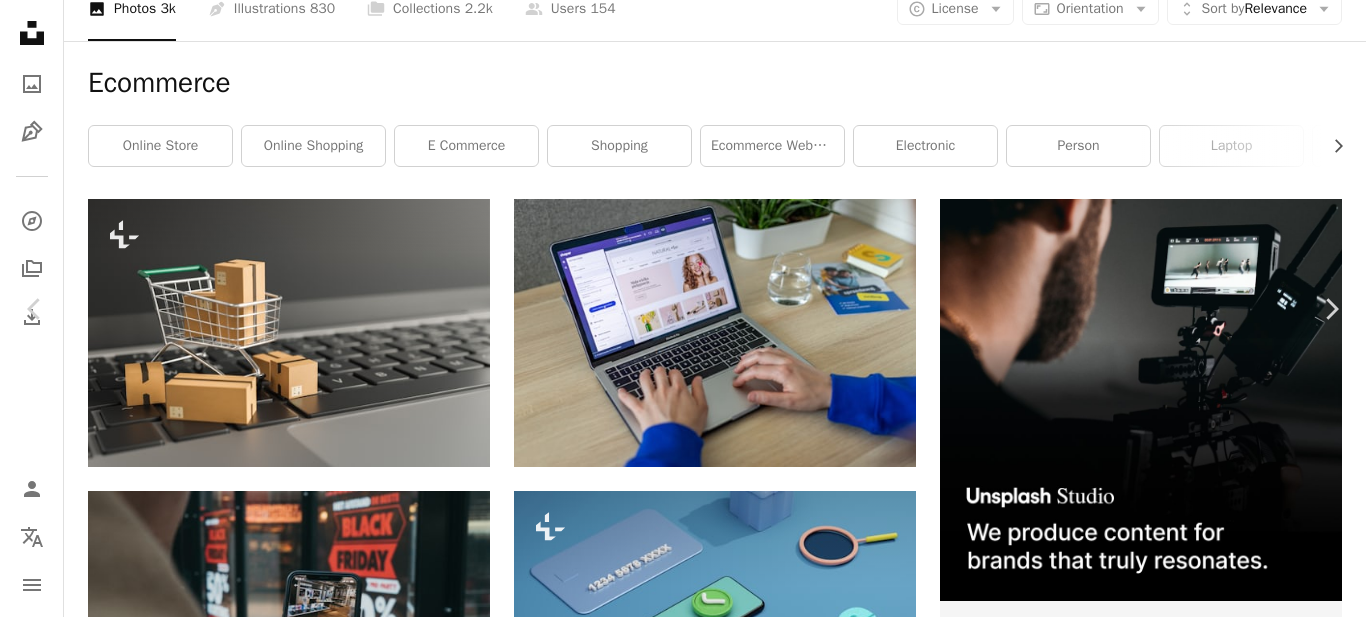 click on "An X shape Chevron left Chevron right Shoper shoperpl A heart A plus sign Download free Chevron down Zoom in Views 922,190 Downloads 12,065 A forward-right arrow Share Info icon Info More Actions Hands typing on keyboard, changing online store design Calendar outlined Published on [MONTH] [DAY], [YEAR] Camera Canon, EOS 6D Mark II Safety Free to use under the Unsplash License laptop macbook ecommerce shopify online store man typing appstore shoper computer writing text electronics screen computer hardware computer hardware Free pictures Browse premium related images on iStock | Save 20% with code UNSPLASH20 View more on iStock ↗ Related images A heart A plus sign Shoper Arrow pointing down A heart A plus sign Shoper Arrow pointing down Plus sign for Unsplash+ A heart A plus sign Getty Images For Unsplash+ A lock Download A heart A plus sign Swello Arrow pointing down Plus sign for Unsplash+ A heart A plus sign Getty Images For Unsplash+ A lock Download A heart A plus sign Walls.io" at bounding box center [683, 4422] 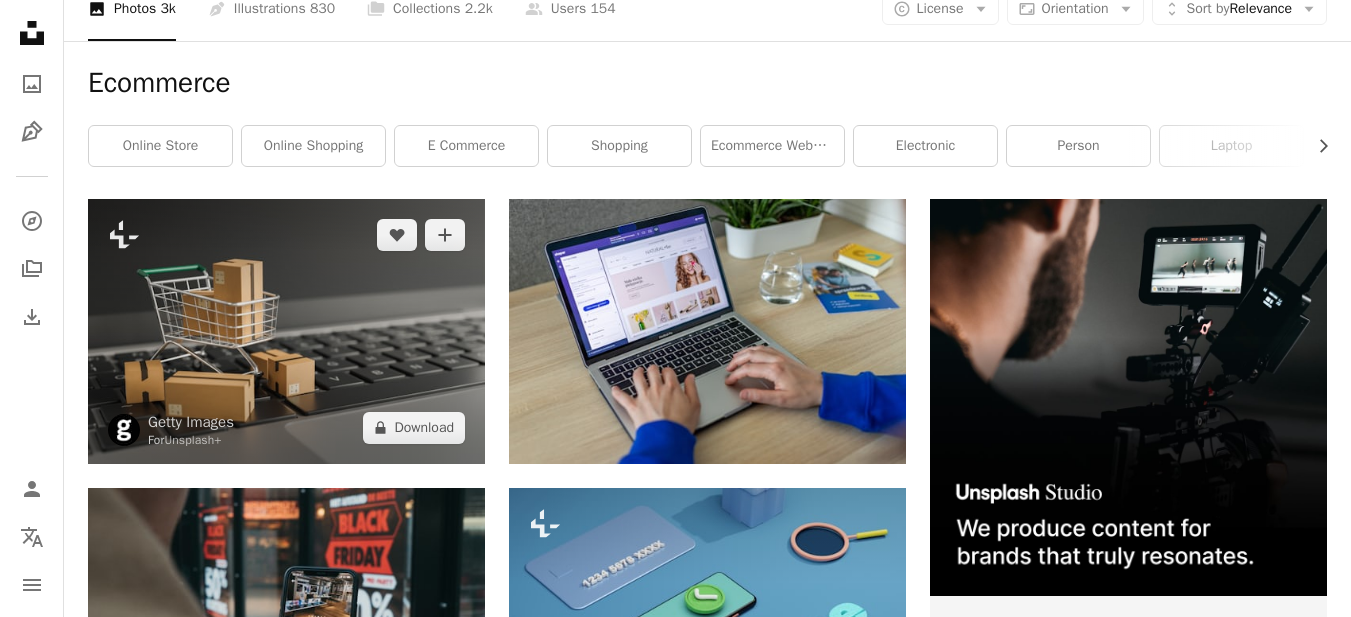 click at bounding box center (286, 331) 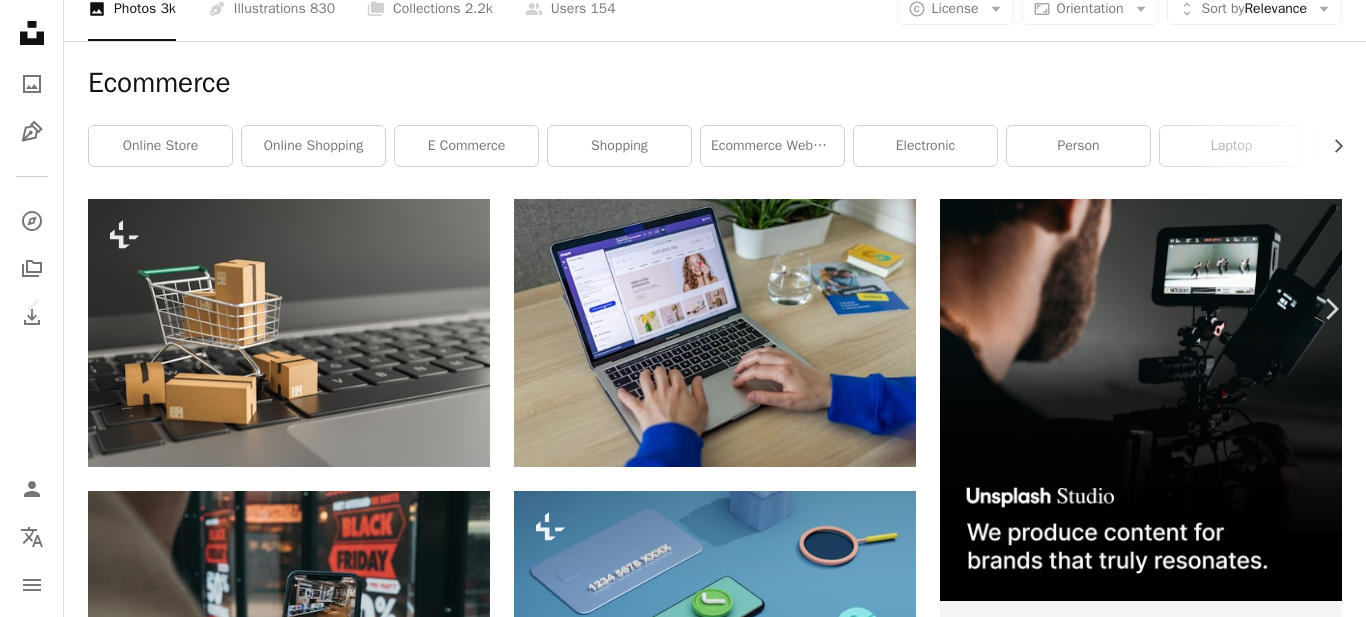 click on "An X shape Chevron left Chevron right Getty Images For  Unsplash+ A heart A plus sign A lock Download Zoom in A forward-right arrow Share More Actions Calendar outlined Published on  [DATE] Safety Licensed under the  Unsplash+ License technology computer laptop marketing spain online shopping internet industry retail virtual reality shopping cart merchandise consumerism no people concepts touchpad defocused Free images Related images Plus sign for Unsplash+ A heart A plus sign Getty Images For  Unsplash+ A lock Download Plus sign for Unsplash+ A heart A plus sign Getty Images For  Unsplash+ A lock Download Plus sign for Unsplash+ A heart A plus sign Getty Images For  Unsplash+ A lock Download Plus sign for Unsplash+ A heart A plus sign Getty Images For  Unsplash+ A lock Download Plus sign for Unsplash+ A heart A plus sign Getty Images For  Unsplash+ A lock Download Plus sign for Unsplash+ A heart A plus sign For" at bounding box center [683, 4422] 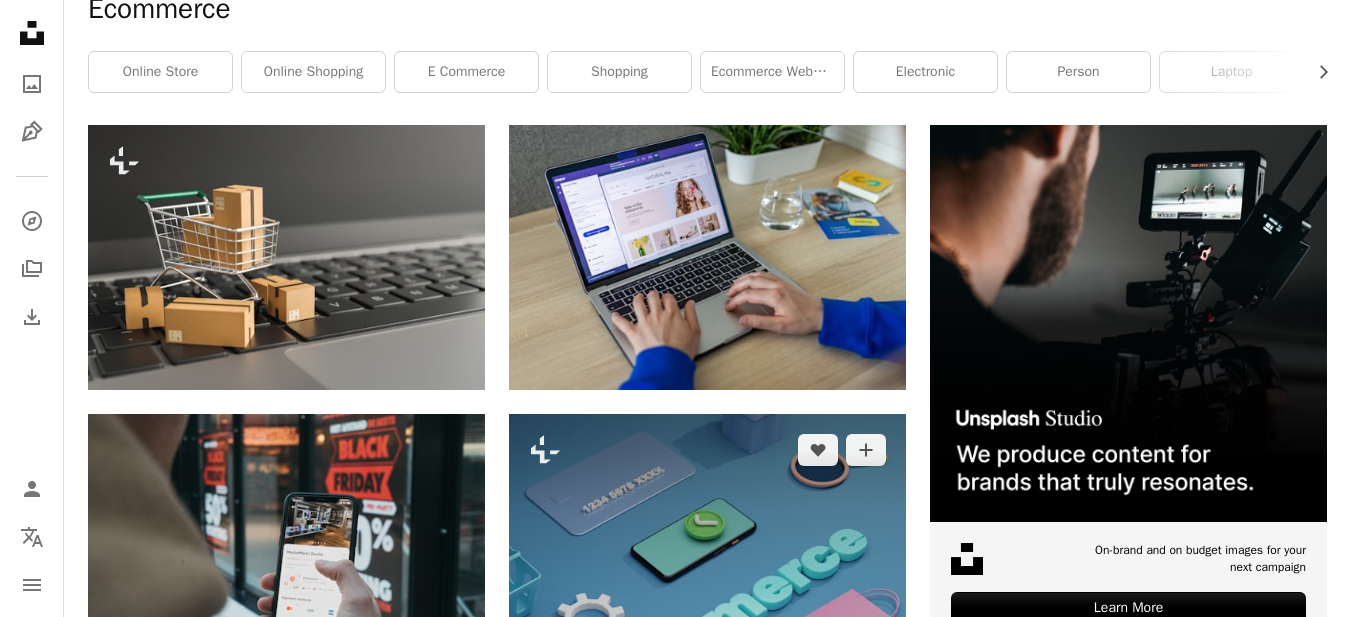 scroll, scrollTop: 600, scrollLeft: 0, axis: vertical 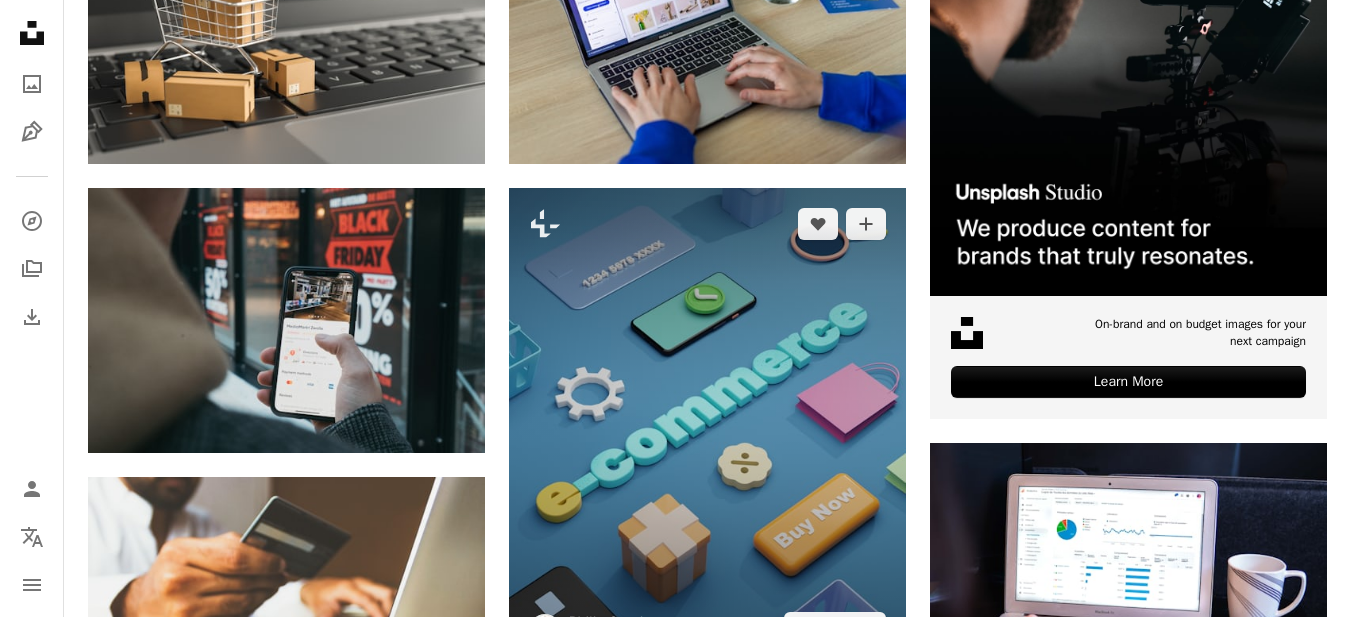 click at bounding box center [707, 426] 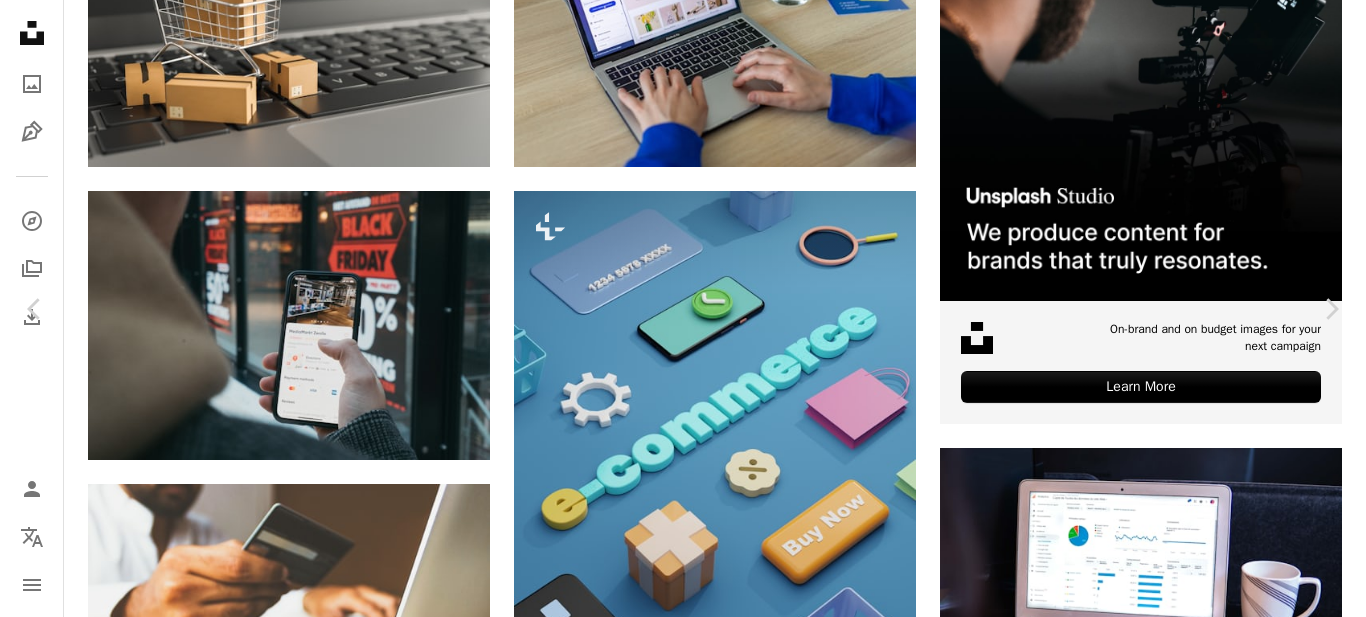drag, startPoint x: 1301, startPoint y: 214, endPoint x: 745, endPoint y: 279, distance: 559.78656 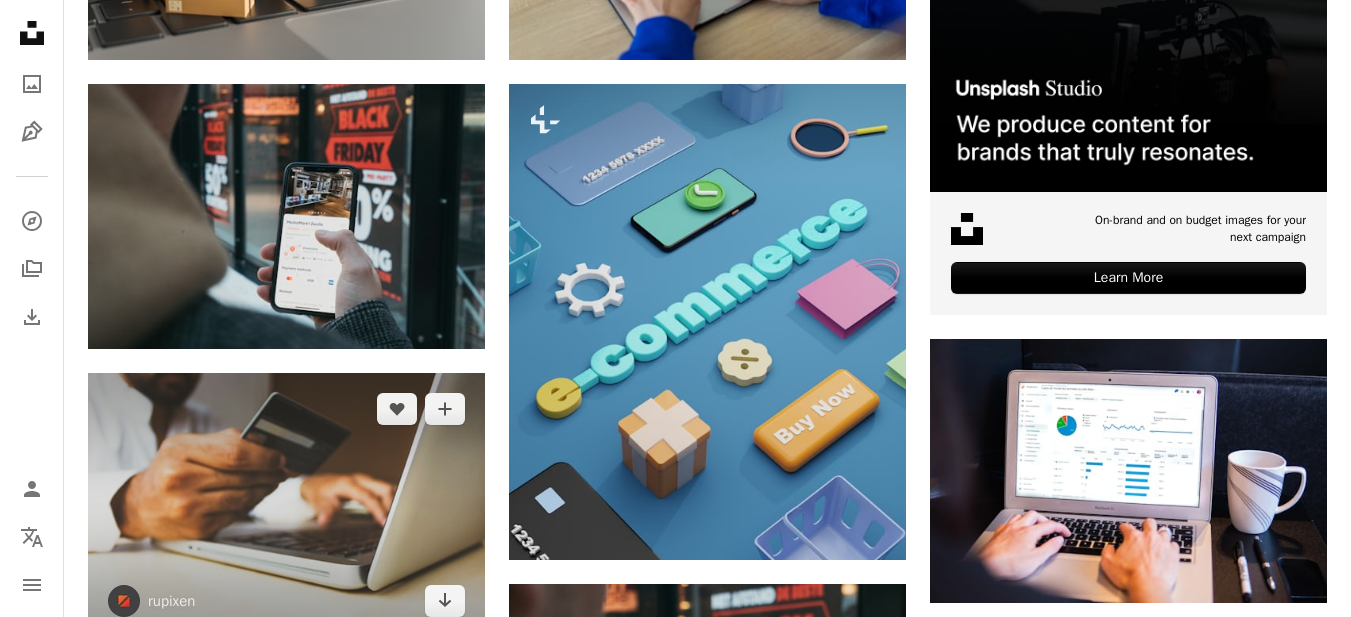 scroll, scrollTop: 700, scrollLeft: 0, axis: vertical 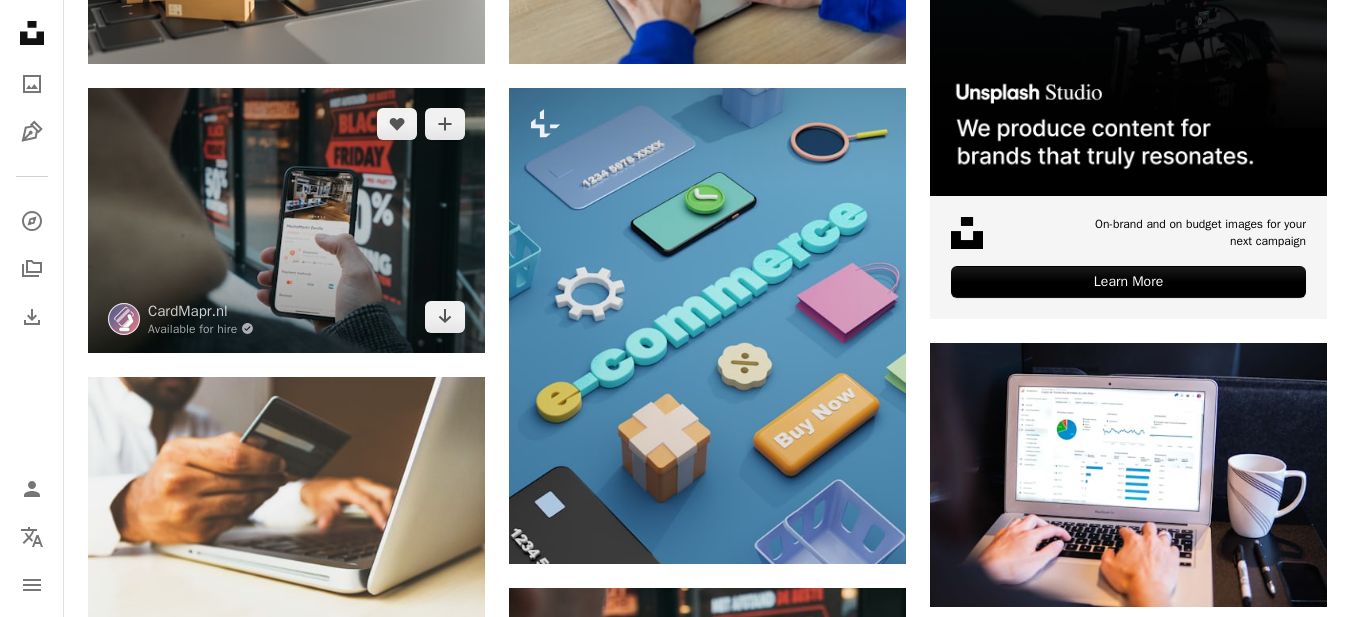click at bounding box center [286, 220] 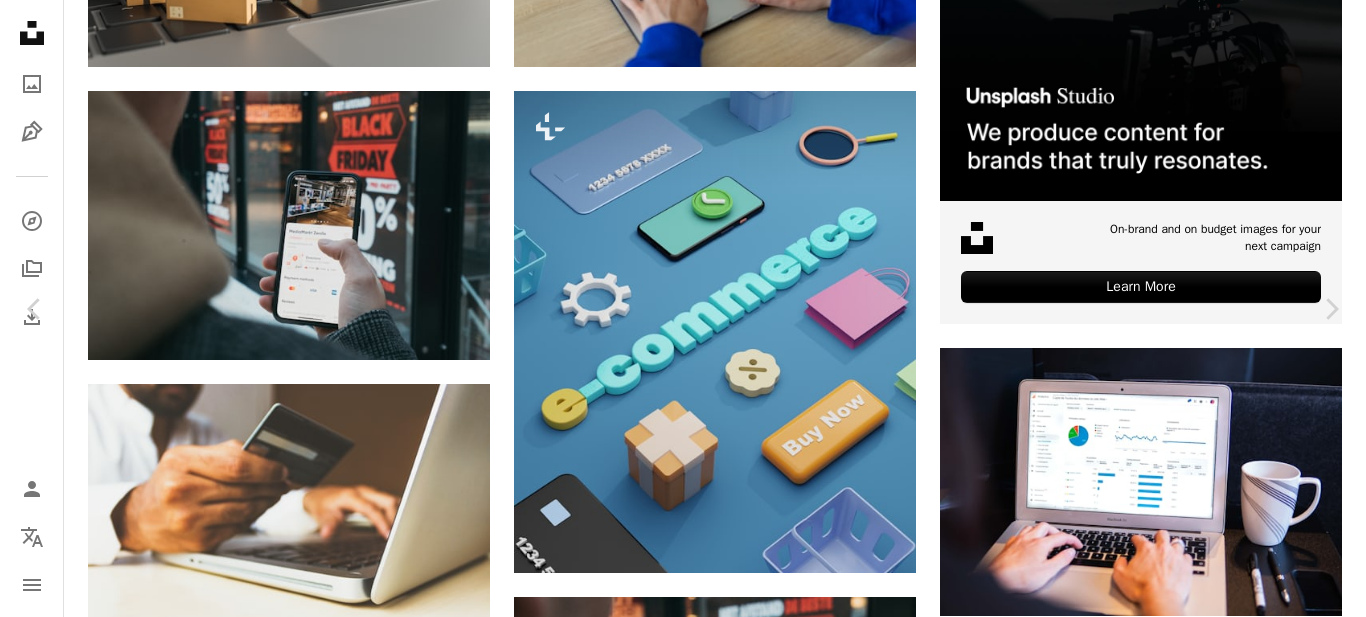 click on "Download free" at bounding box center [1167, 3761] 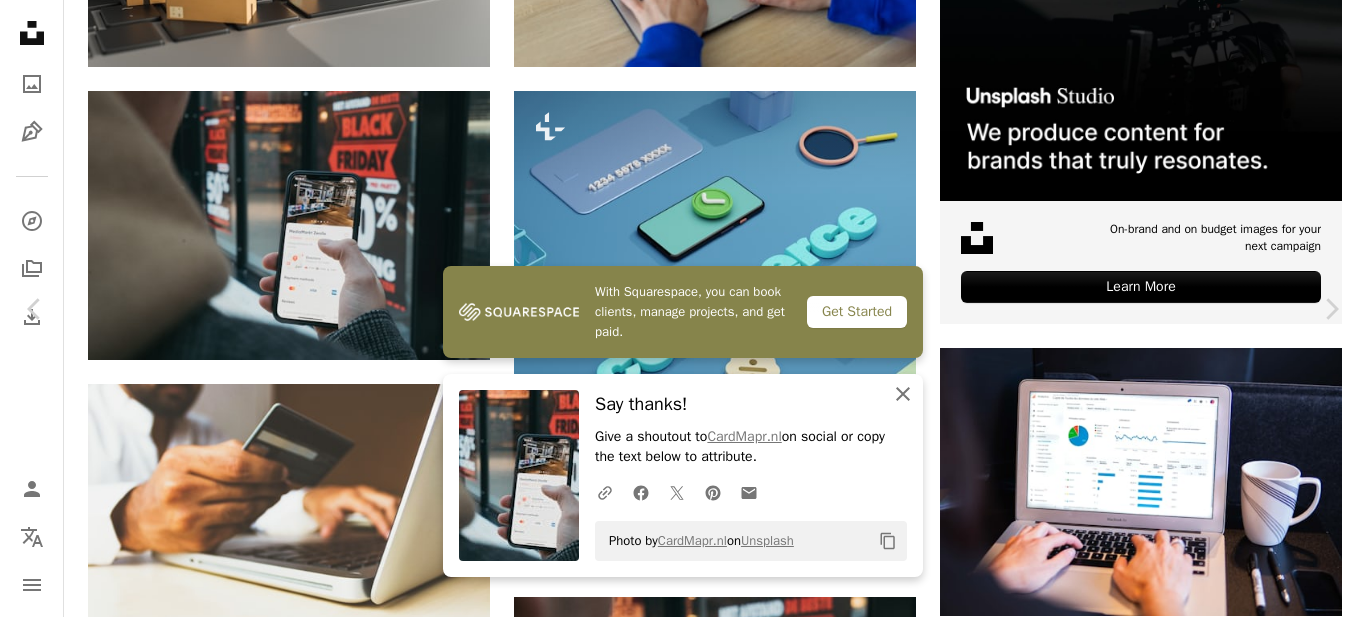 click on "An X shape" 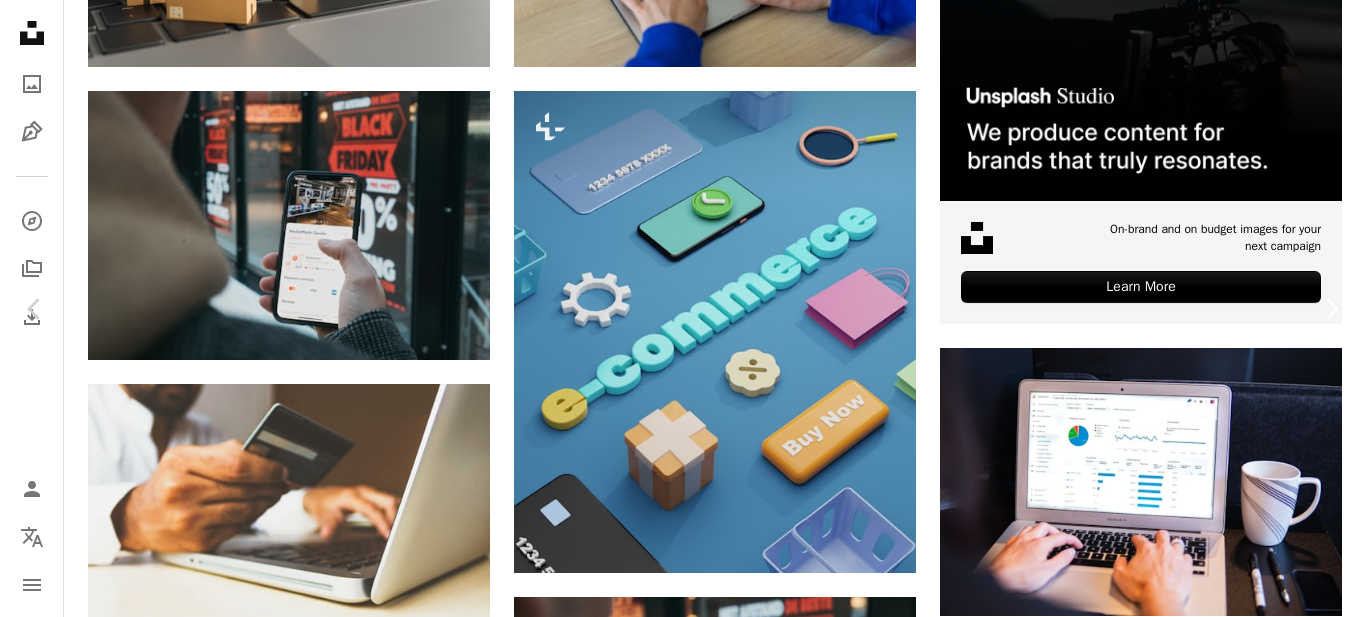 click on "Chevron right" at bounding box center (1331, 309) 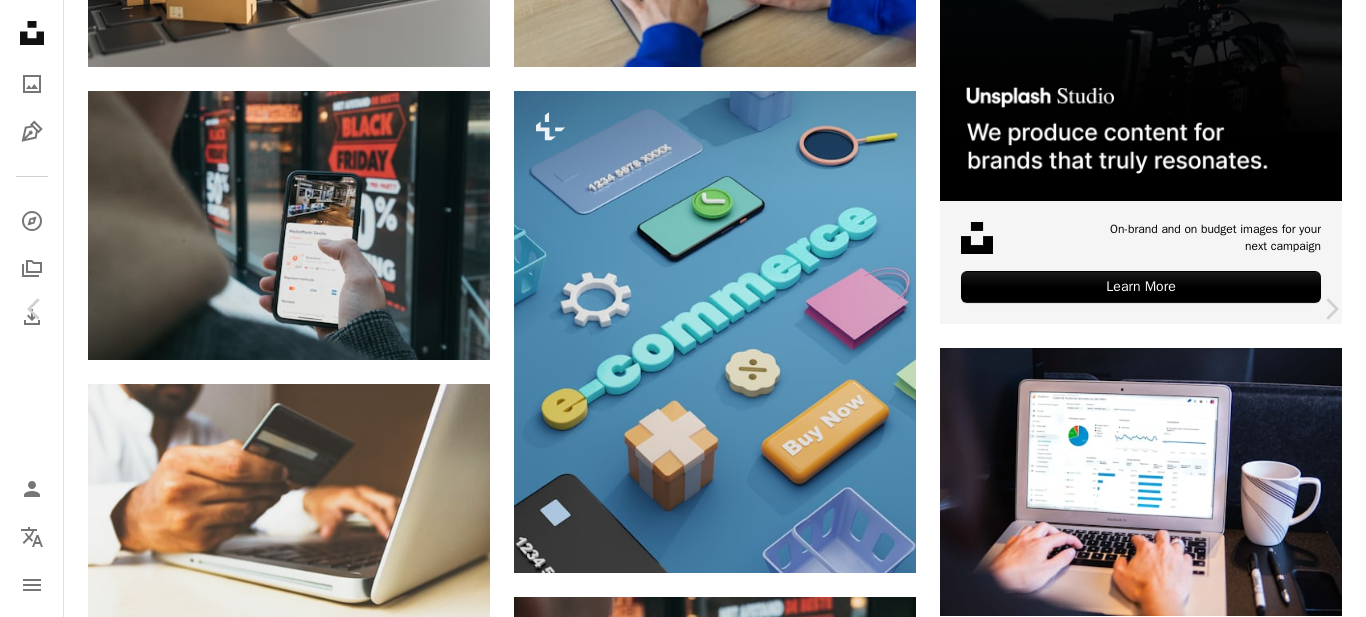 click on "An X shape Chevron left Chevron right Philip Oroni For  Unsplash+ A heart A plus sign A lock Download Zoom in A forward-right arrow Share More Actions Calendar outlined Published on  [MONTH] [DAY], [YEAR] Safety Licensed under the  Unsplash+ License social media marketing online shopping internet 3d render ecommerce digital image render 3d renders ecommerce business HD Wallpapers From this series Chevron right Plus sign for Unsplash+ Plus sign for Unsplash+ Plus sign for Unsplash+ Plus sign for Unsplash+ Plus sign for Unsplash+ Plus sign for Unsplash+ Plus sign for Unsplash+ Related images Plus sign for Unsplash+ A heart A plus sign Enis Can Ceyhan For  Unsplash+ A lock Download Plus sign for Unsplash+ A heart A plus sign Ubaid E. Alyafizi For  Unsplash+ A lock Download Plus sign for Unsplash+ A heart A plus sign Philip Oroni For  Unsplash+ A lock Download Plus sign for Unsplash+ A heart A plus sign Getty Images For  Unsplash+ A lock Download Plus sign for Unsplash+ A heart A plus sign Philip Oroni For  Unsplash+ For" at bounding box center [683, 4022] 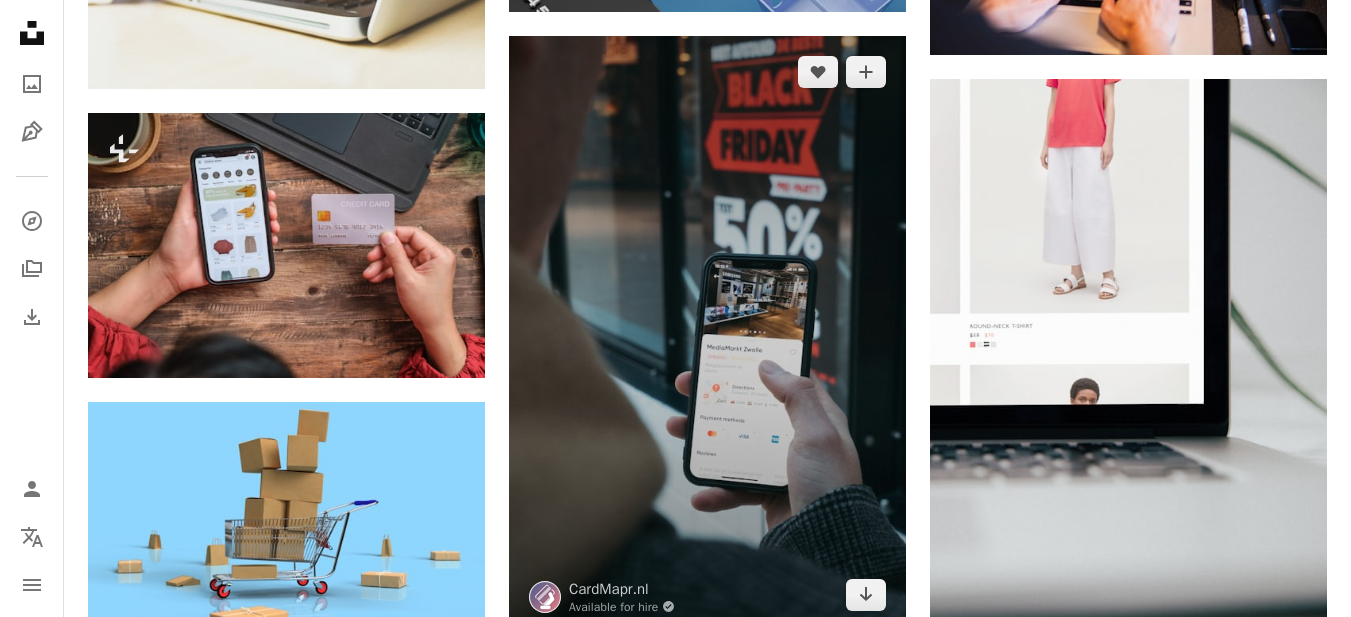 scroll, scrollTop: 1400, scrollLeft: 0, axis: vertical 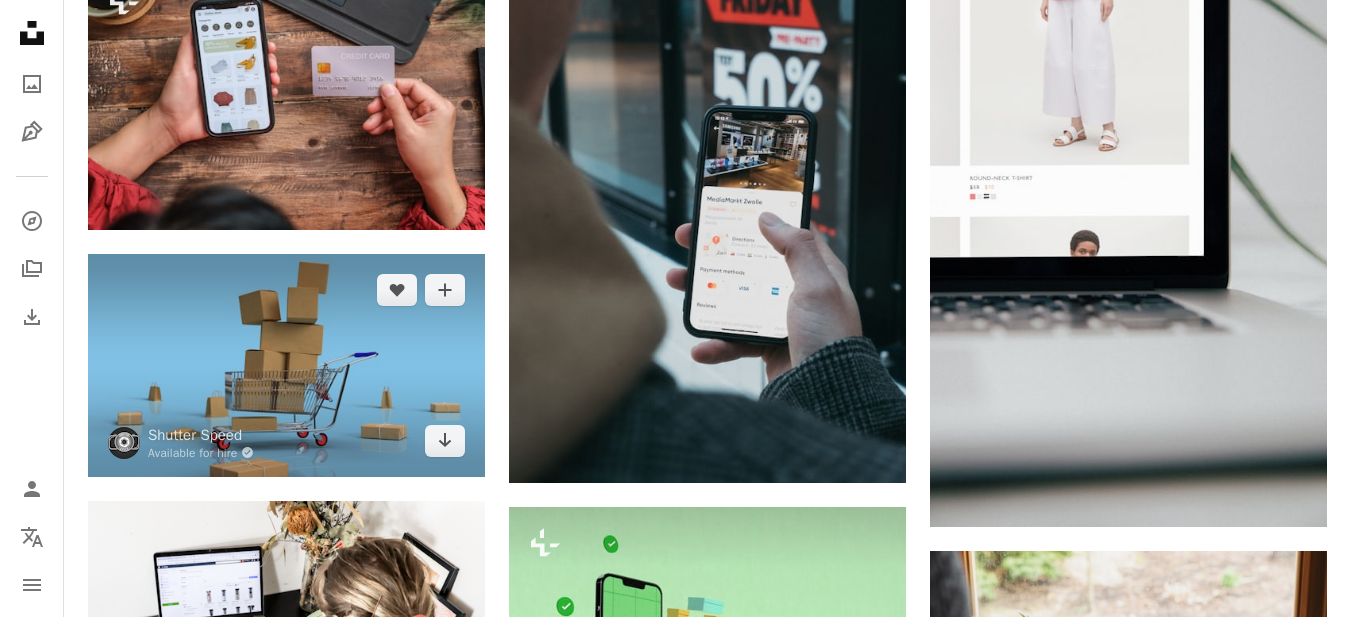 click at bounding box center (286, 365) 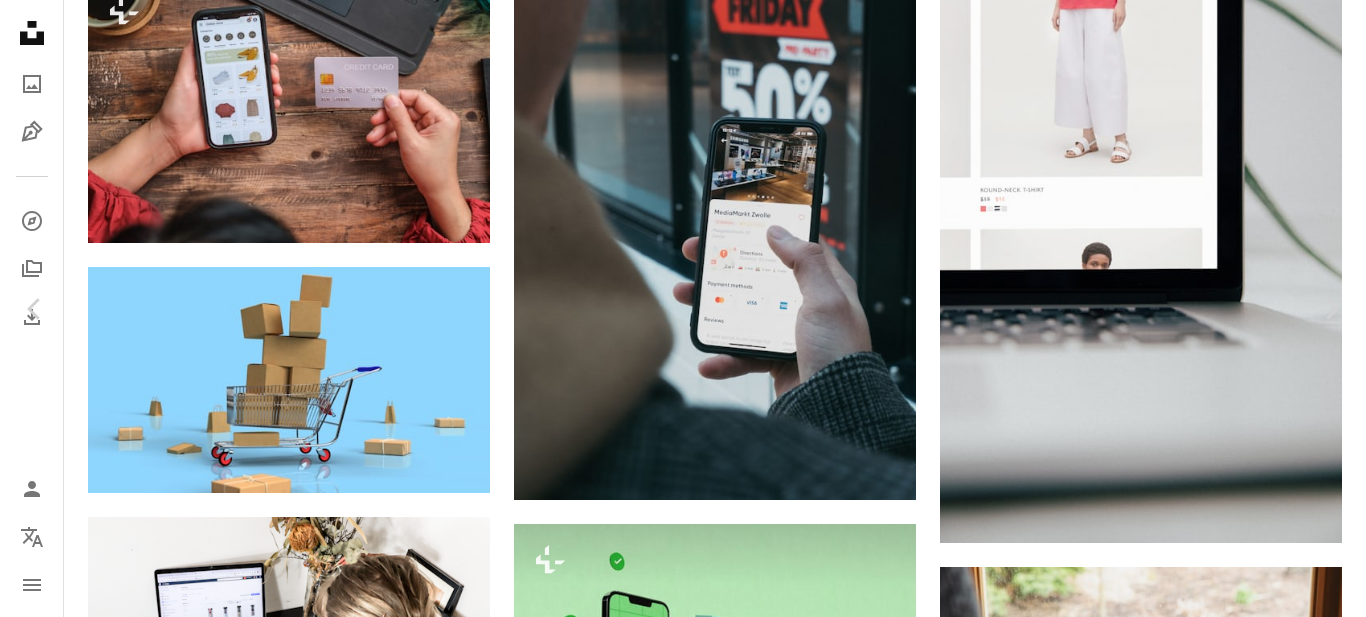 click on "Download free" at bounding box center (1167, 3061) 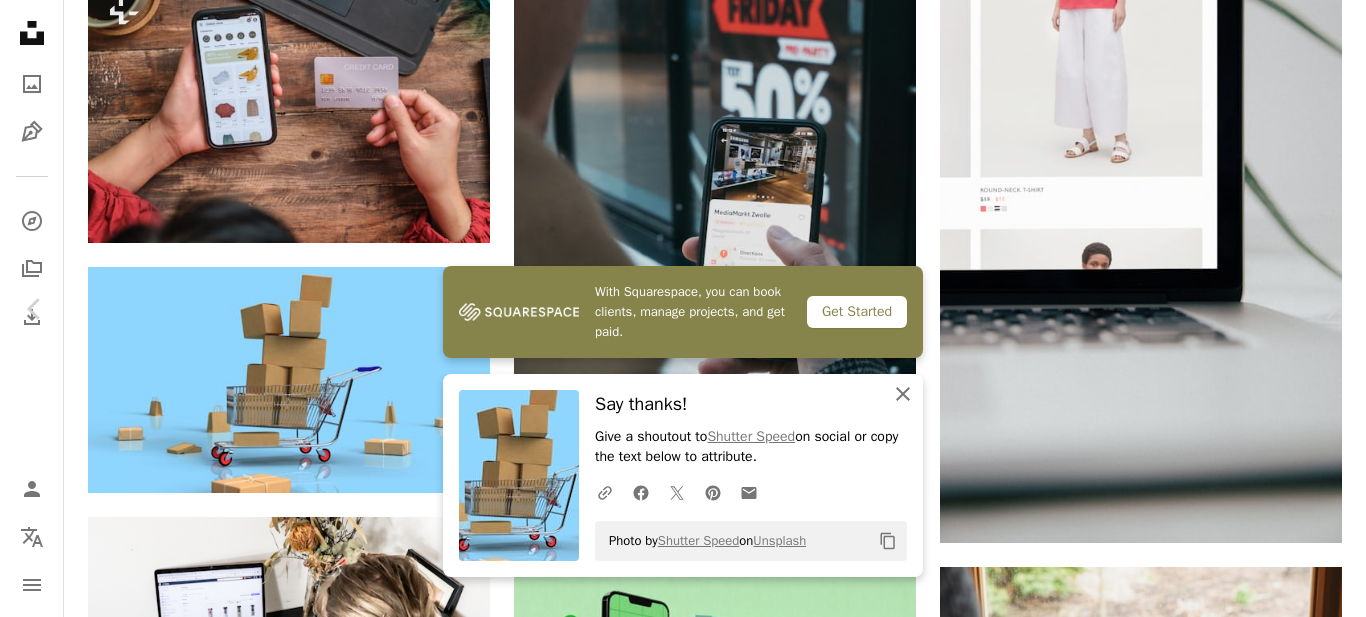 click on "An X shape" 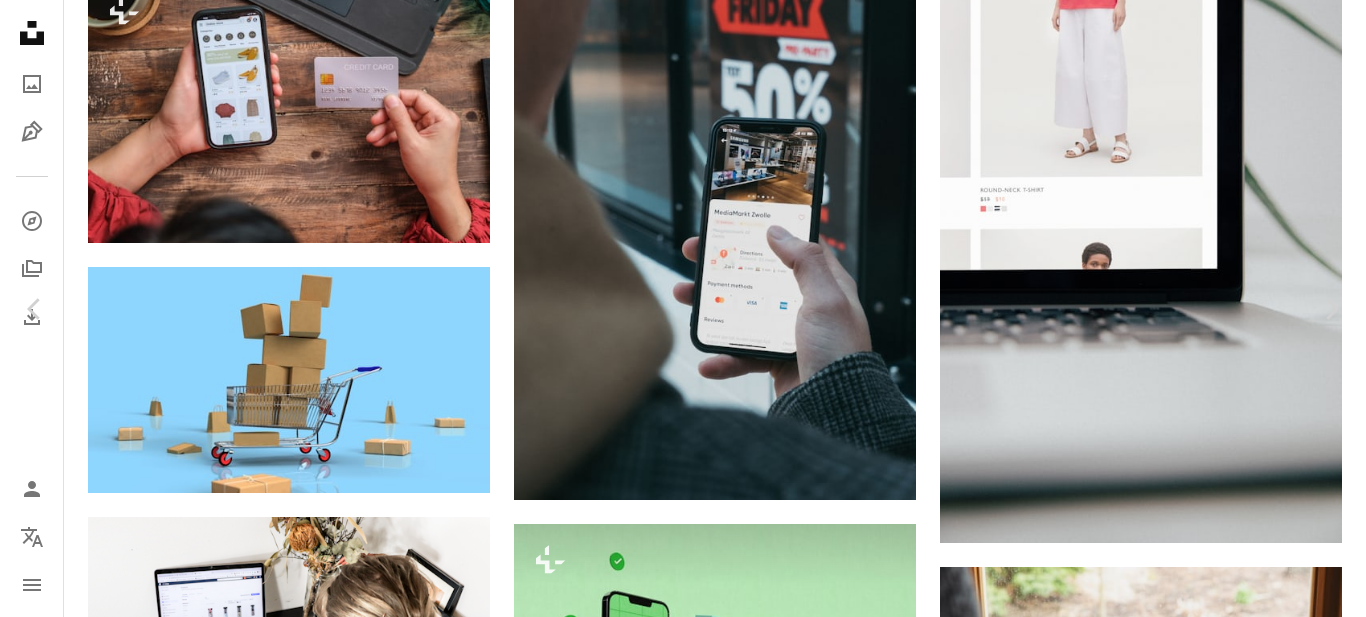 click on "An X shape Chevron left Chevron right Shutter Speed Available for hire A checkmark inside of a circle A heart A plus sign Download free Chevron down Zoom in Views 787,898 Downloads 16,016 Featured in 3D Renders A forward-right arrow Share Info icon Info More Actions Calendar outlined Published on  [MONTH] [DAY], [YEAR] Safety Free to use under the  Unsplash License shopping illustration e commerce online shopping 3d render digital image render sale black friday shopping cart boxes commerce black friday sale parcels box toy cardboard package delivery carton Free images Browse premium related images on iStock  |  Save 20% with code UNSPLASH20 View more on iStock  ↗ Related images A heart A plus sign Mediamodifier Arrow pointing down Plus sign for Unsplash+ A heart A plus sign Getty Images For  Unsplash+ A lock Download A heart A plus sign Leone Venter Available for hire A checkmark inside of a circle Arrow pointing down A heart A plus sign Osarugue Igbinoba Available for hire A checkmark inside of a circle For" at bounding box center [683, 3322] 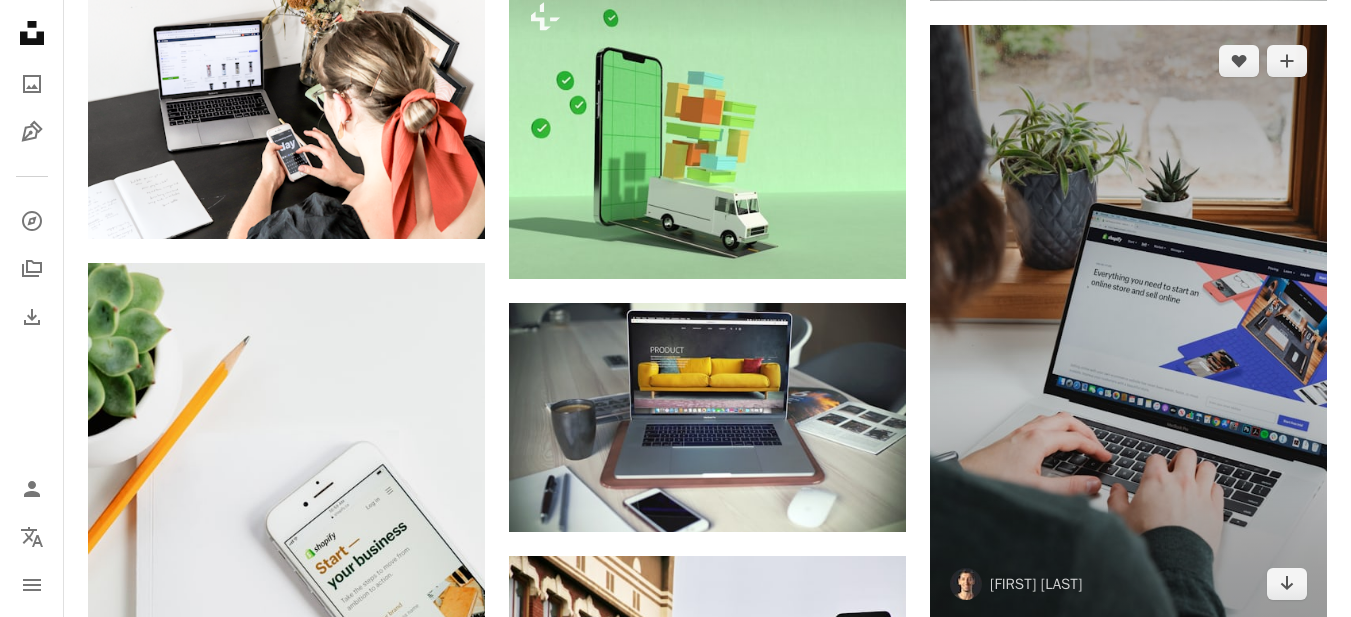 scroll, scrollTop: 1800, scrollLeft: 0, axis: vertical 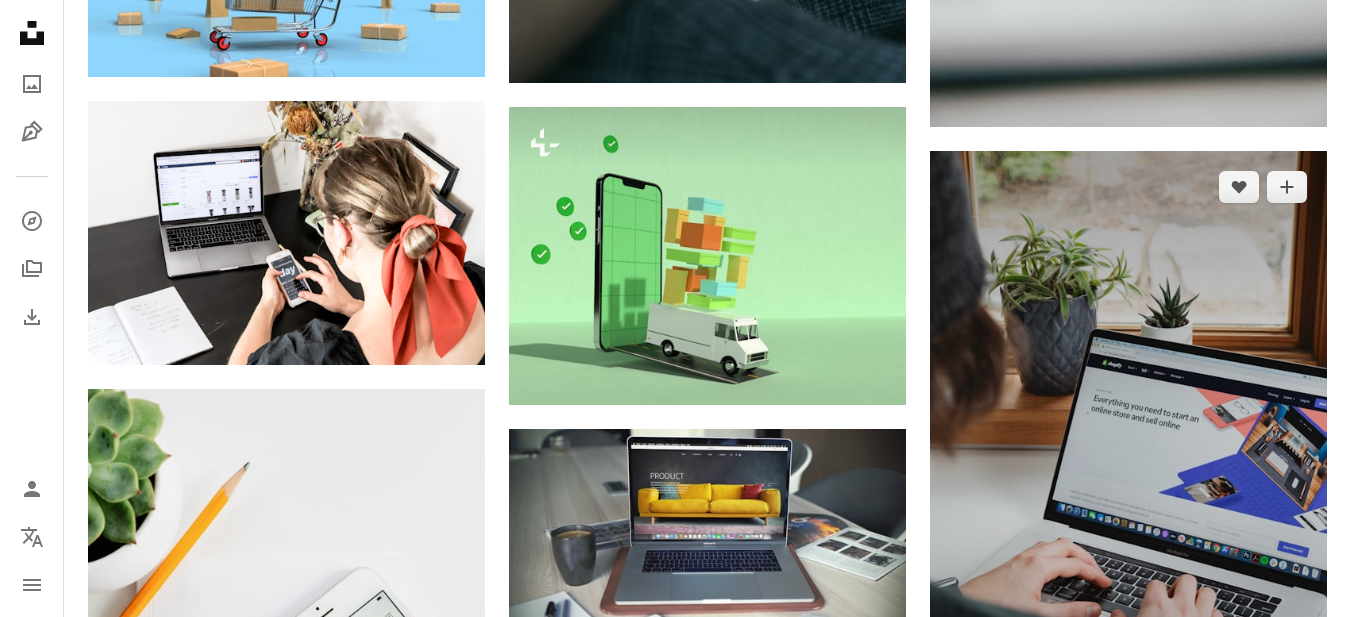 click at bounding box center [1128, 449] 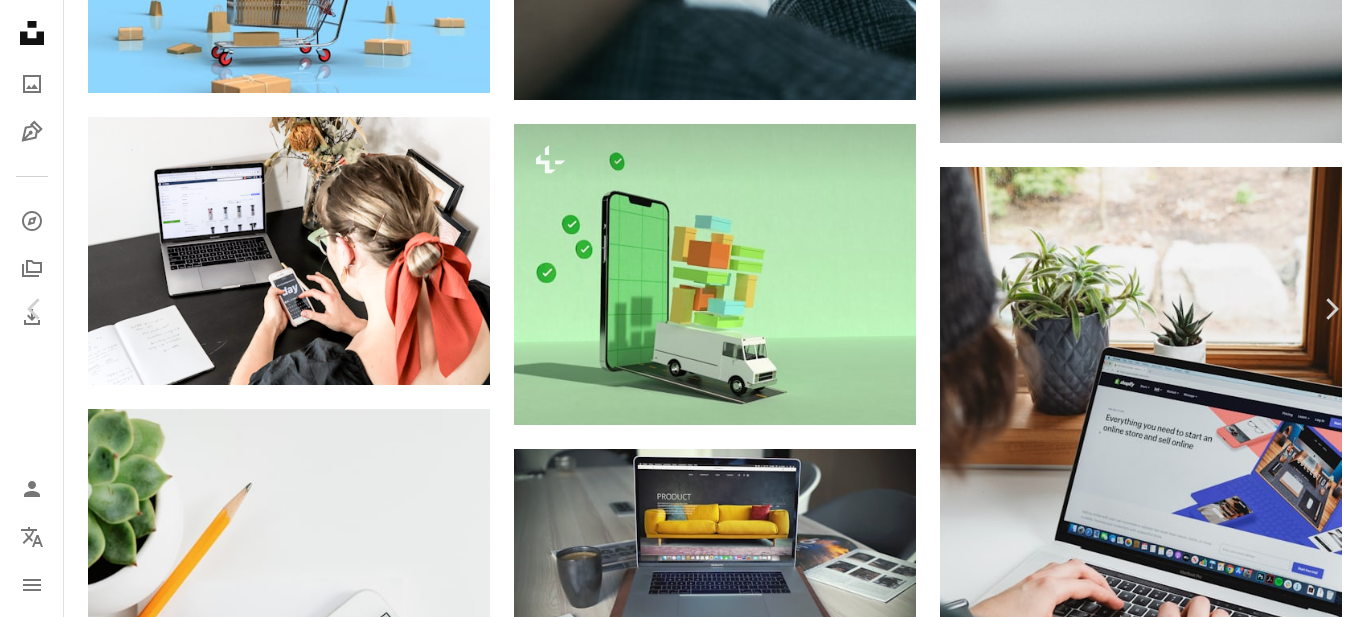click on "Zoom in" at bounding box center [675, 2992] 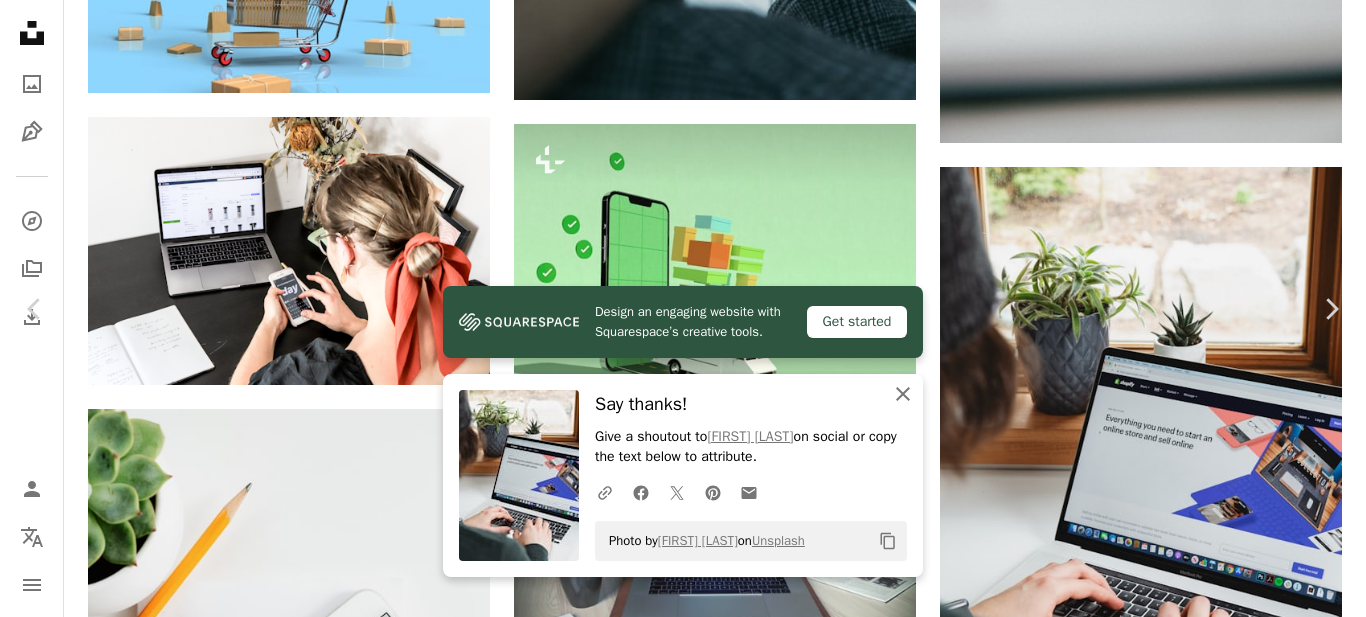 click on "An X shape" 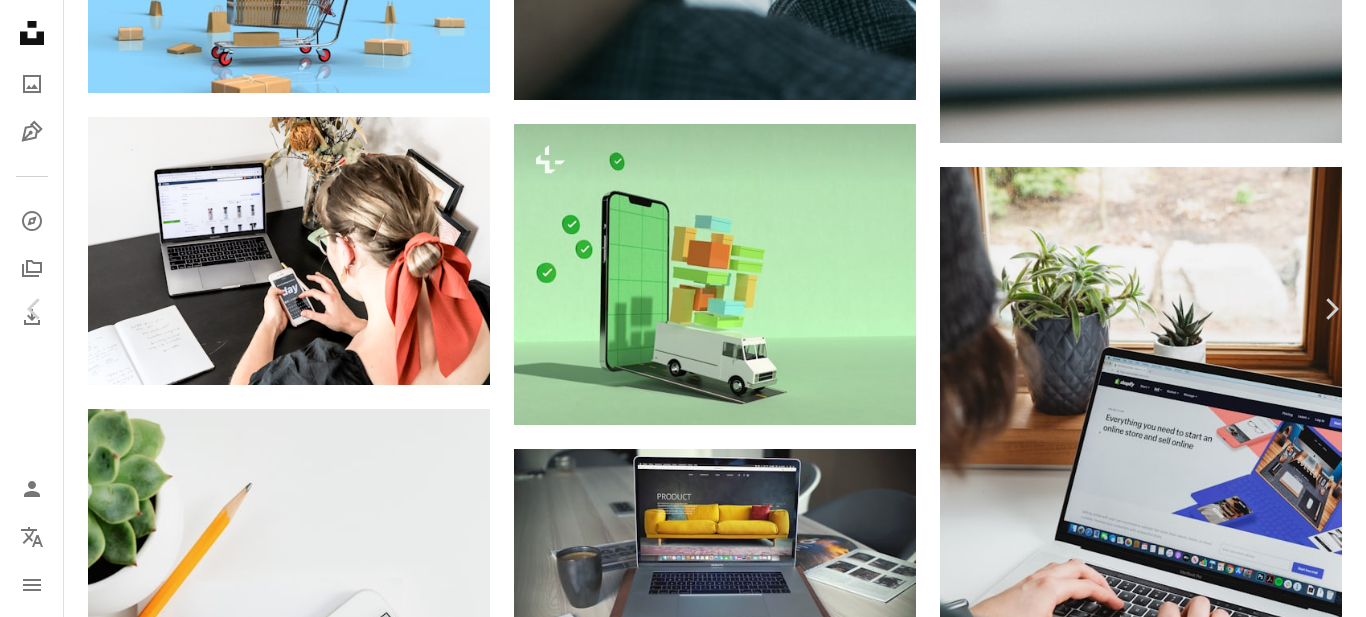click on "An X shape Chevron left Chevron right Roberto Cortese robertocortese A heart A plus sign Download free Chevron down Zoom in Views 14,942,844 Downloads 220,665 Featured in Photos , Digital Screens , Business & Work A forward-right arrow Share Info icon Info More Actions The journey of starting a new online business Calendar outlined Published on [MONTH] [DAY], [YEAR] Safety Free to use under the Unsplash License business computer laptop digital marketing e commerce mac ecommerce small business entrepreneur shopify online store workfromhome start business sell online entreprenuership human furniture table keyboard electronics Free pictures Browse premium related images on iStock | Save 20% with code UNSPLASH20 View more on iStock ↗ Related images A heart A plus sign Swello Arrow pointing down Plus sign for Unsplash+ A heart A plus sign Getty Images For Unsplash+ A lock Download A heart A plus sign Microsoft Edge Arrow pointing down A heart A plus sign Swello Arrow pointing down A heart A plus sign A heart" at bounding box center [683, 2922] 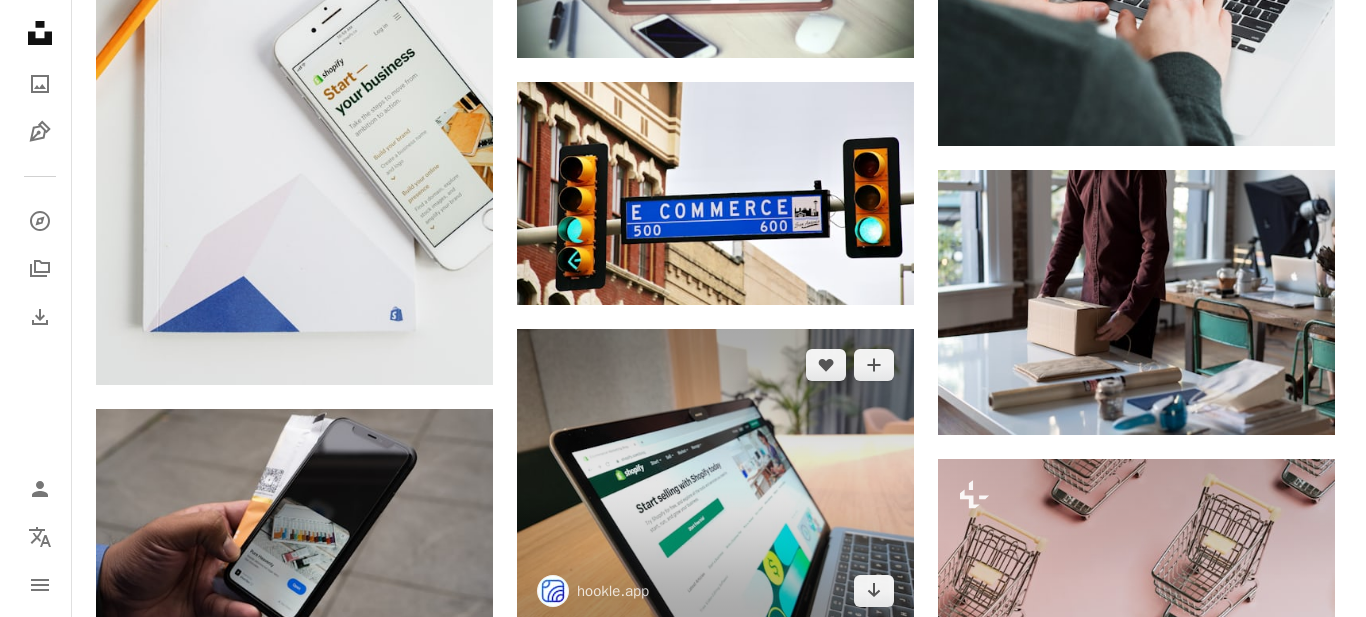 scroll, scrollTop: 2500, scrollLeft: 0, axis: vertical 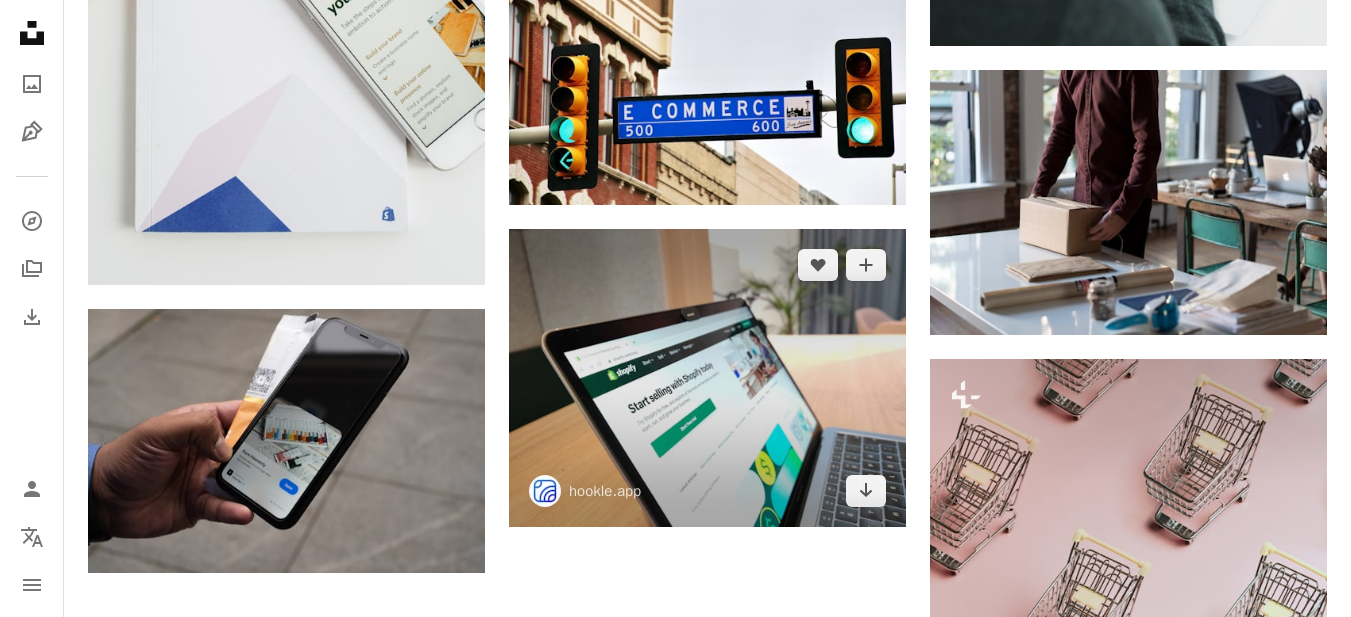 click at bounding box center (707, 378) 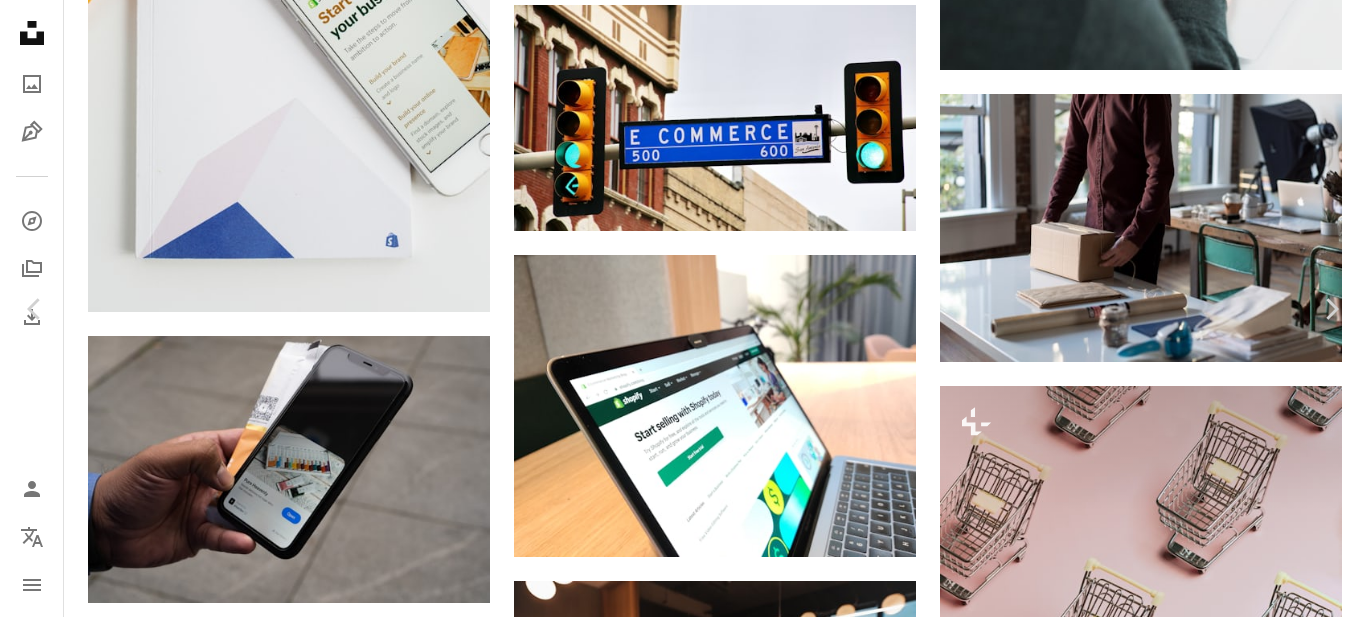 click on "Download free" at bounding box center [1167, 4244] 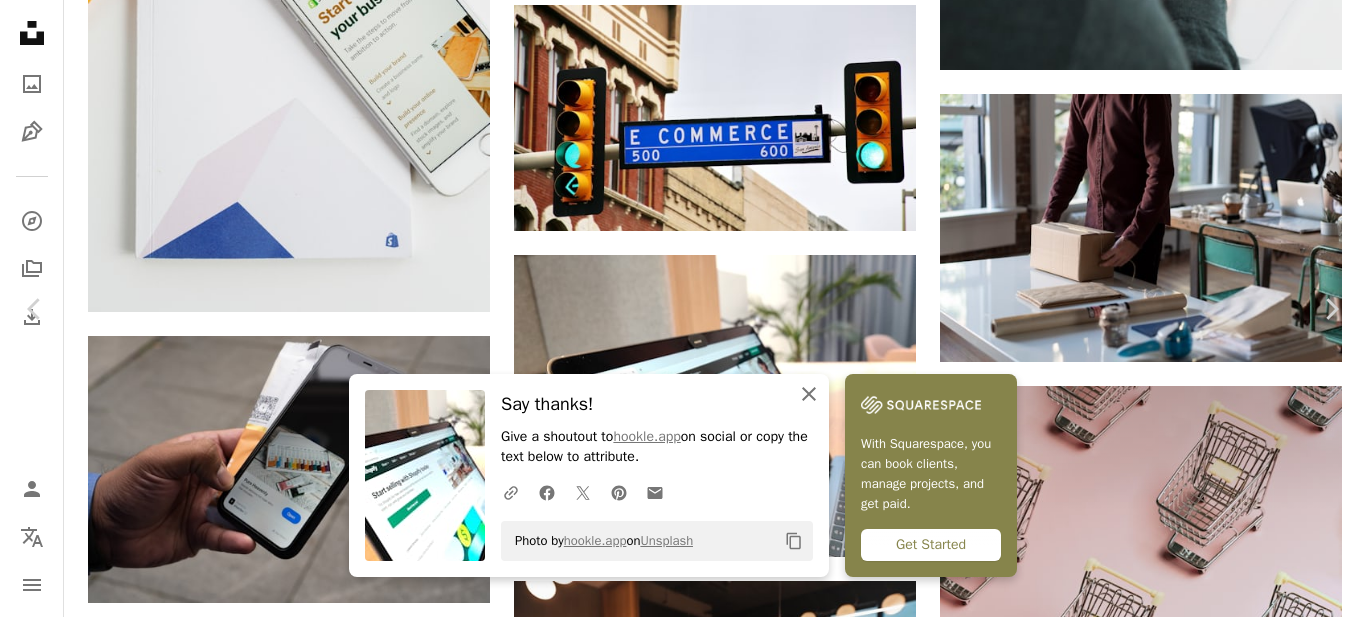 click on "An X shape" 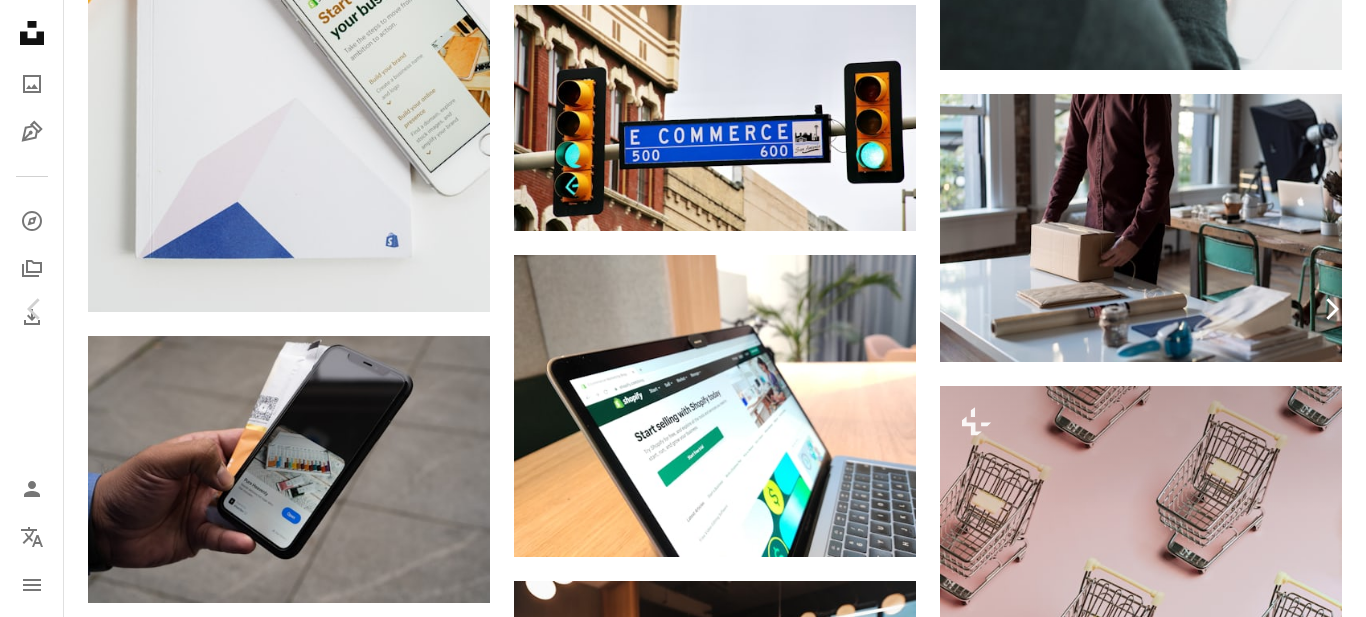 click on "Chevron right" at bounding box center [1331, 309] 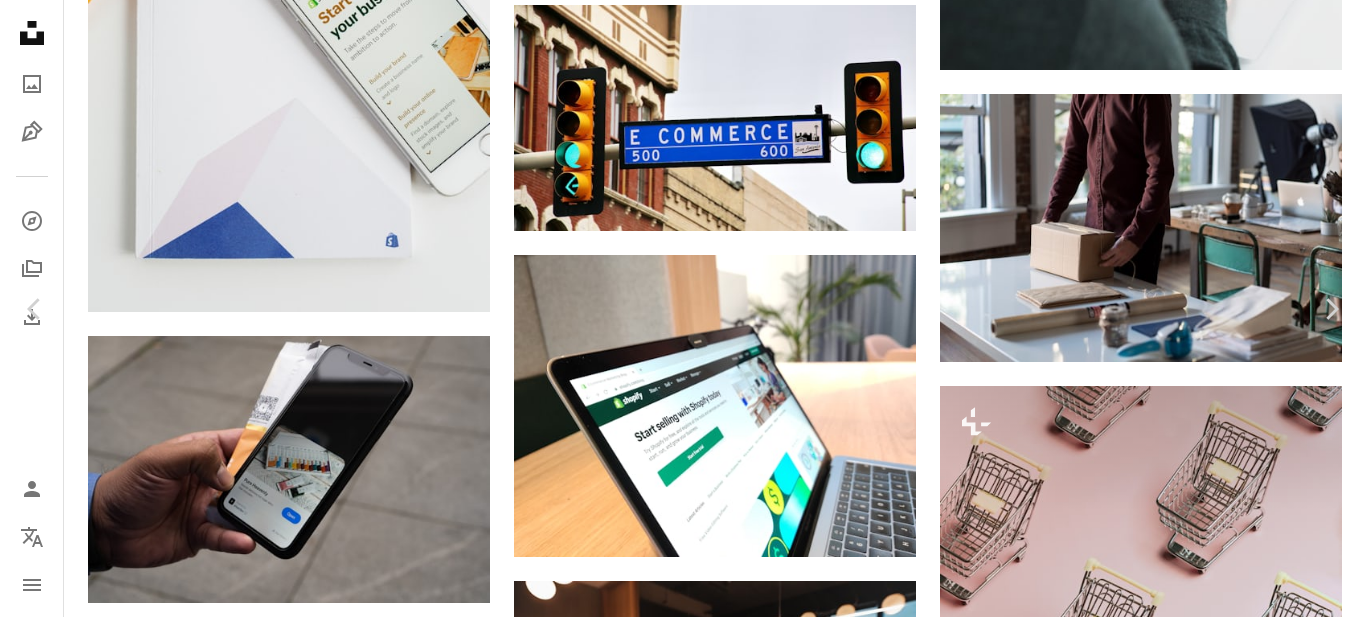 scroll, scrollTop: 200, scrollLeft: 0, axis: vertical 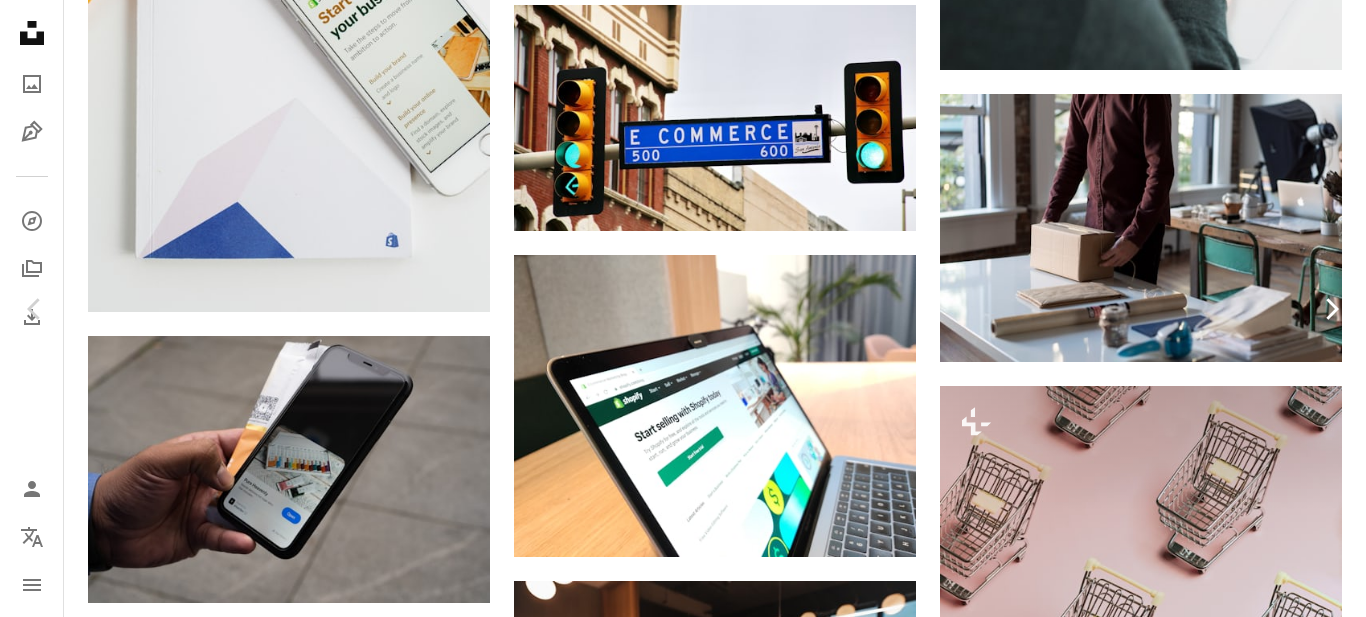 click on "Chevron right" at bounding box center (1331, 309) 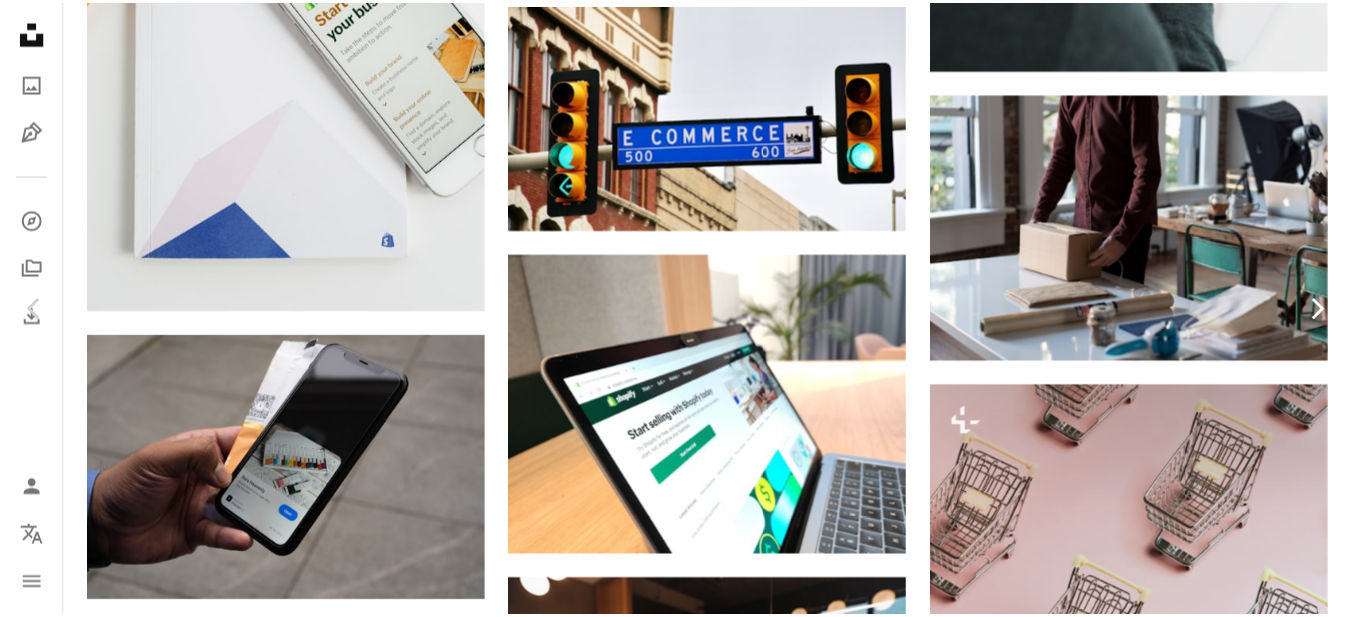 scroll, scrollTop: 0, scrollLeft: 0, axis: both 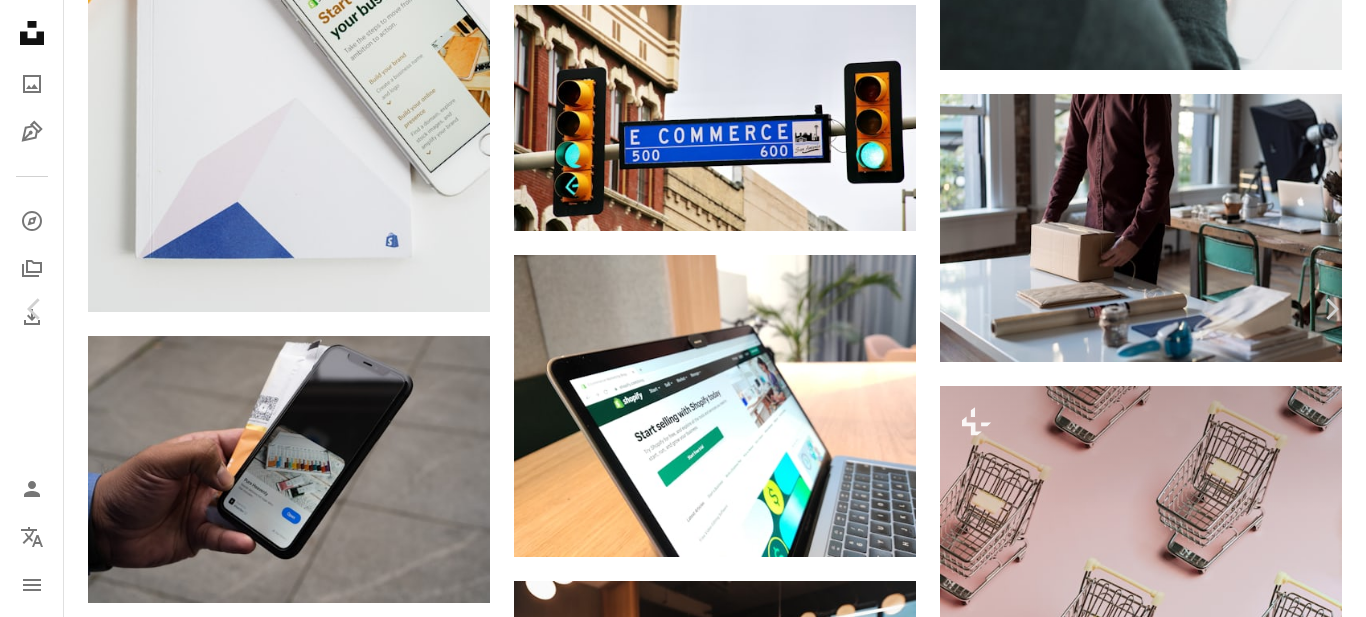 click on "An X shape" at bounding box center (20, 20) 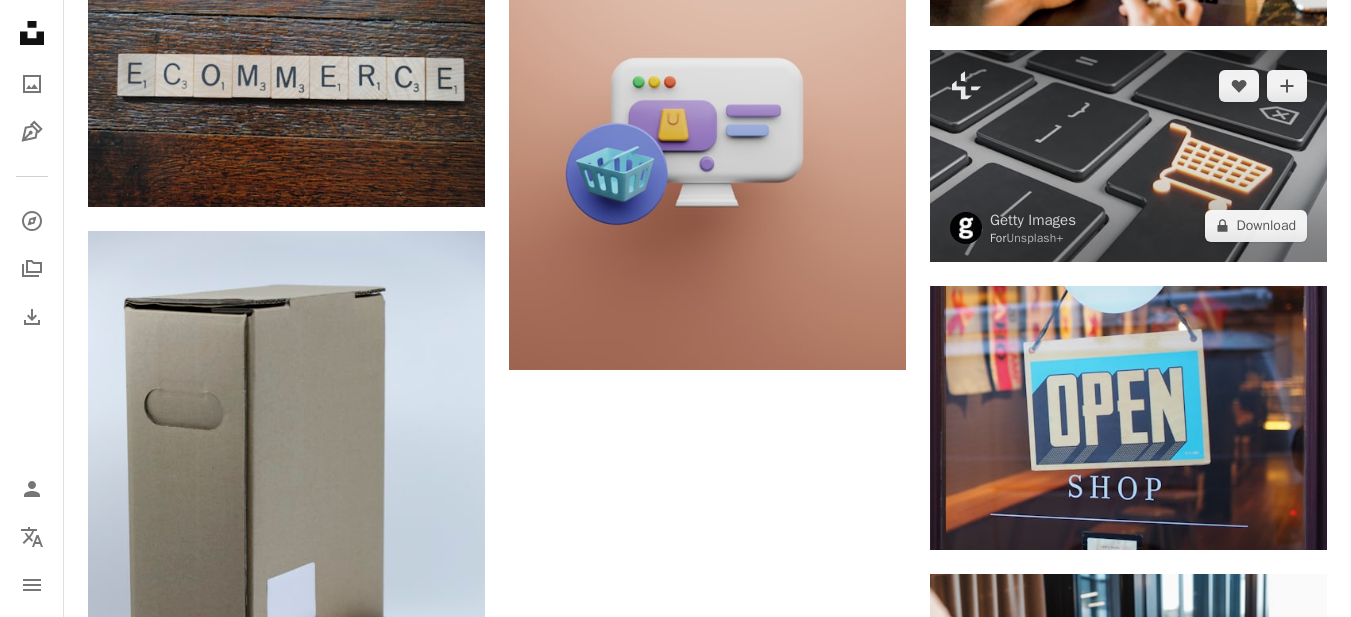 scroll, scrollTop: 4600, scrollLeft: 0, axis: vertical 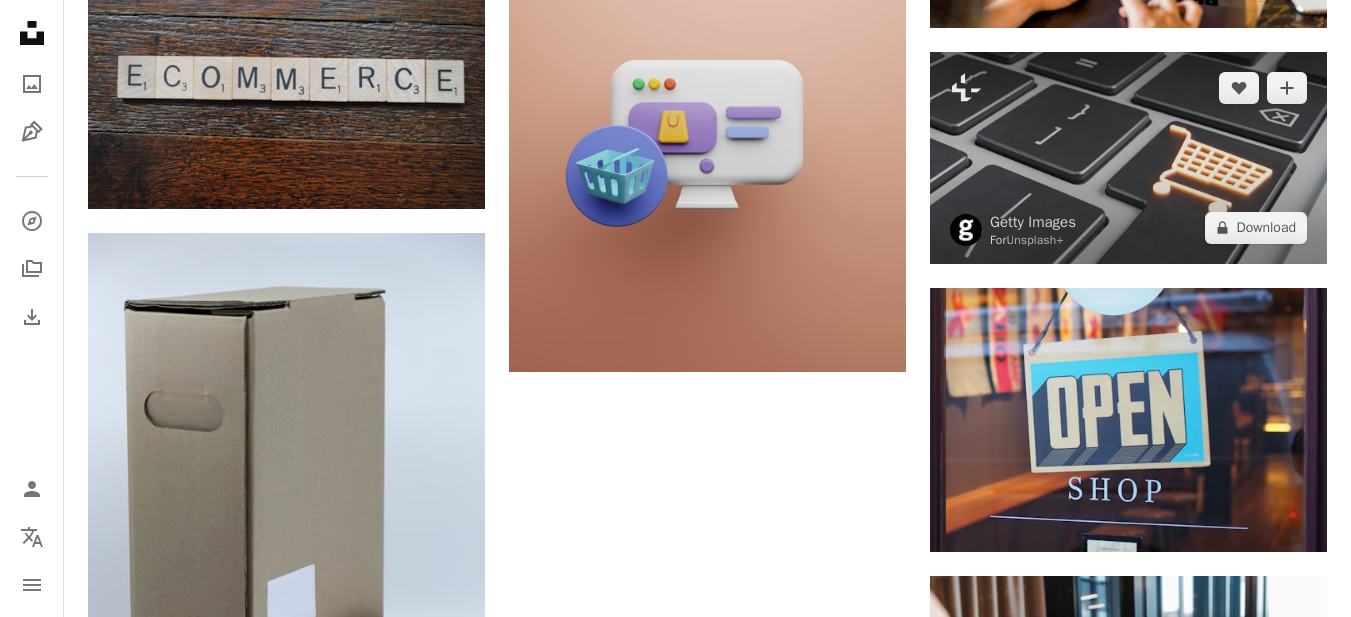 click at bounding box center [1128, 158] 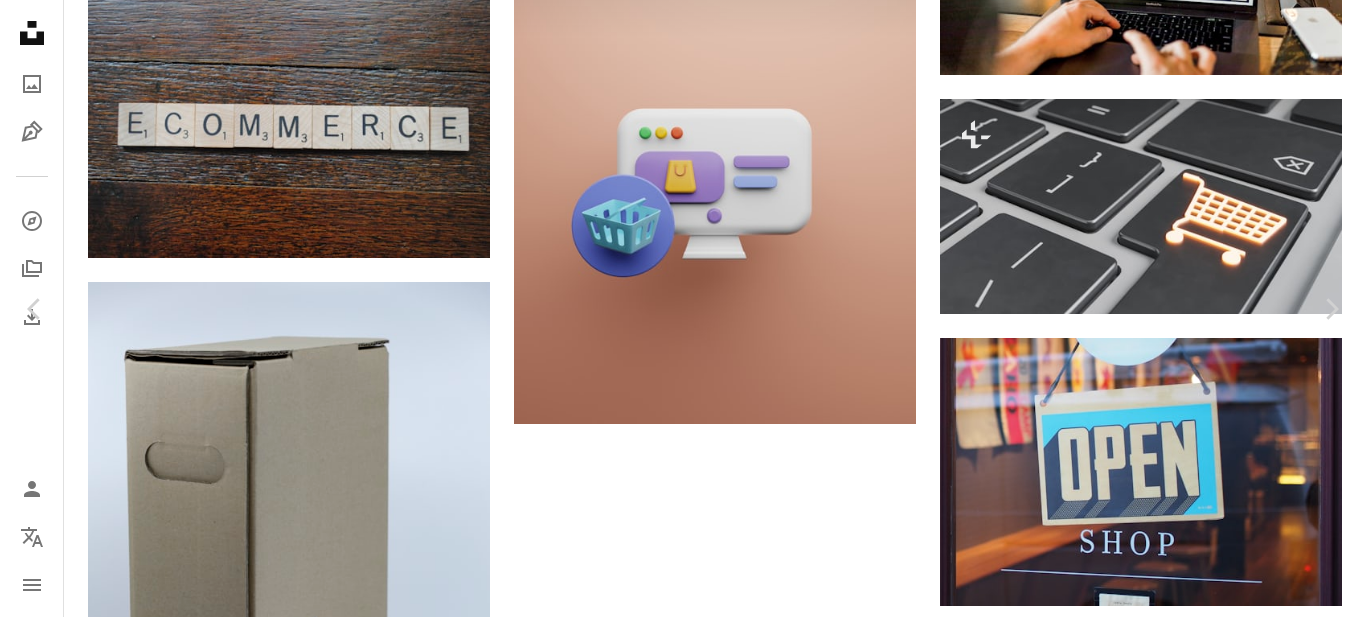 click on "An X shape" at bounding box center (20, 20) 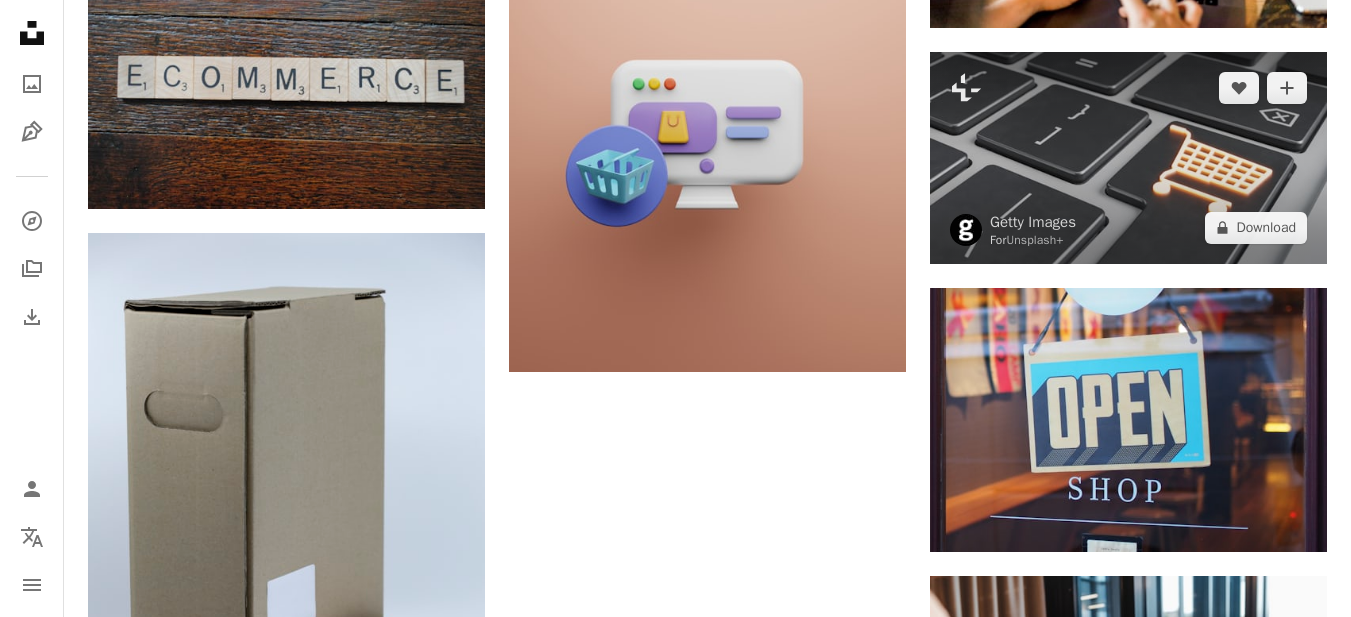 click at bounding box center (1128, 158) 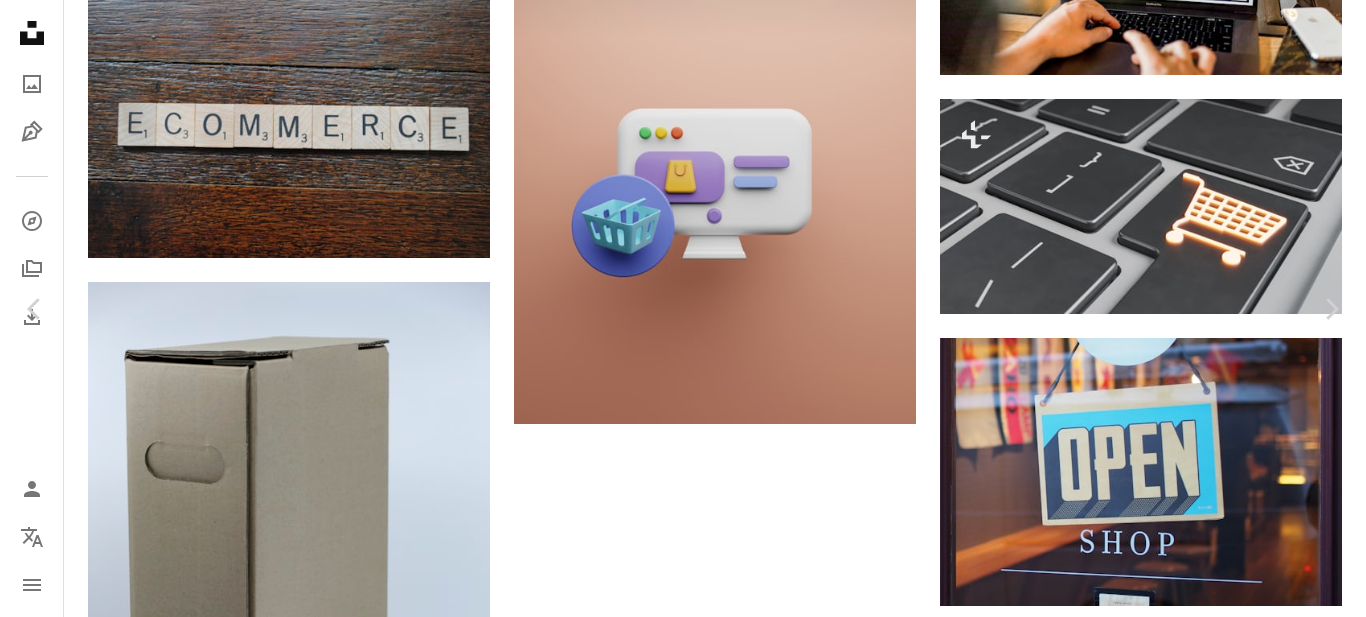 click on "An X shape" at bounding box center (20, 20) 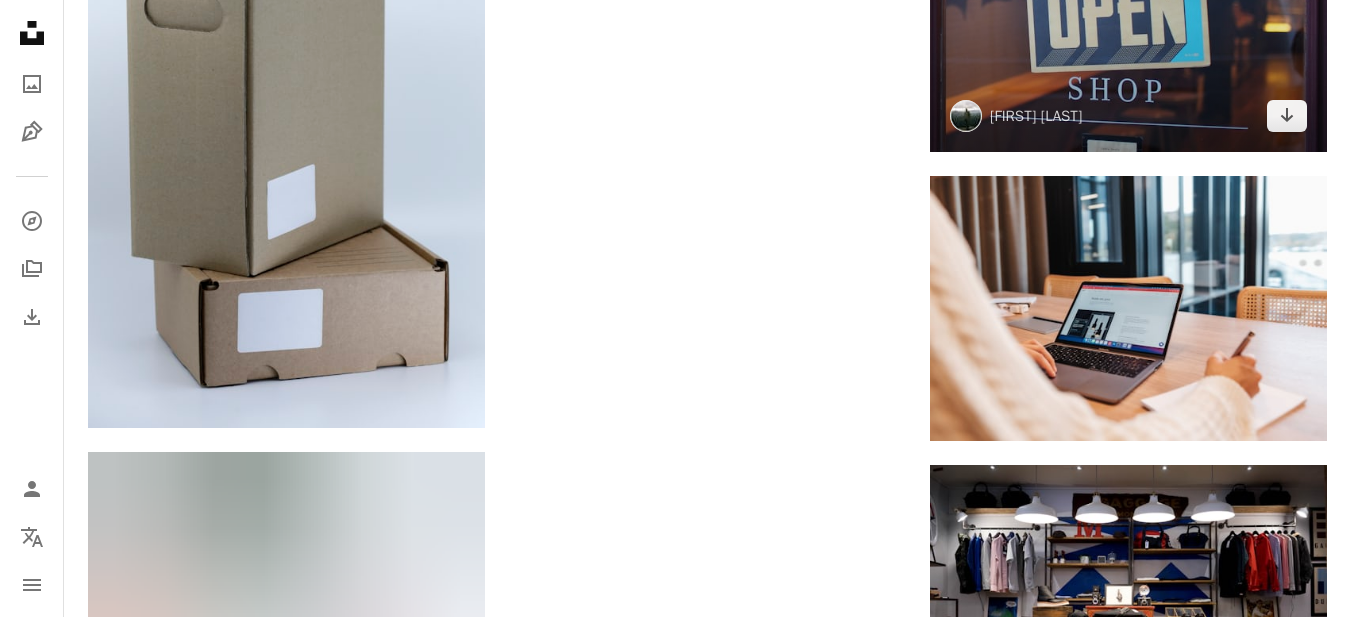 scroll, scrollTop: 5400, scrollLeft: 0, axis: vertical 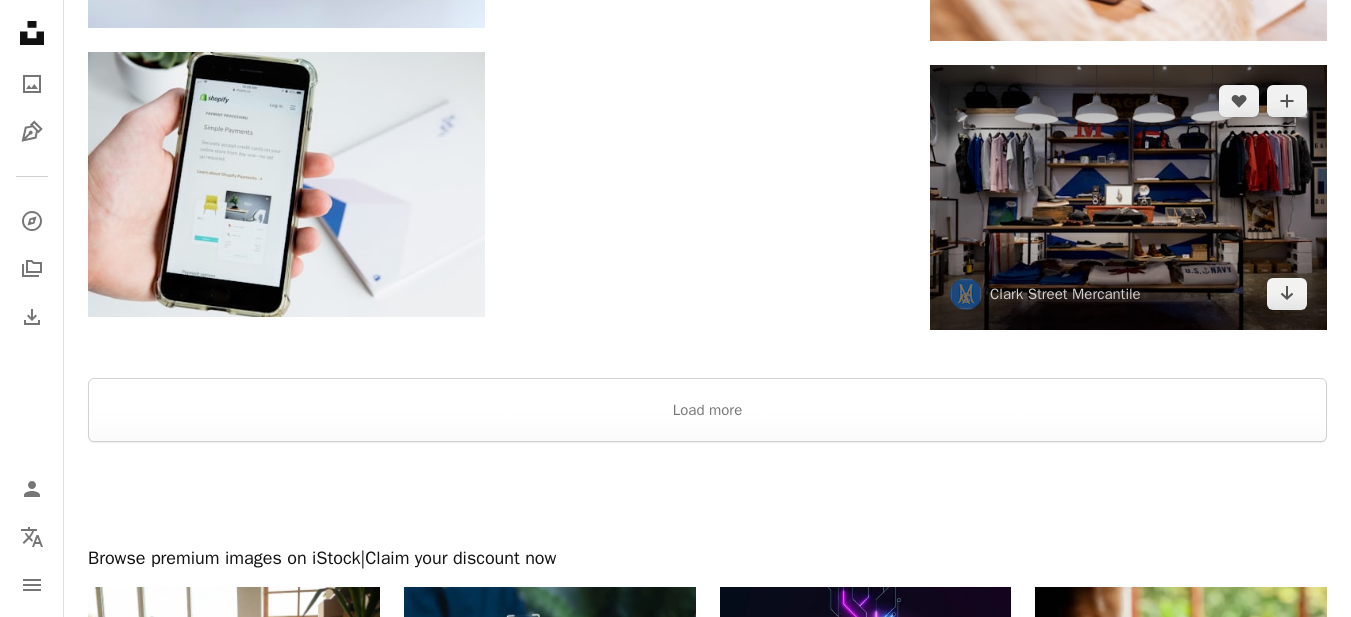 click at bounding box center (1128, 197) 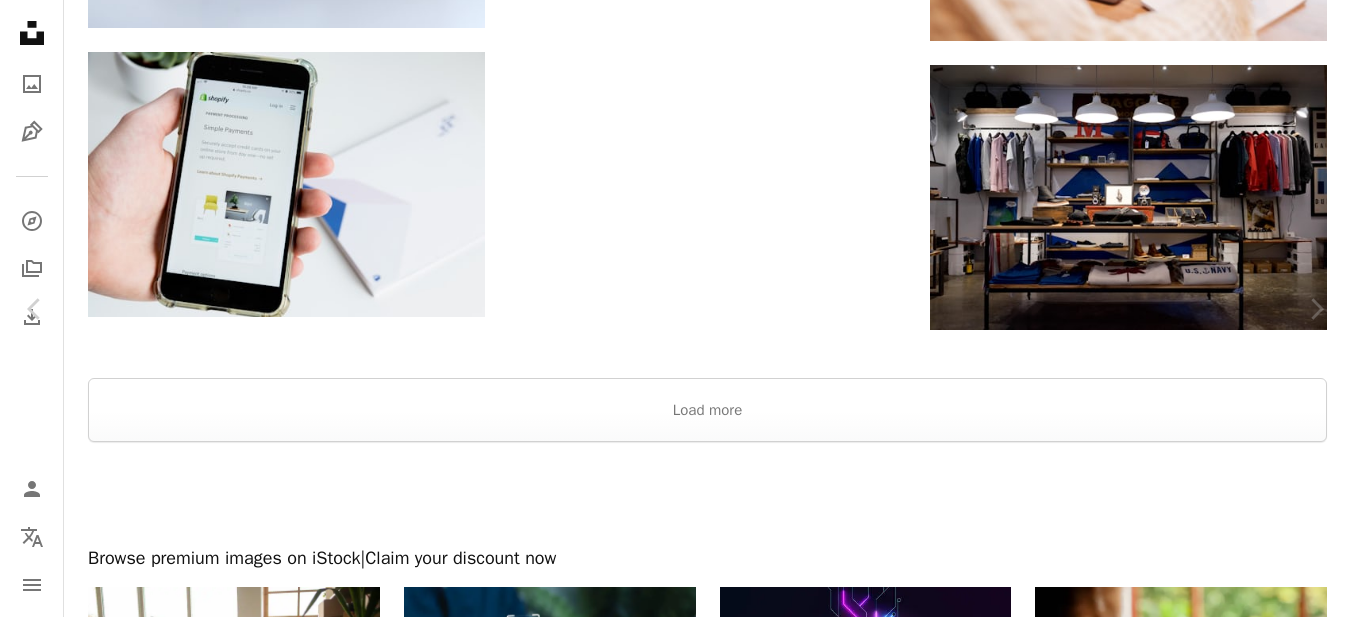 click on "Download free" at bounding box center [1152, 1278] 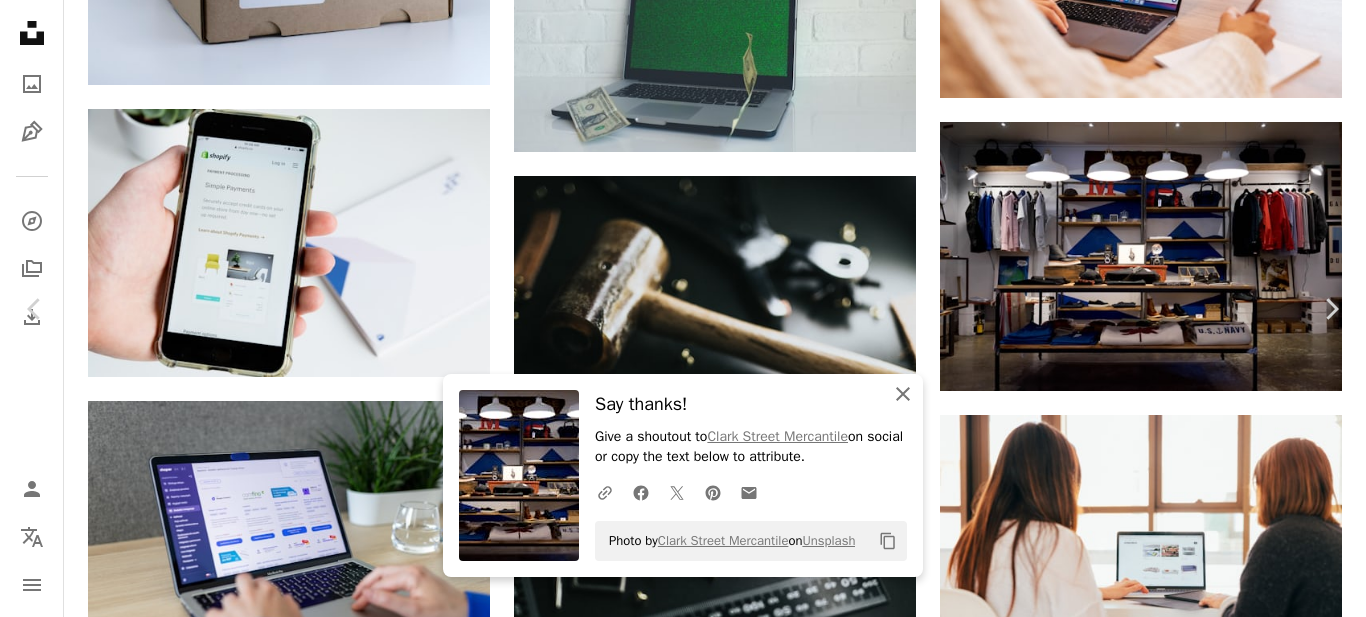 click on "An X shape" 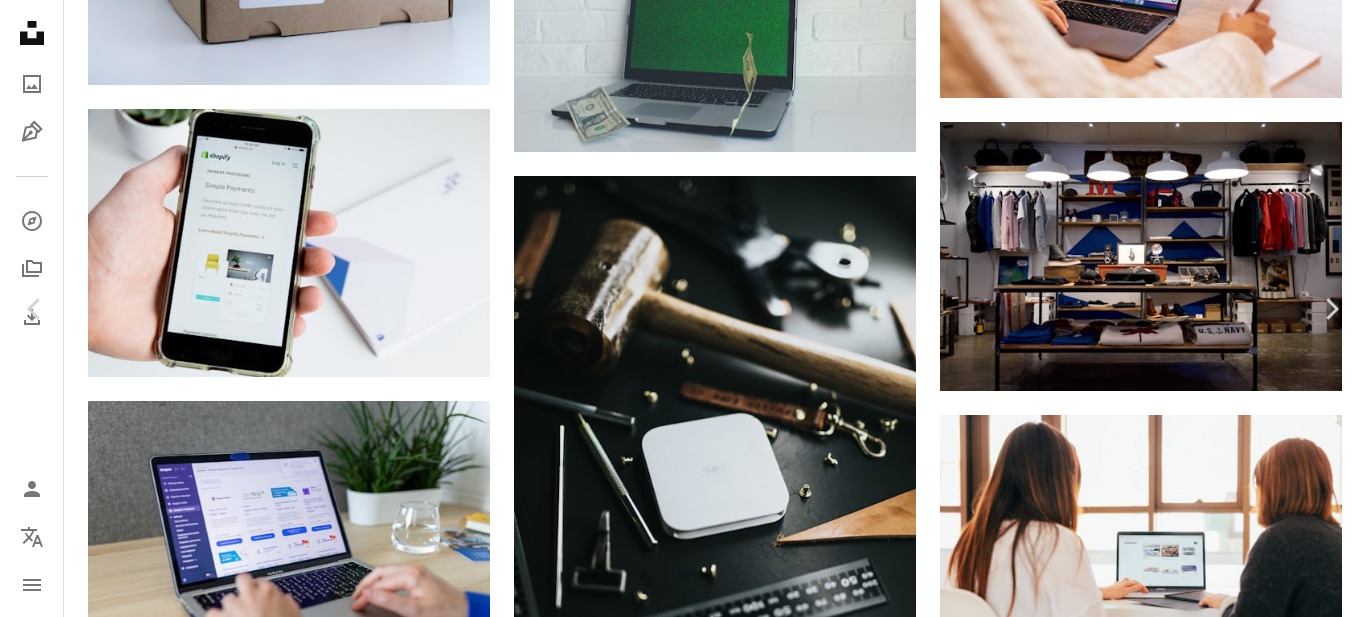 click on "An X shape" at bounding box center (20, 20) 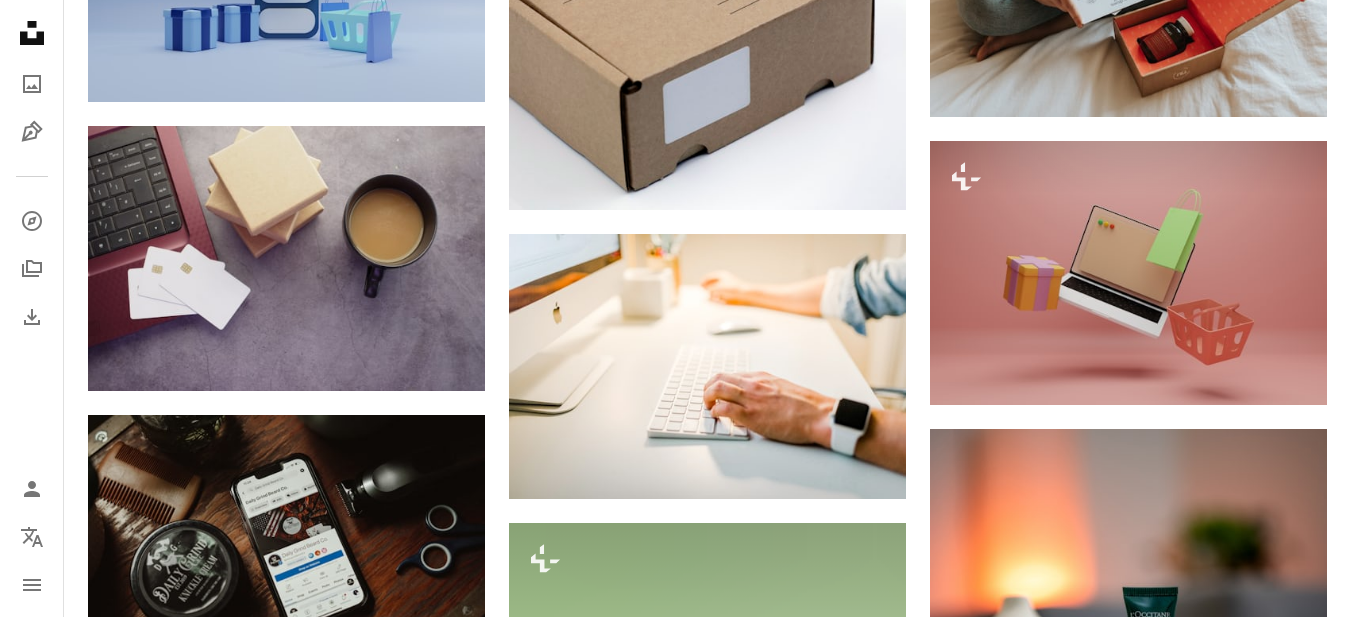 scroll, scrollTop: 6200, scrollLeft: 0, axis: vertical 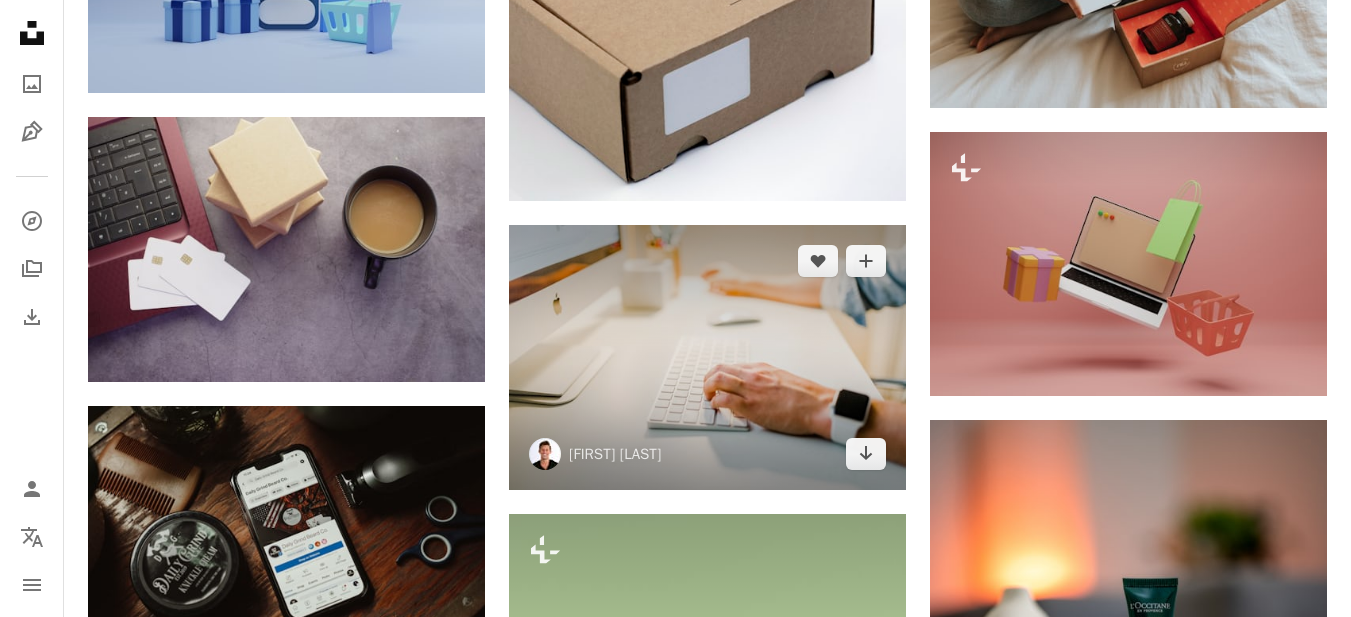 click at bounding box center [707, 357] 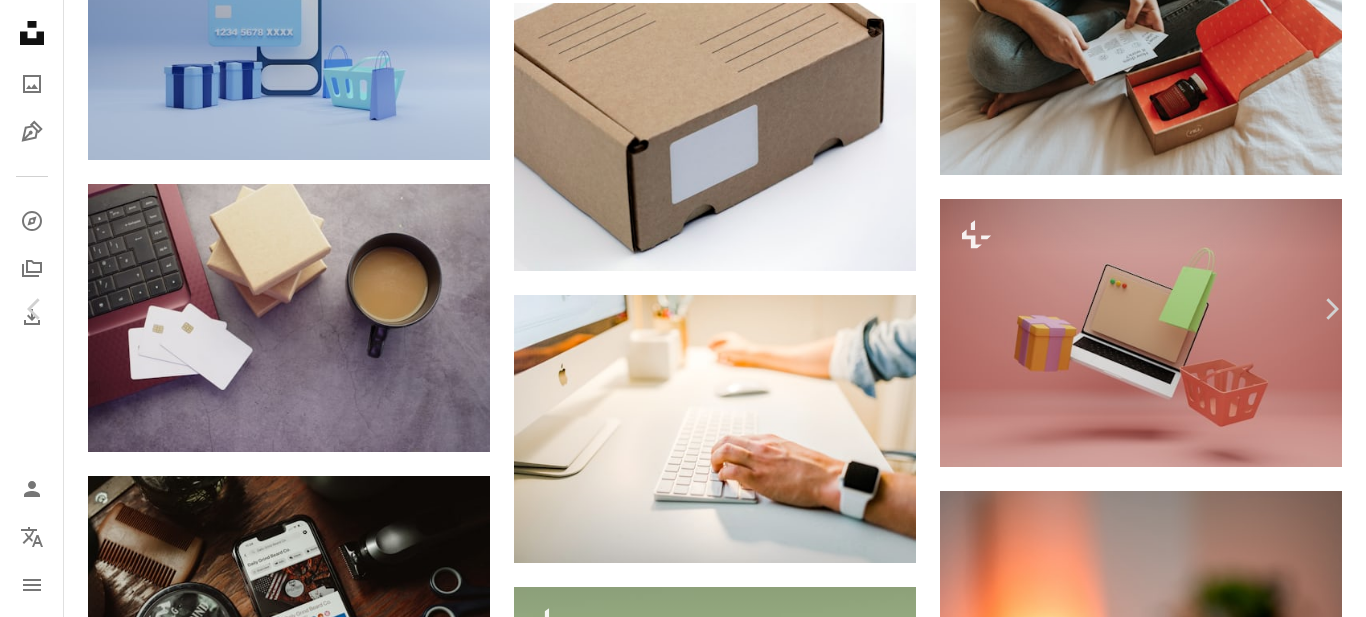 click on "Download free" at bounding box center (1167, 3347) 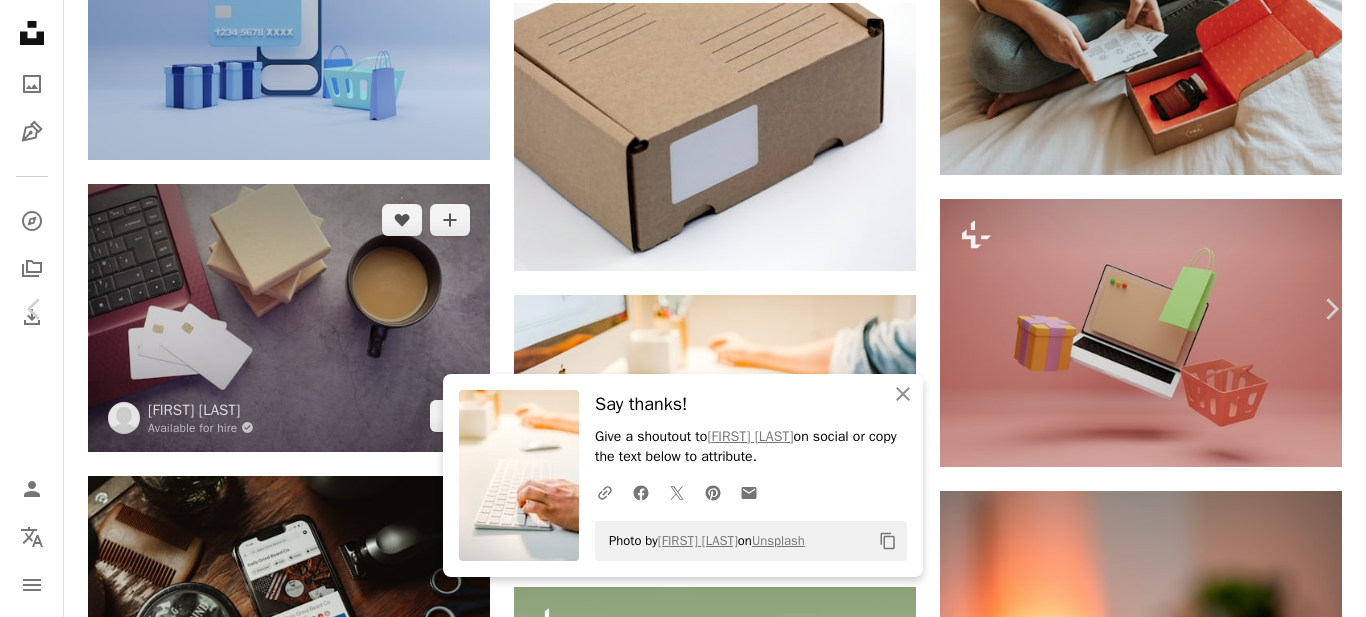 drag, startPoint x: 29, startPoint y: 20, endPoint x: 437, endPoint y: 125, distance: 421.29443 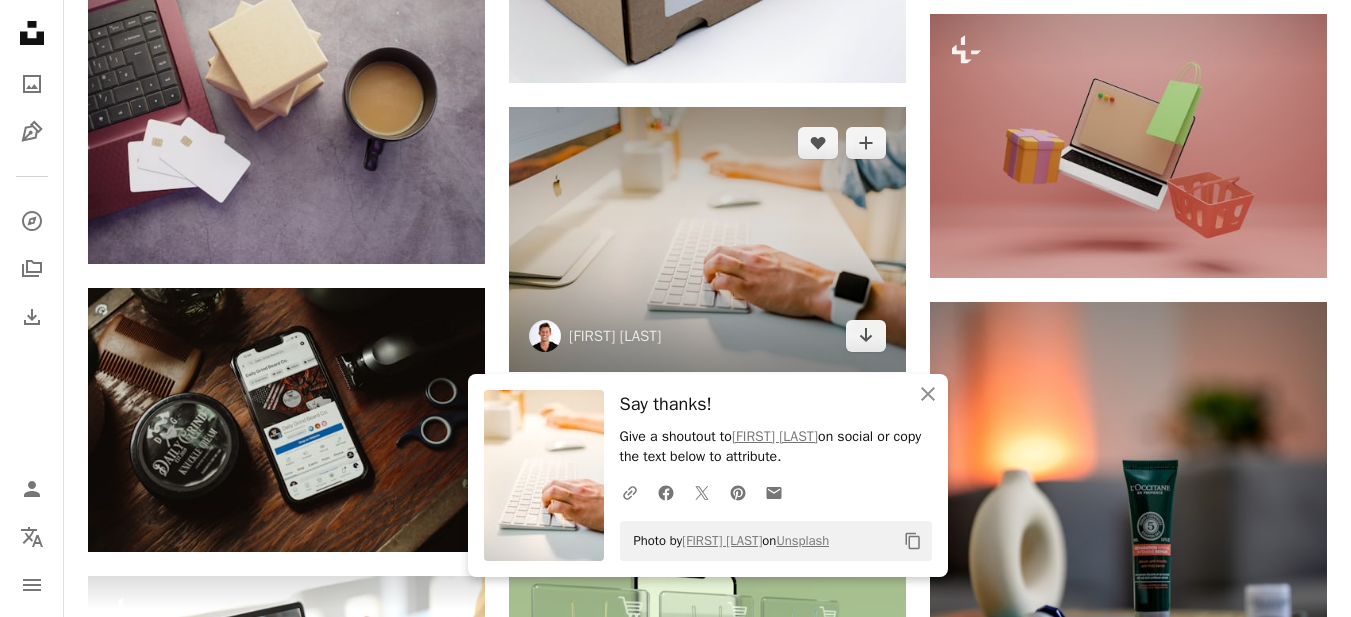 scroll, scrollTop: 6600, scrollLeft: 0, axis: vertical 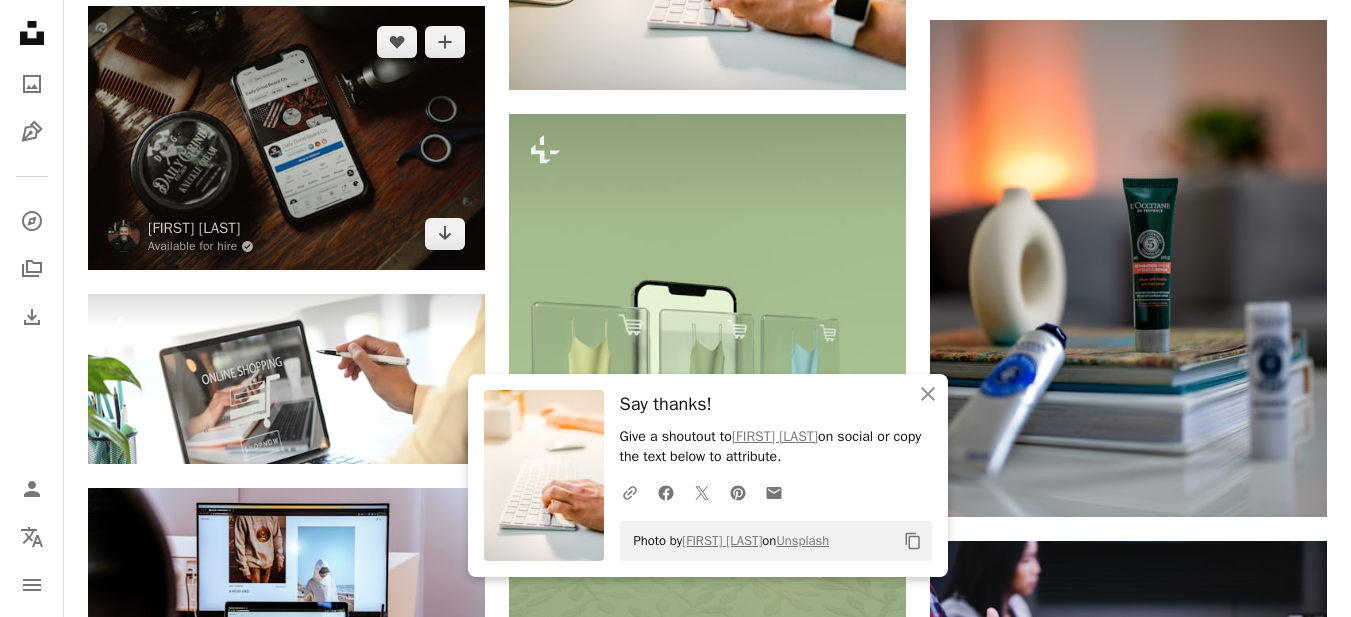 click at bounding box center (286, 138) 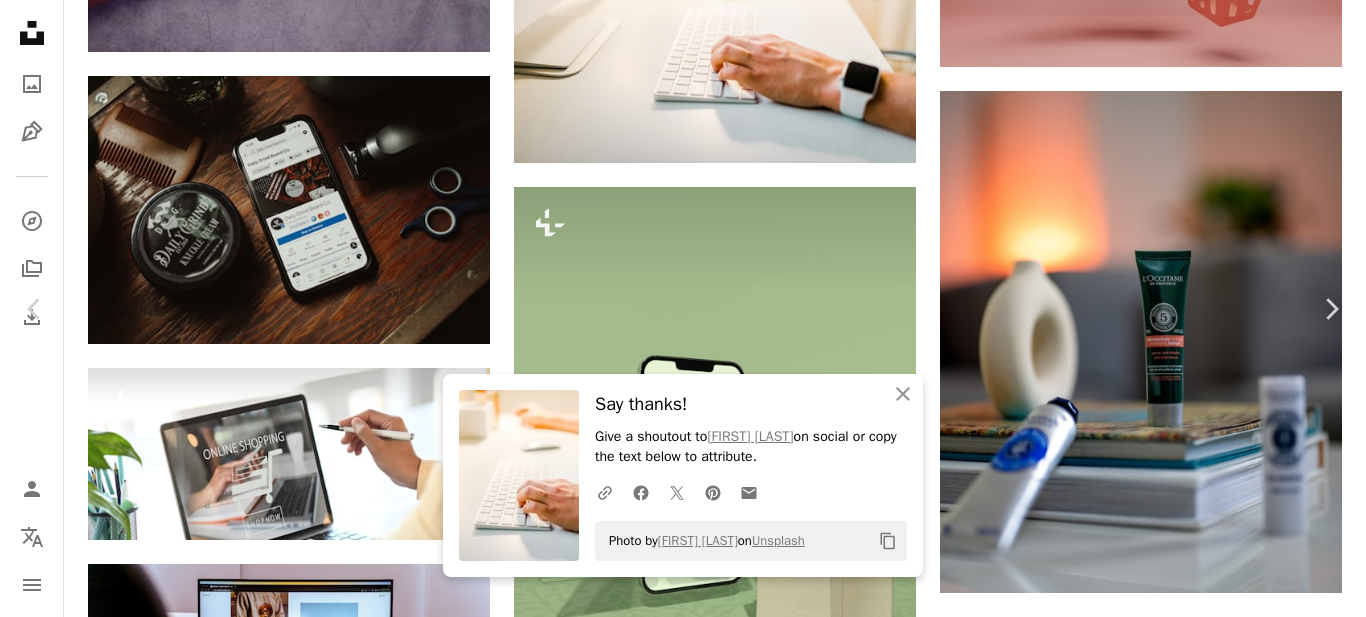 click on "Download free" at bounding box center [1167, 5517] 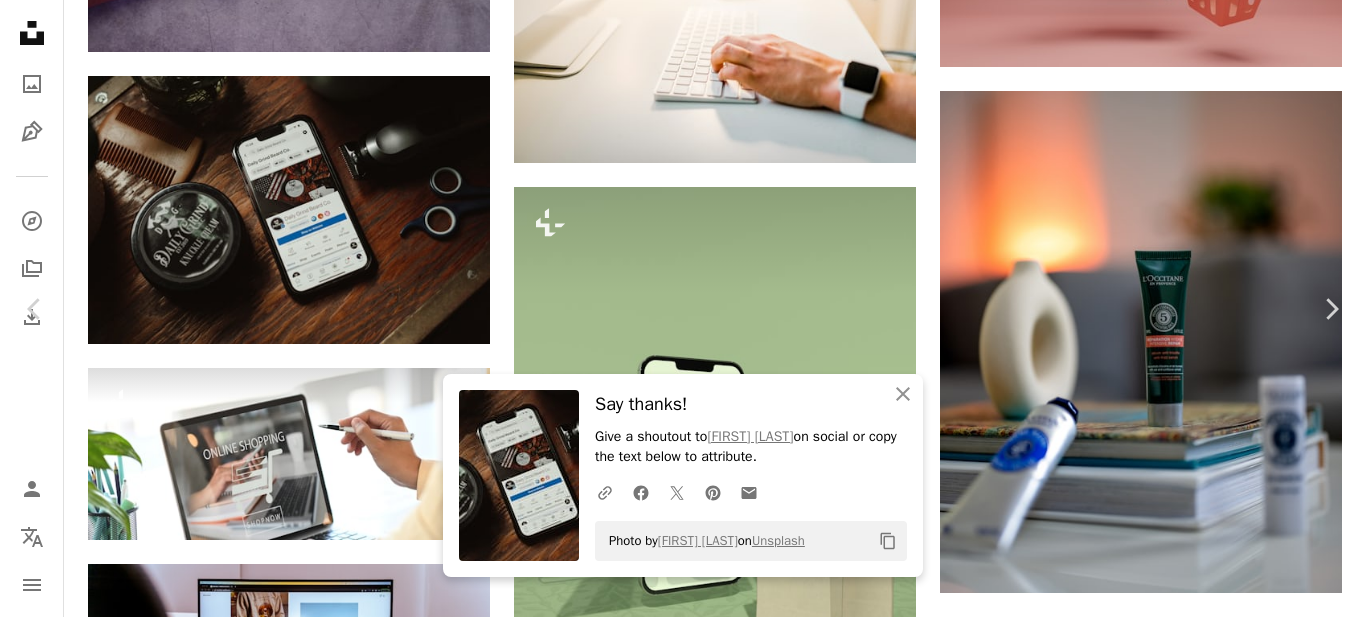 click on "Download free" at bounding box center [1167, 5517] 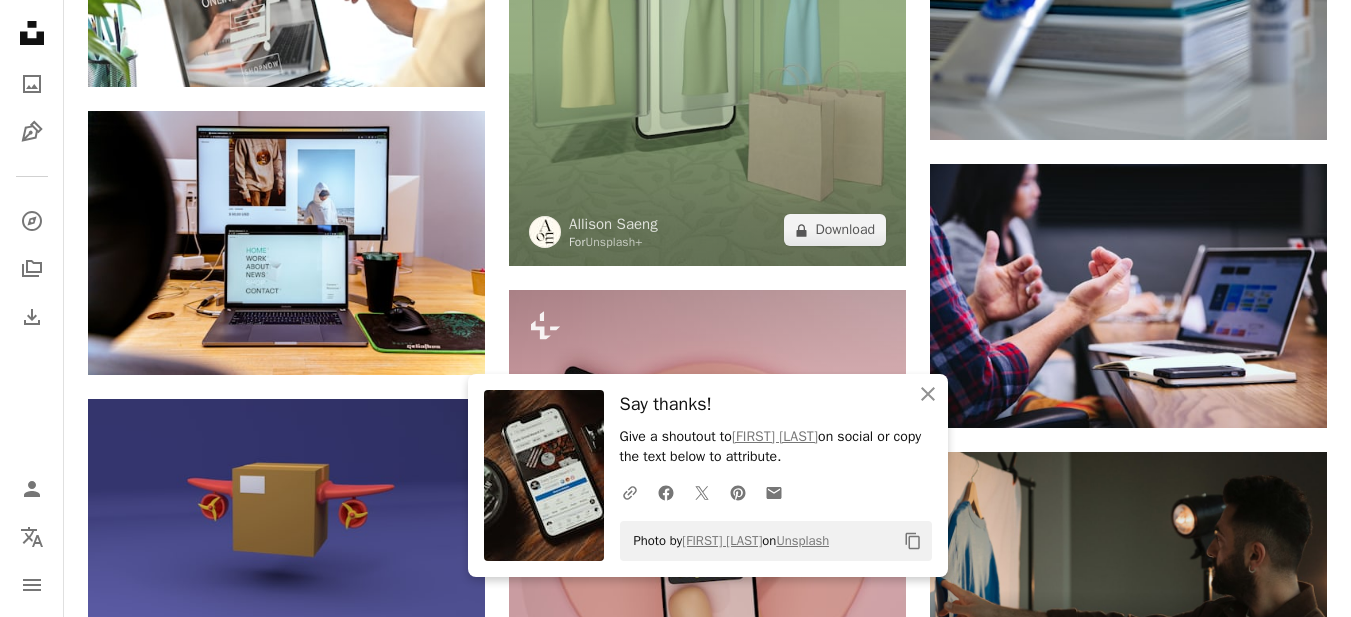 scroll, scrollTop: 7000, scrollLeft: 0, axis: vertical 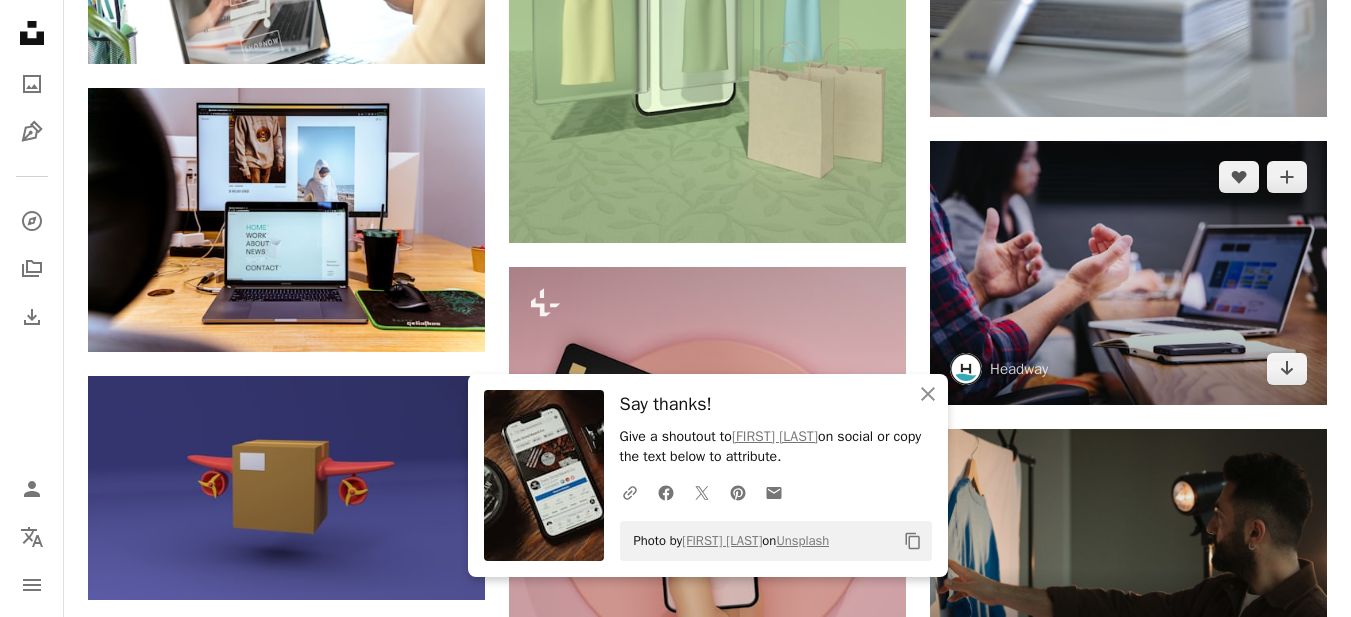 click at bounding box center [1128, 273] 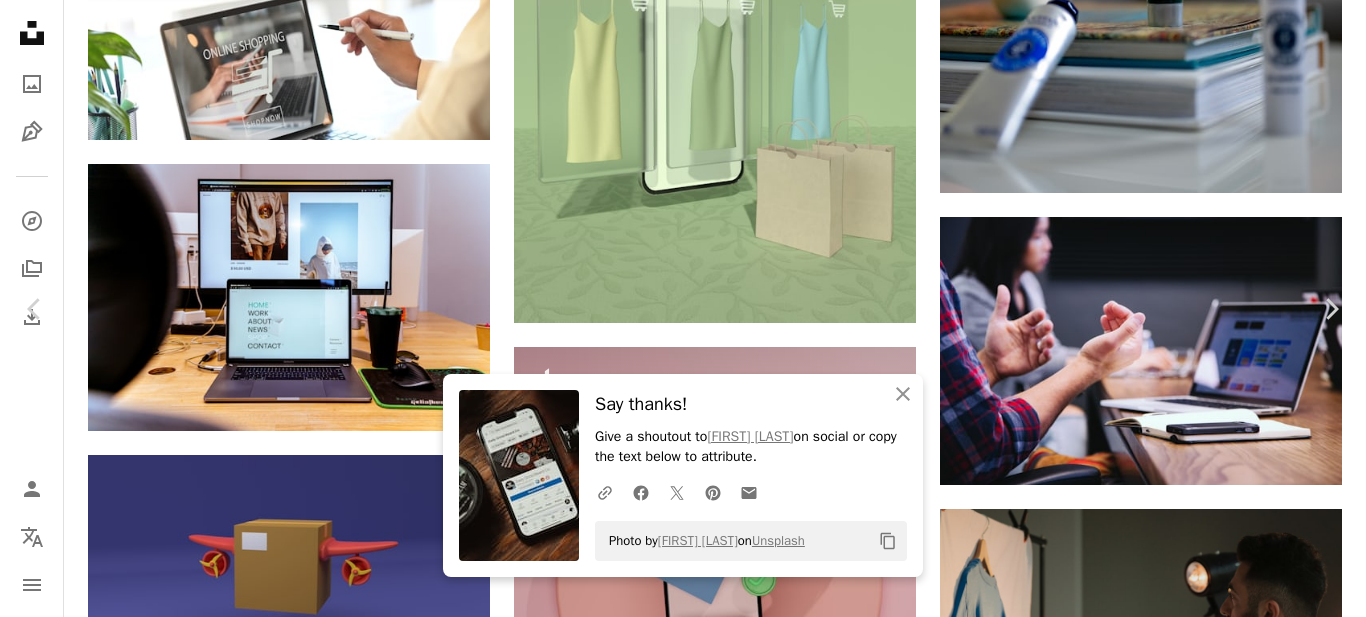 click on "Headway headwayio A heart A plus sign Download free Chevron down" at bounding box center (675, 5117) 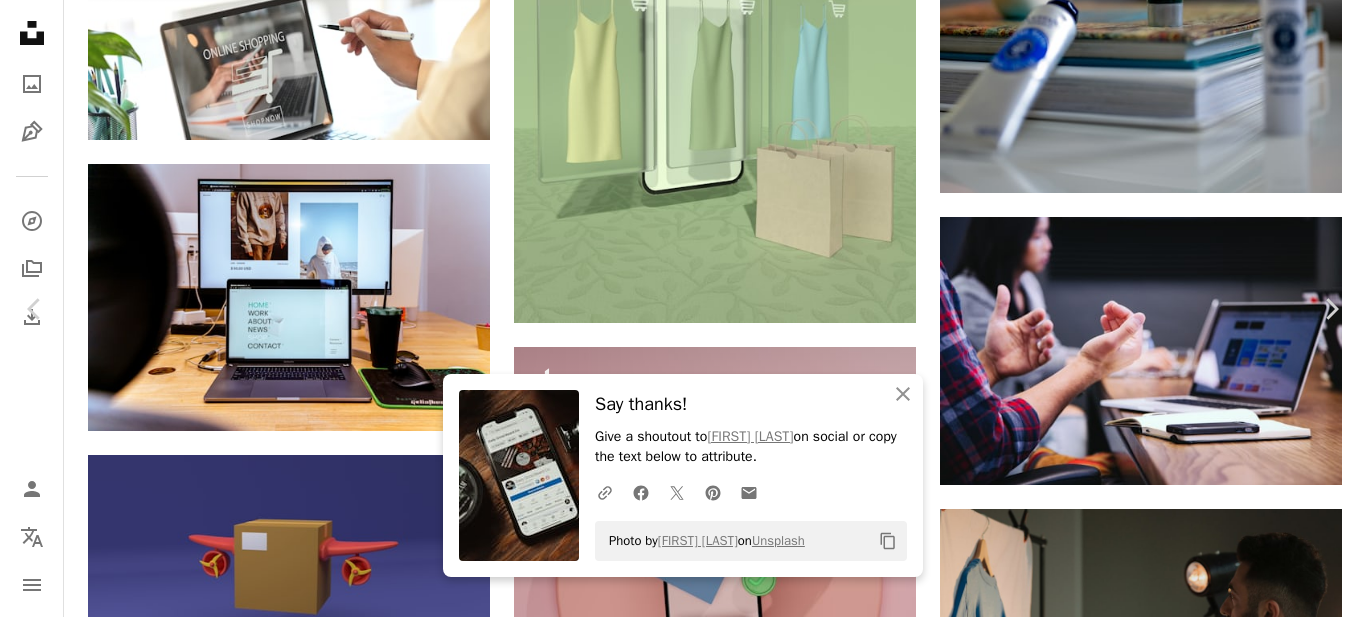 click on "Download free" at bounding box center (1167, 5117) 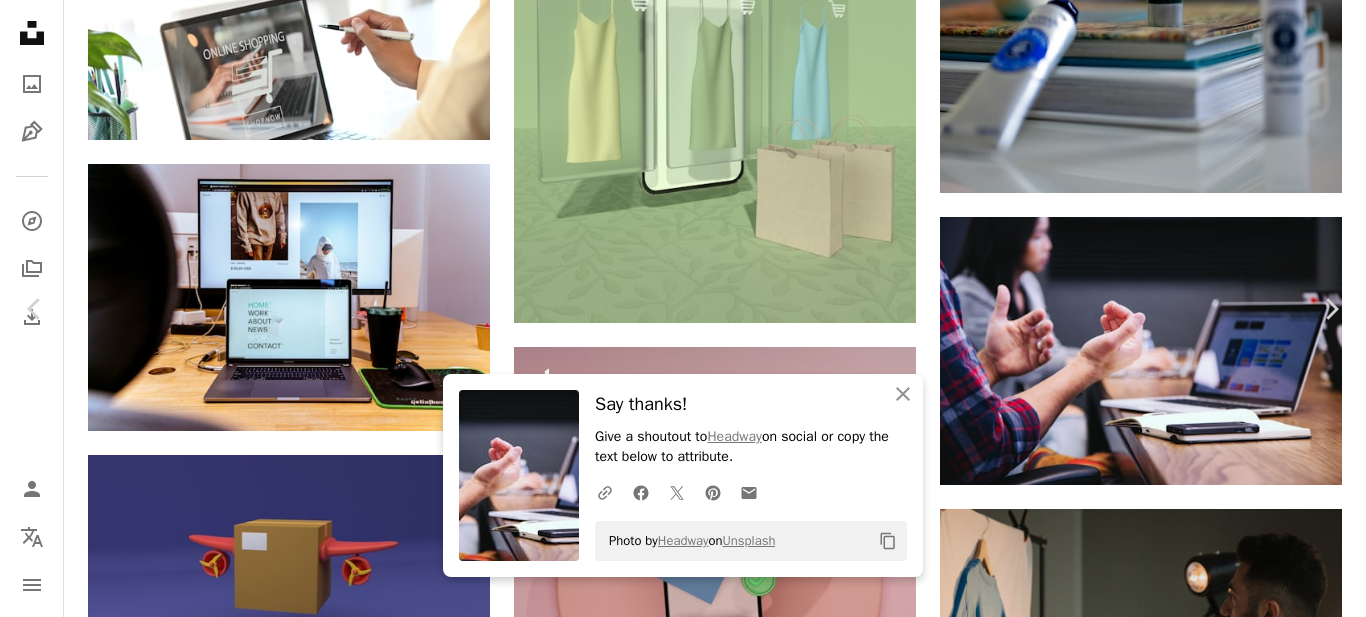 click on "An X shape" at bounding box center [20, 20] 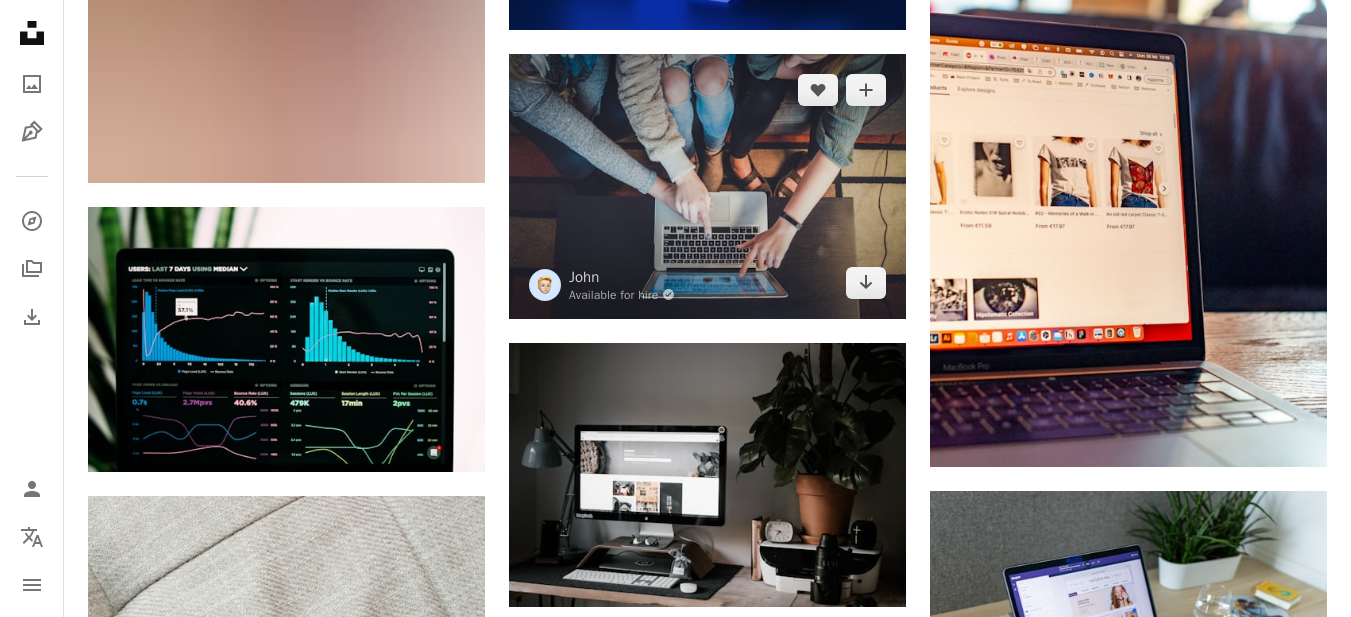 scroll, scrollTop: 8000, scrollLeft: 0, axis: vertical 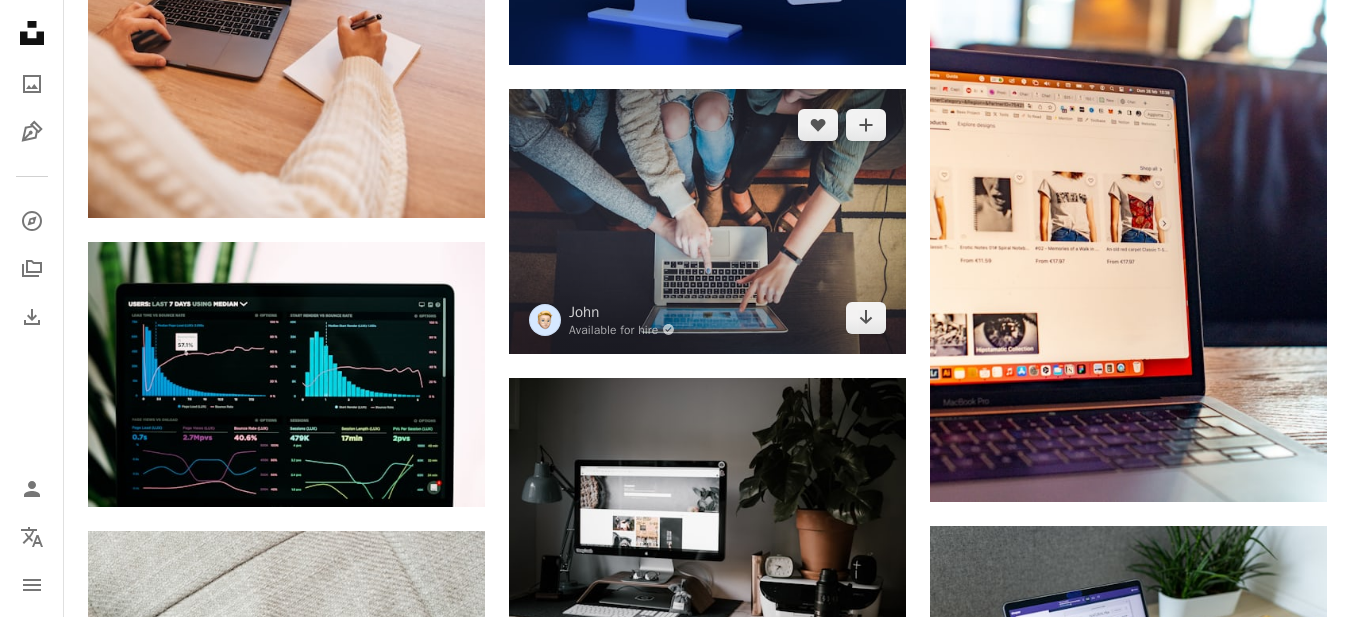 click at bounding box center [707, 221] 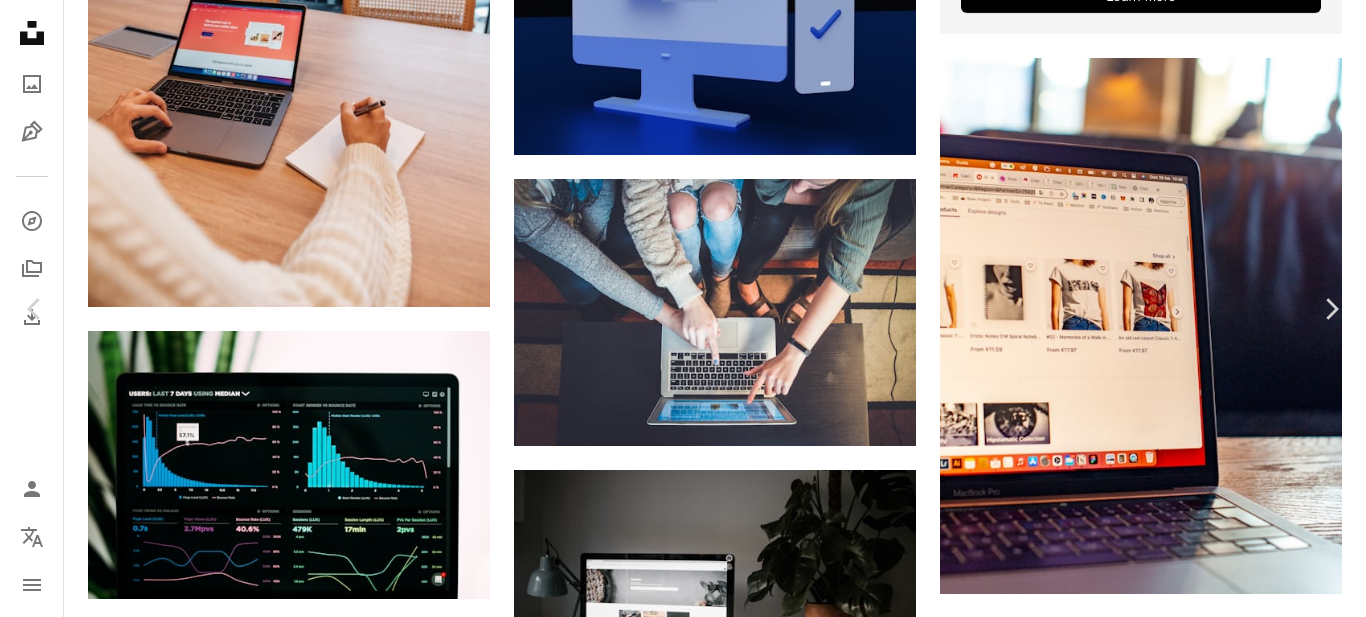 click on "An X shape" at bounding box center [20, 20] 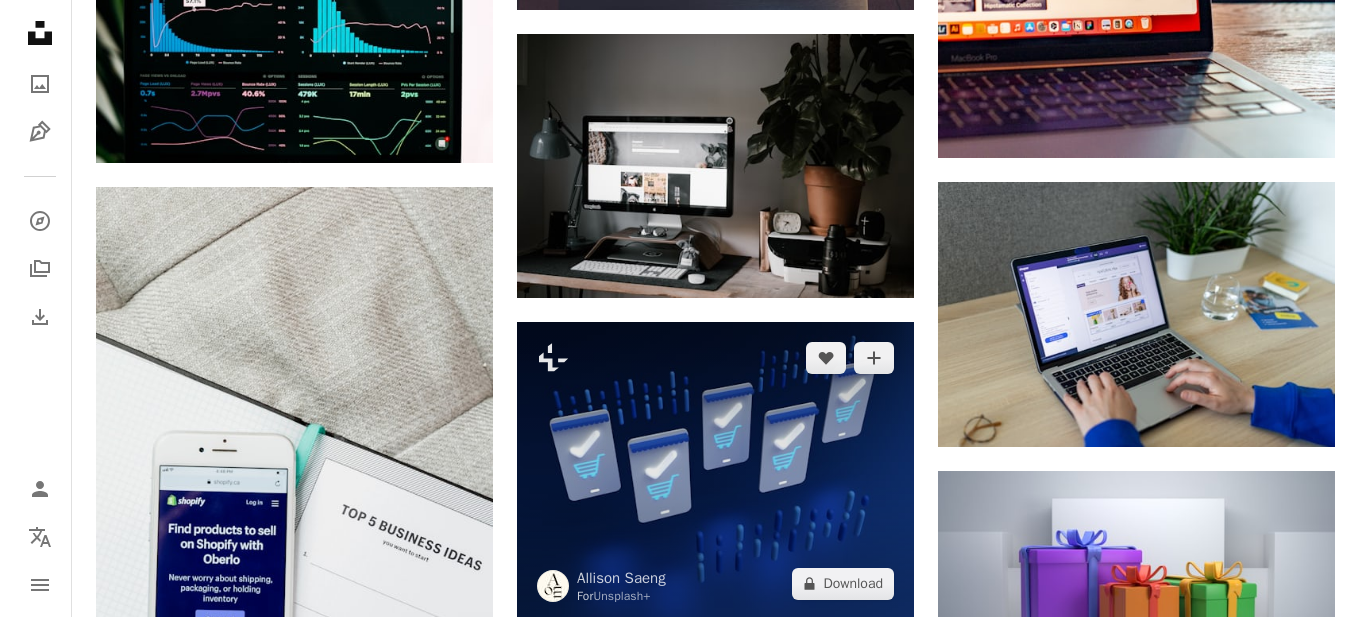scroll, scrollTop: 8300, scrollLeft: 0, axis: vertical 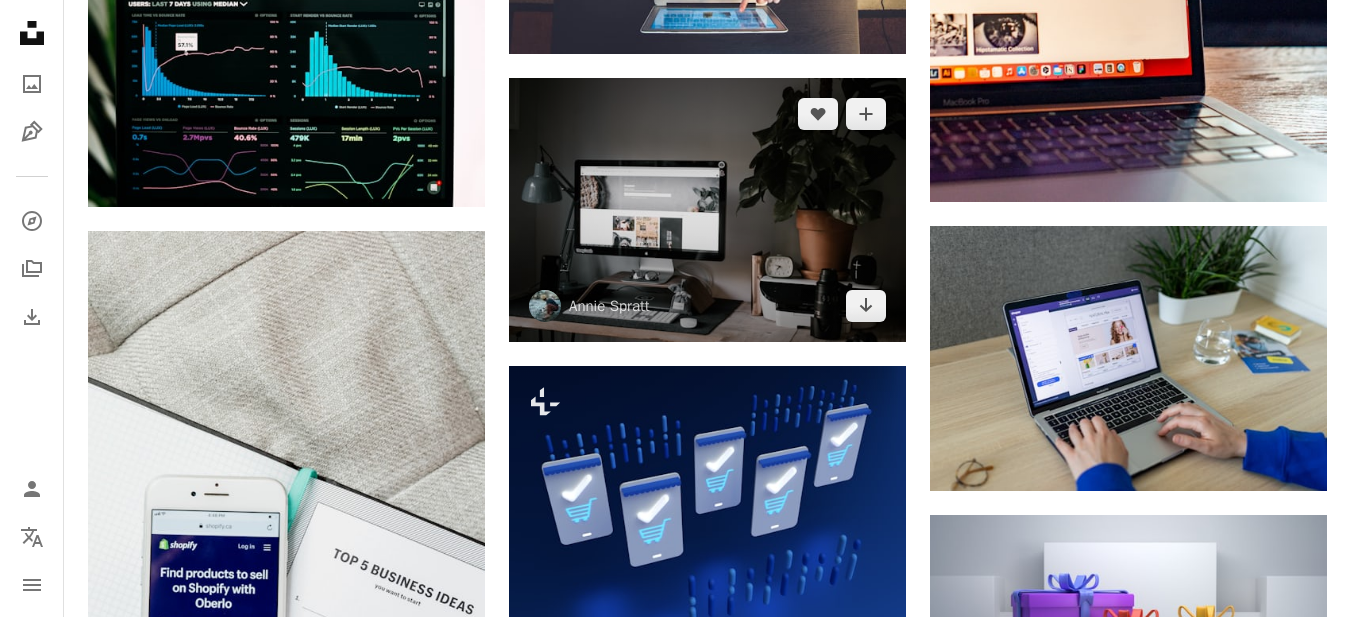 click at bounding box center [707, 210] 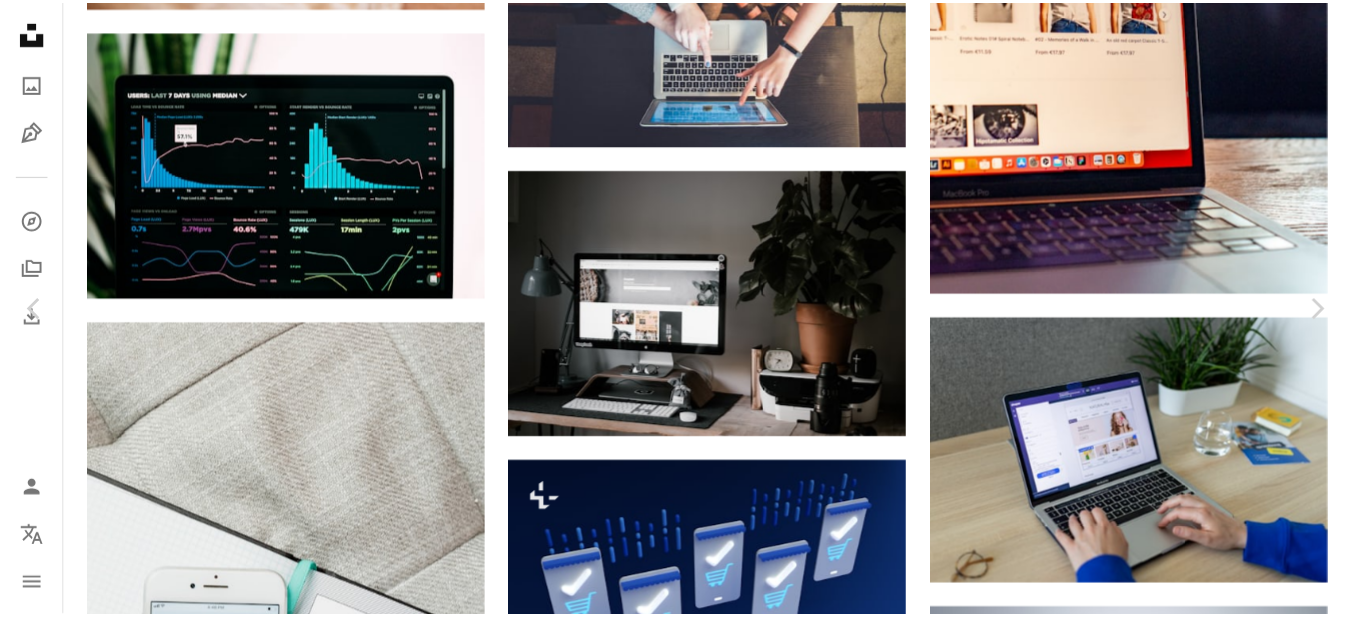 scroll, scrollTop: 200, scrollLeft: 0, axis: vertical 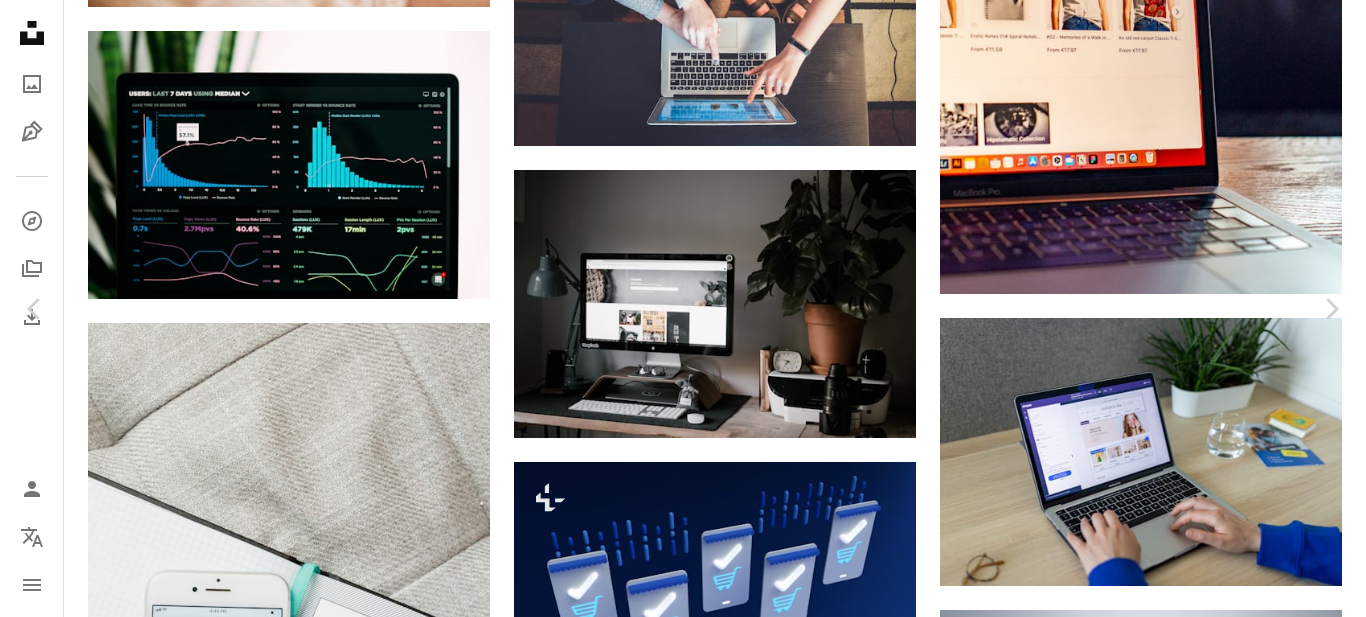 click on "[FIRST] [LAST] [USERNAME] A heart A plus sign Download free Chevron down" at bounding box center [675, 3801] 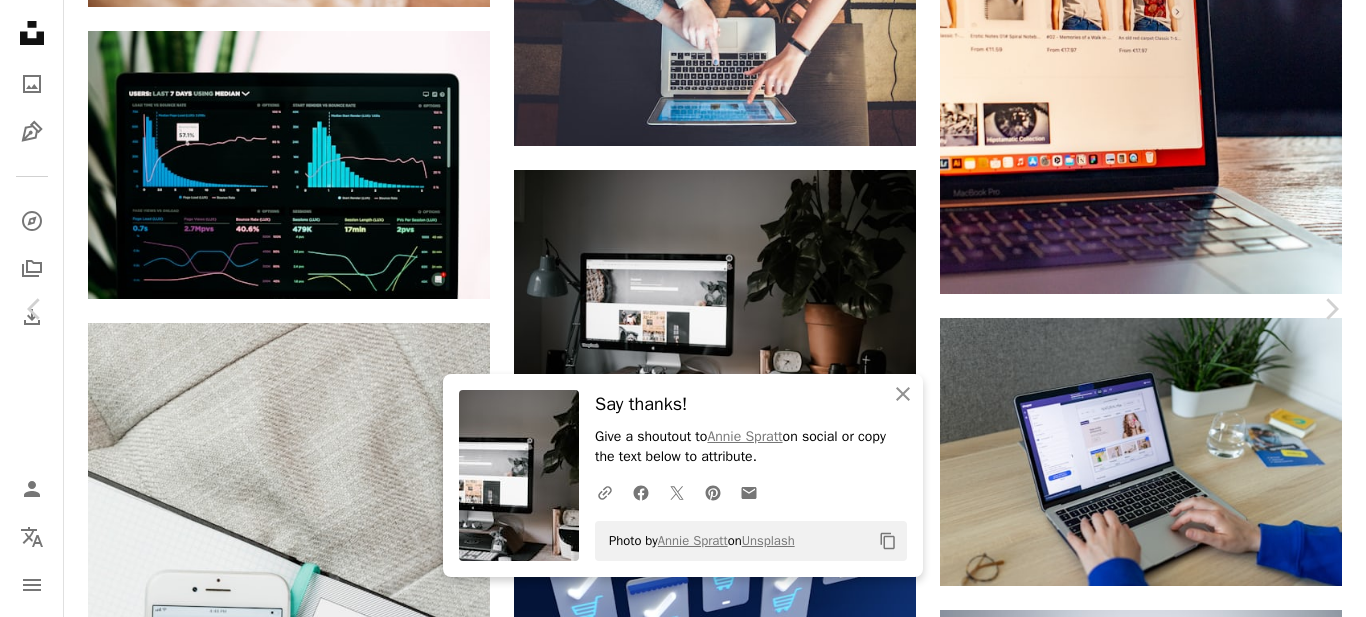 click on "An X shape" at bounding box center (20, 20) 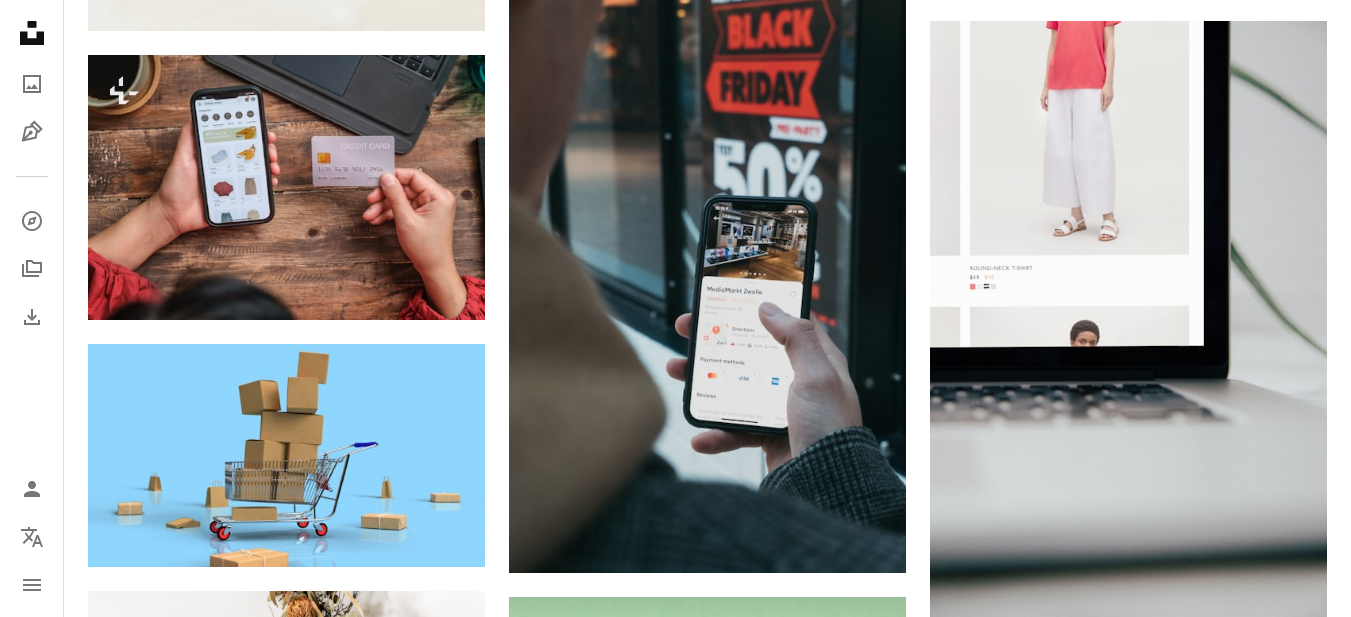 scroll, scrollTop: 593, scrollLeft: 0, axis: vertical 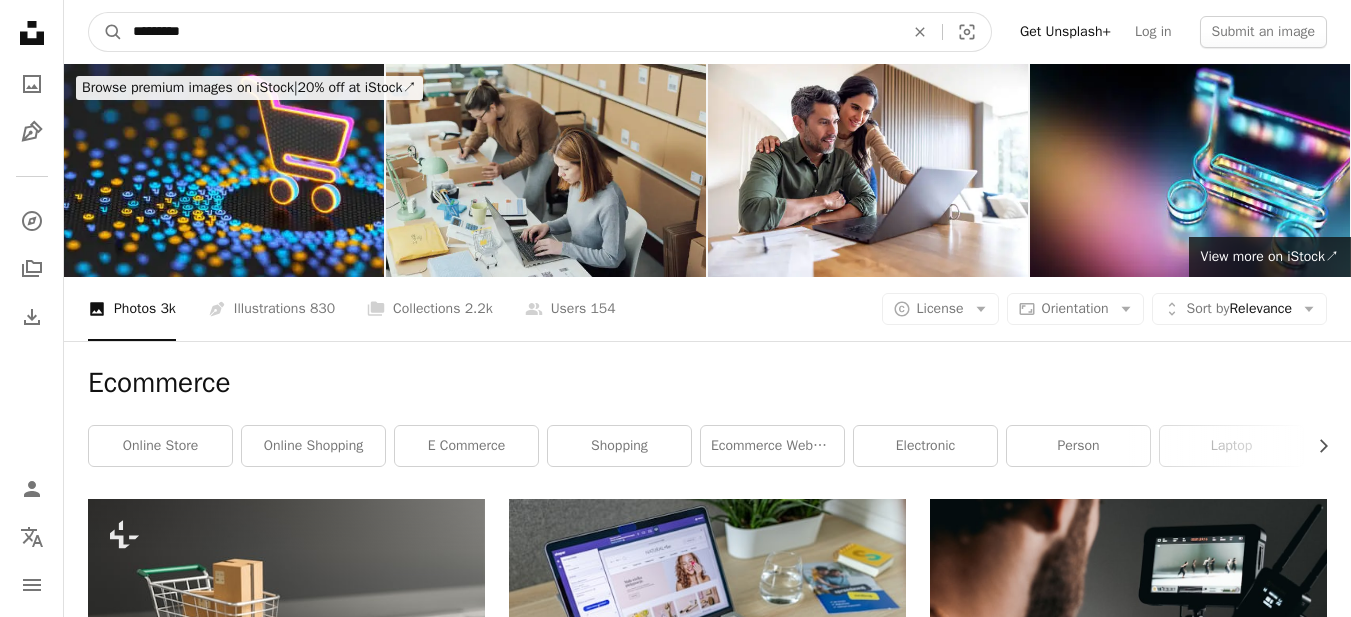 click on "*********" at bounding box center (510, 32) 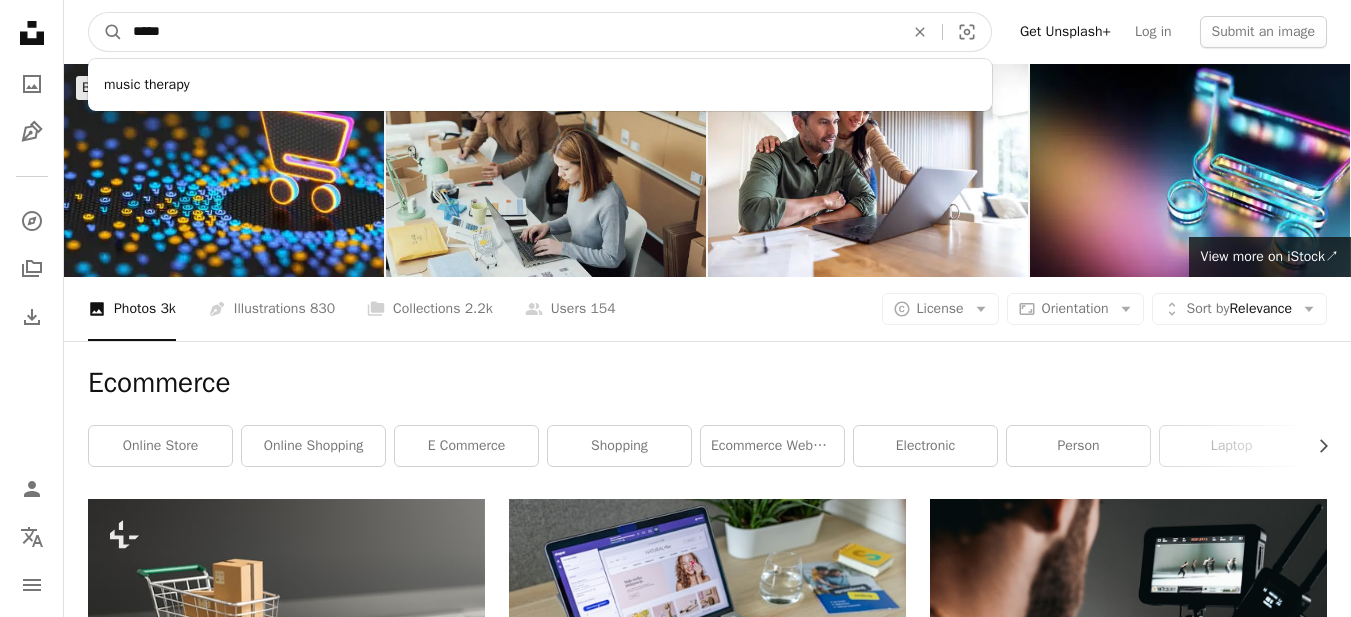 type on "*****" 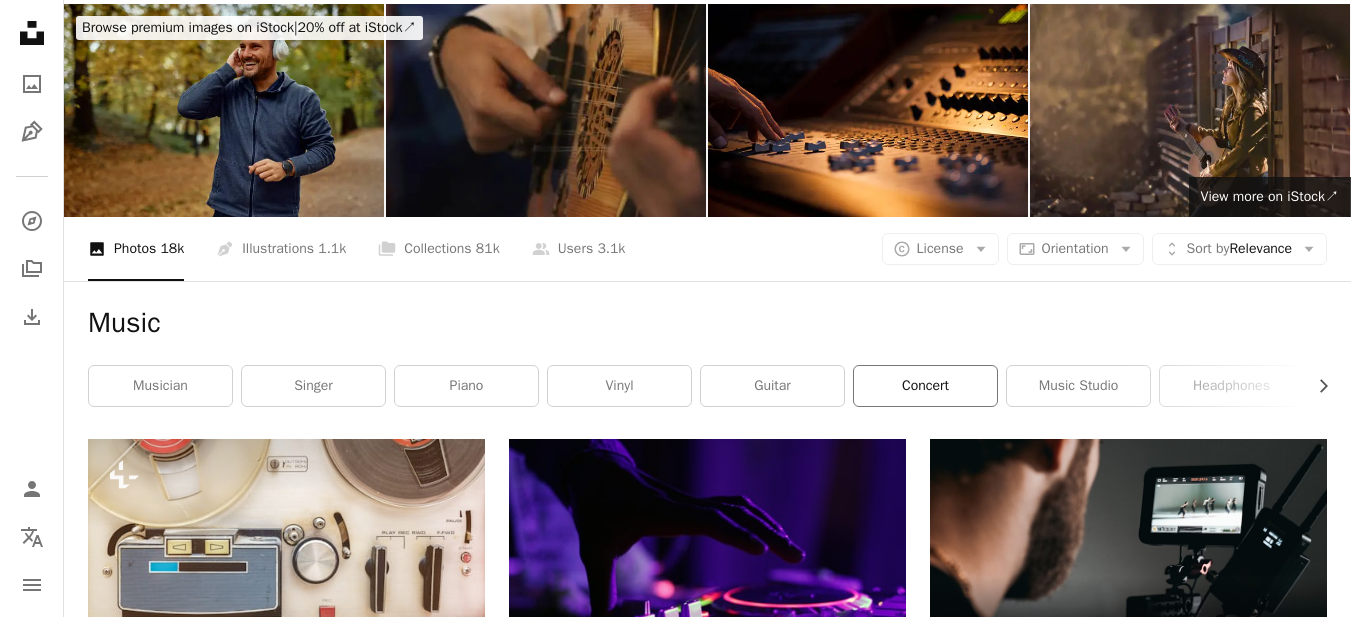 scroll, scrollTop: 300, scrollLeft: 0, axis: vertical 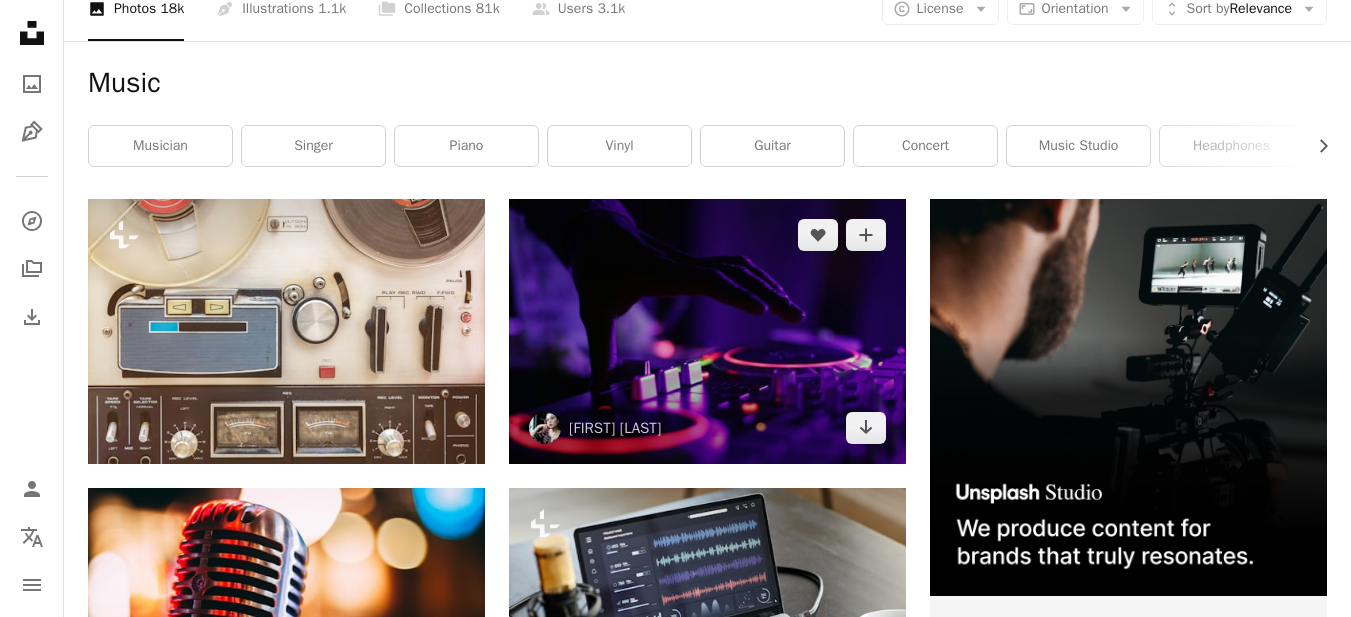 click at bounding box center (707, 331) 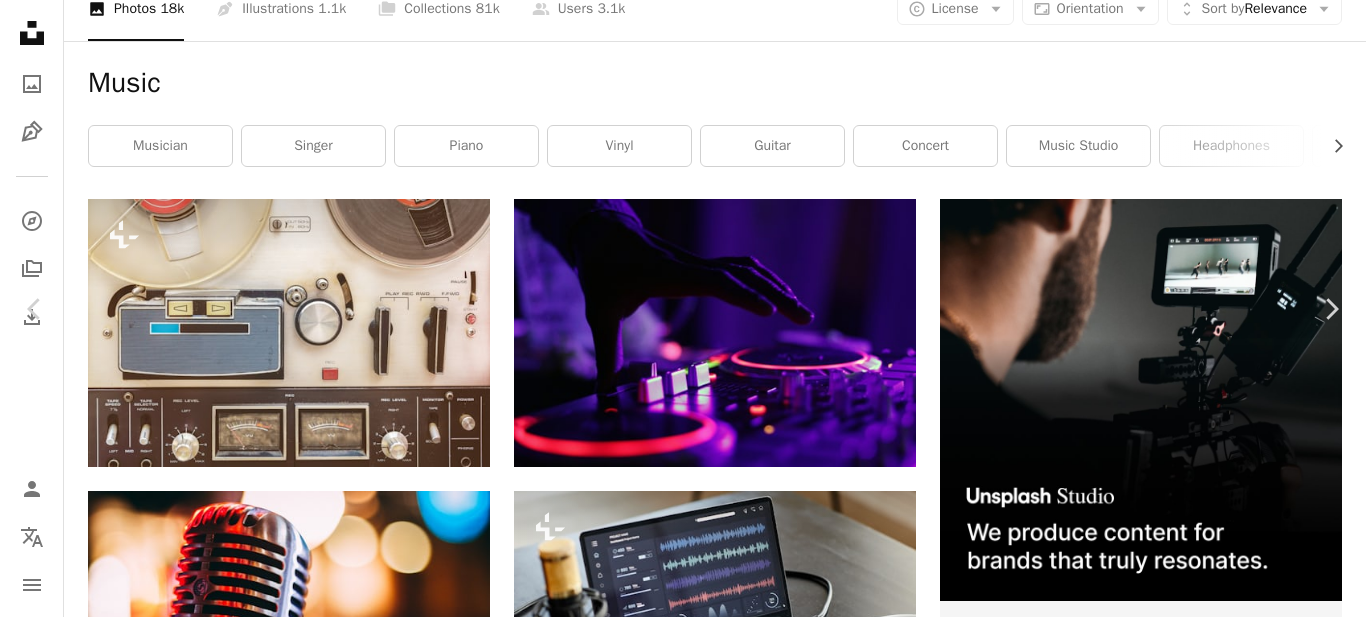 click on "Download free" at bounding box center [1167, 3806] 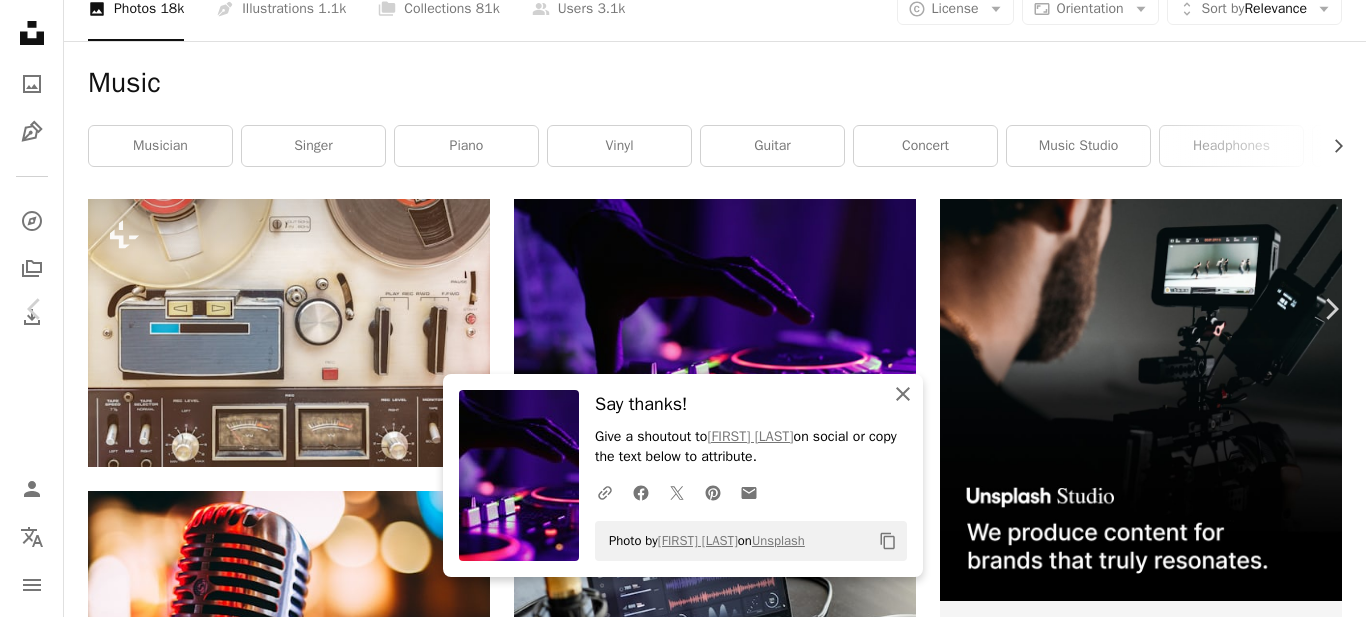 click on "An X shape" 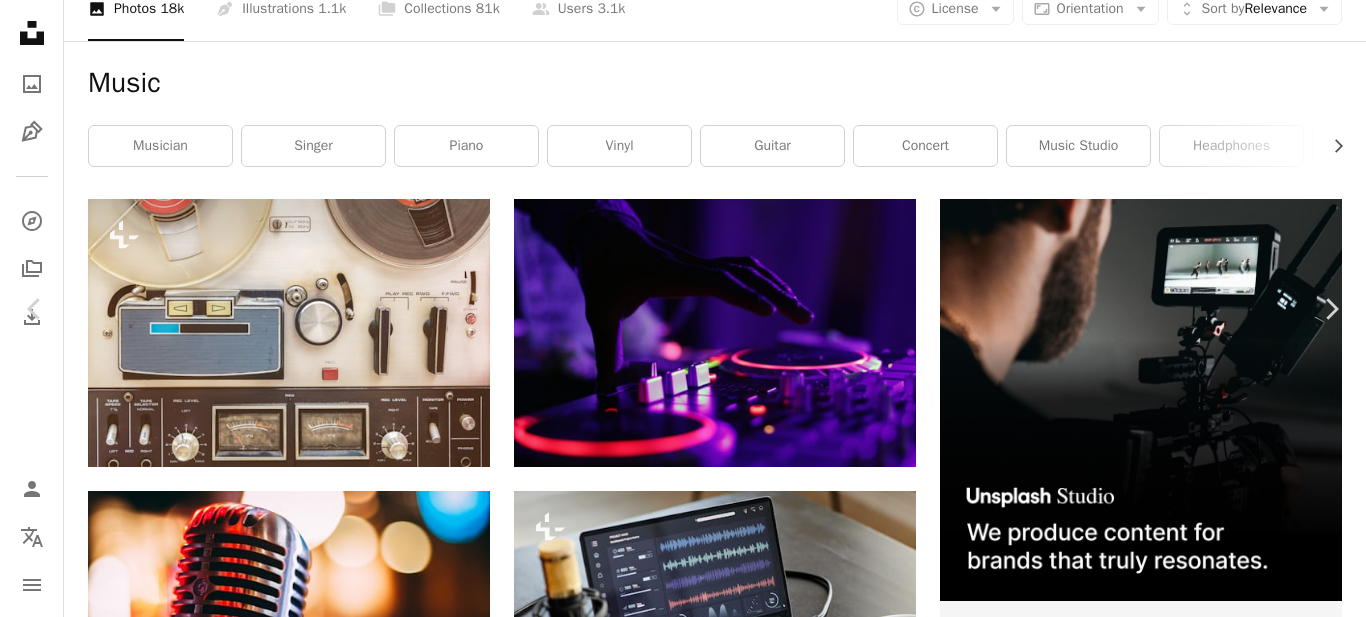 click on "An X shape" at bounding box center (20, 20) 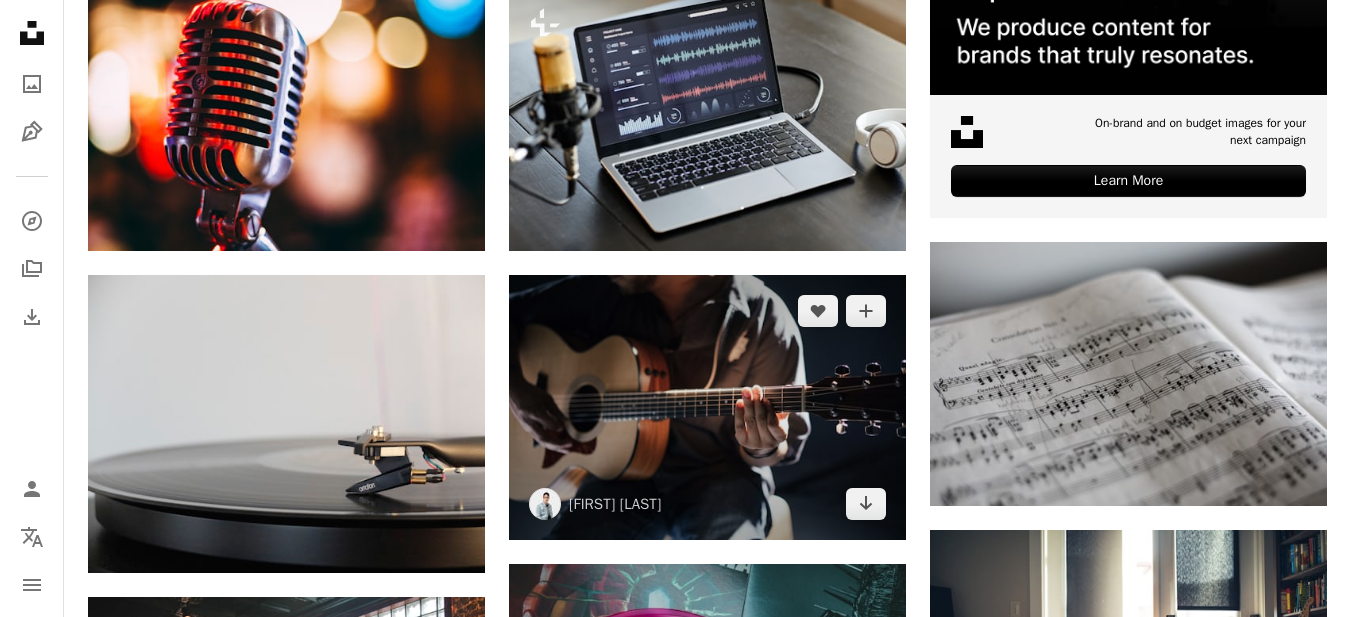 scroll, scrollTop: 800, scrollLeft: 0, axis: vertical 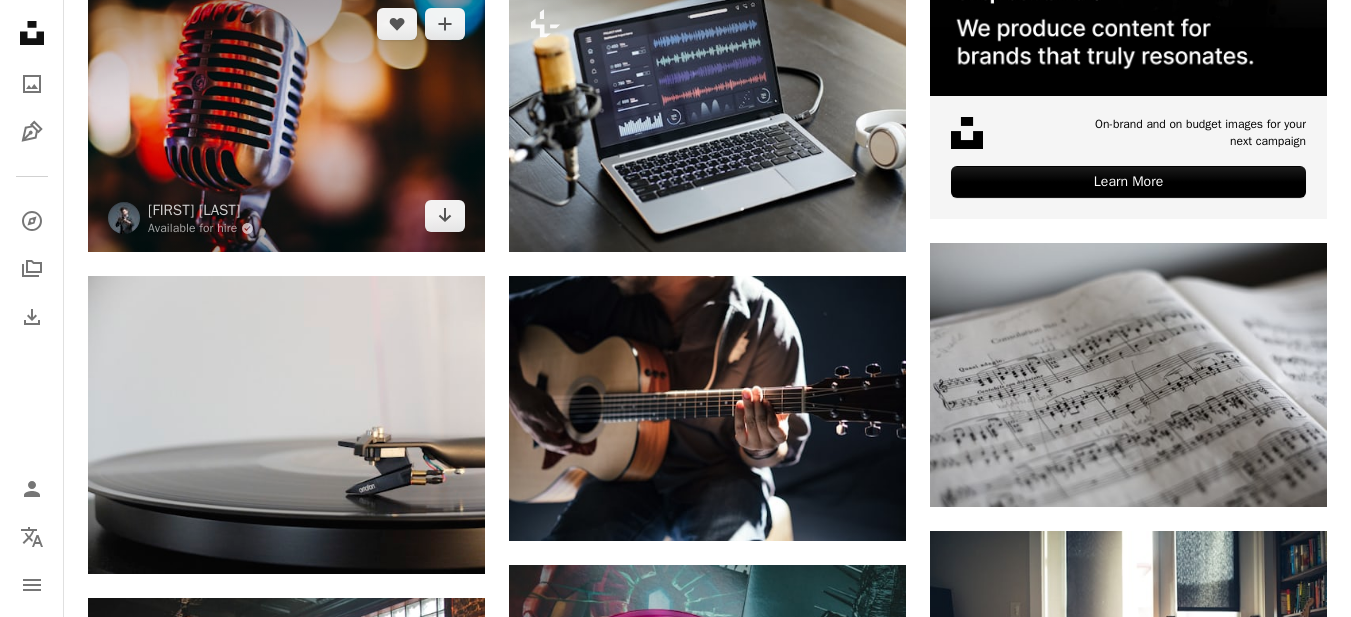 click at bounding box center (286, 120) 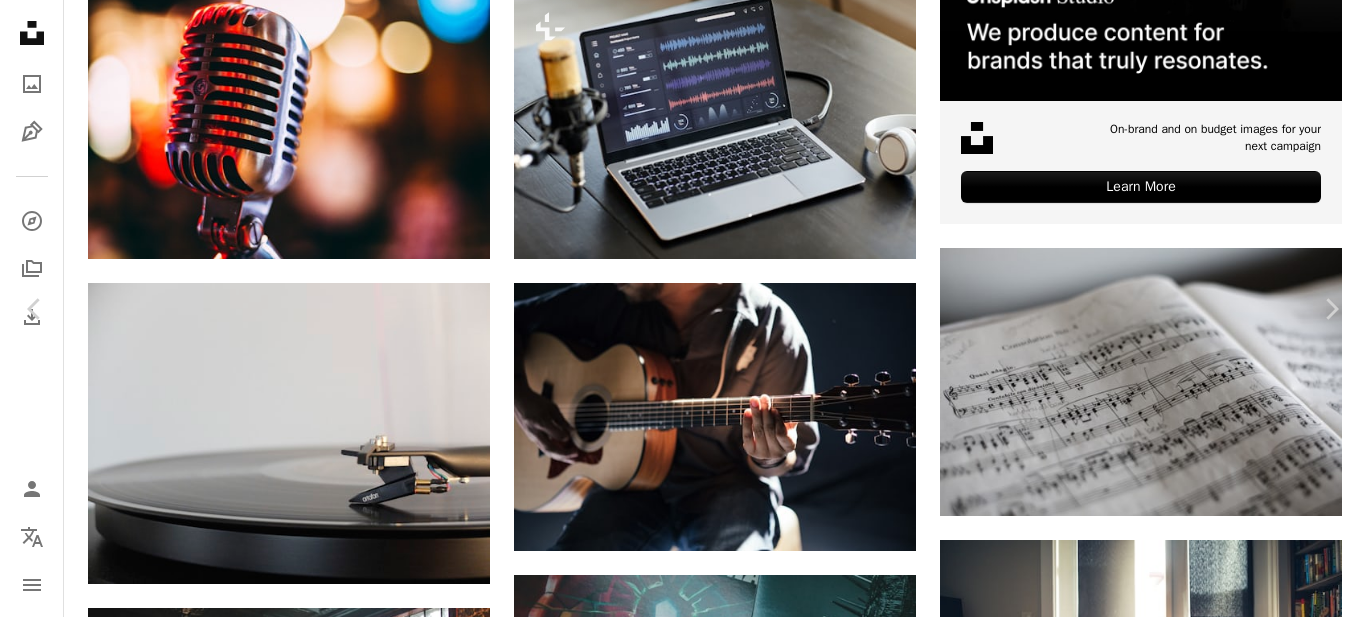 click on "Download free" at bounding box center (1167, 3305) 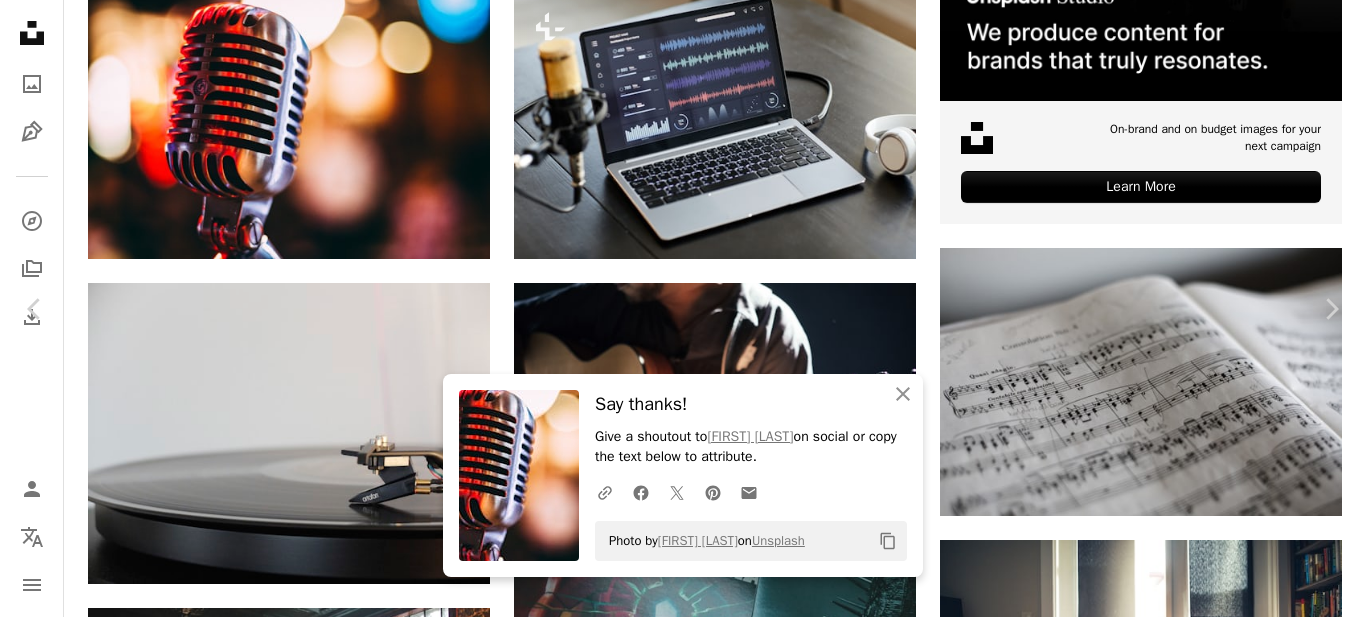click on "Download free" at bounding box center [1167, 3305] 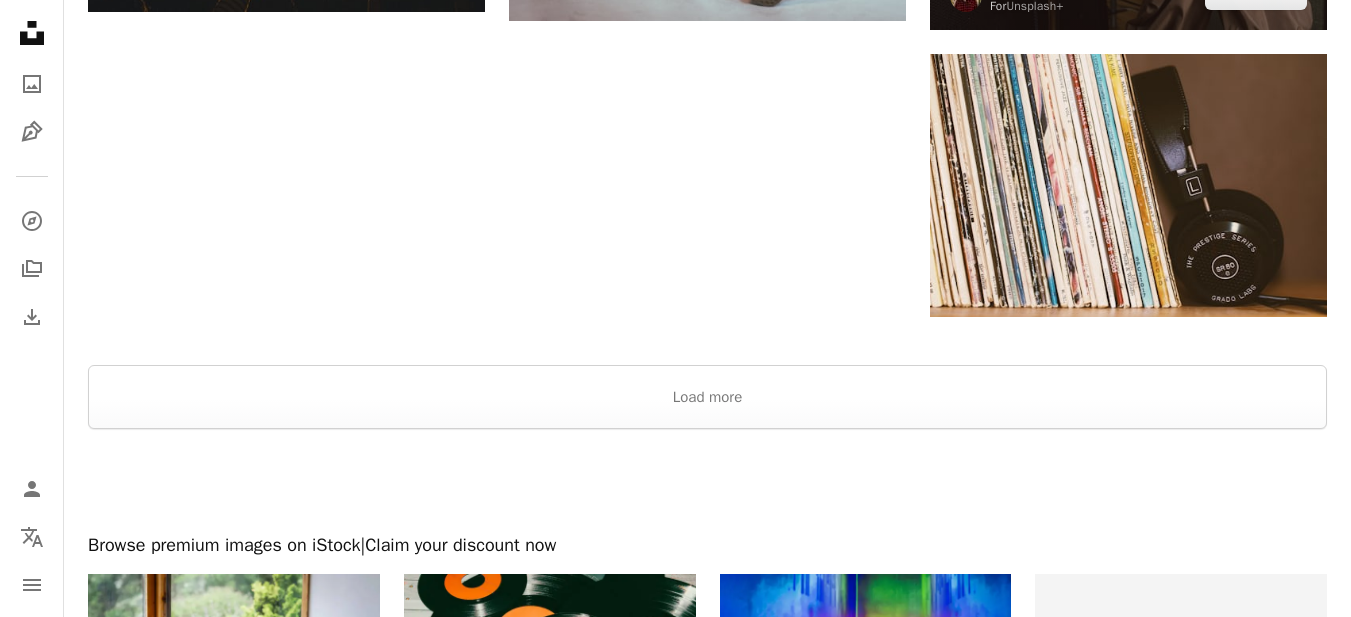 scroll, scrollTop: 2405, scrollLeft: 0, axis: vertical 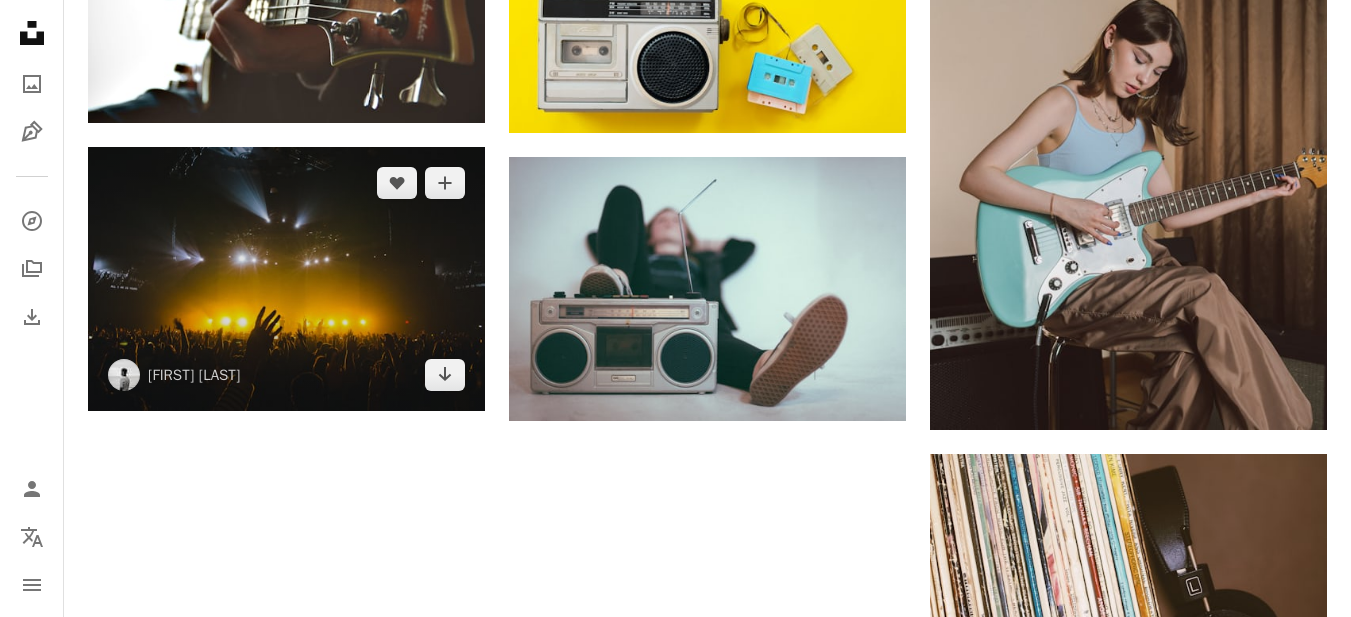 click at bounding box center [286, 279] 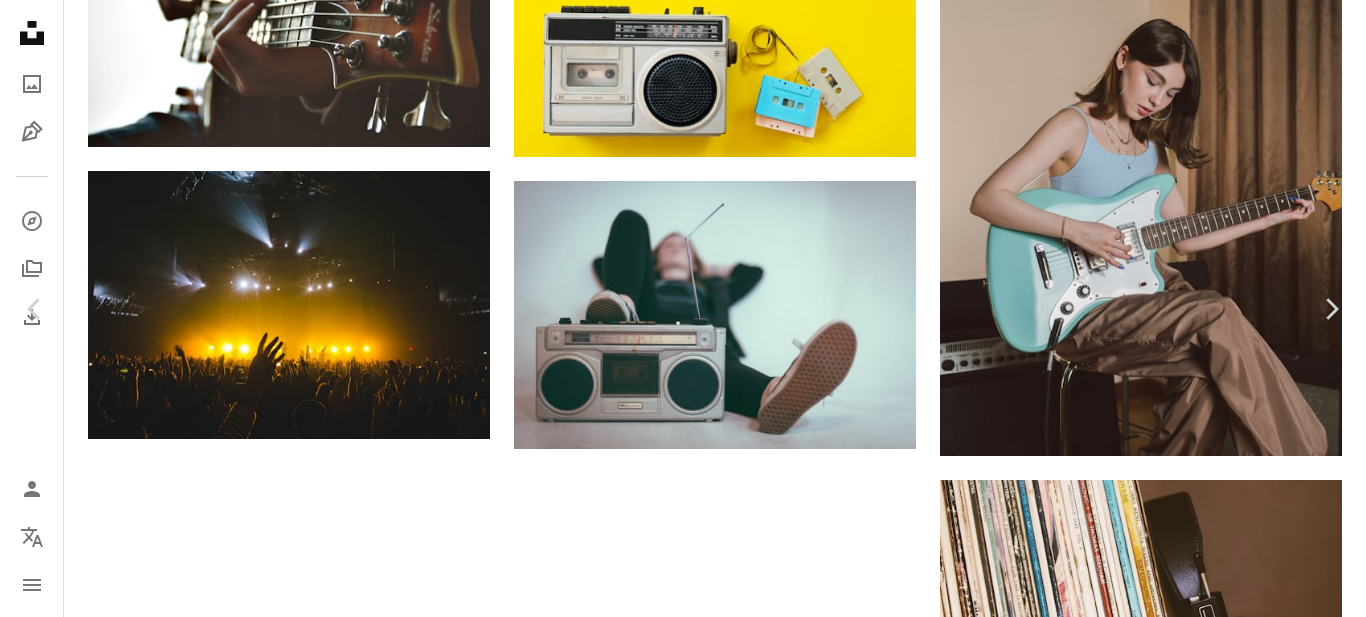 click on "Download free" at bounding box center [1167, 1700] 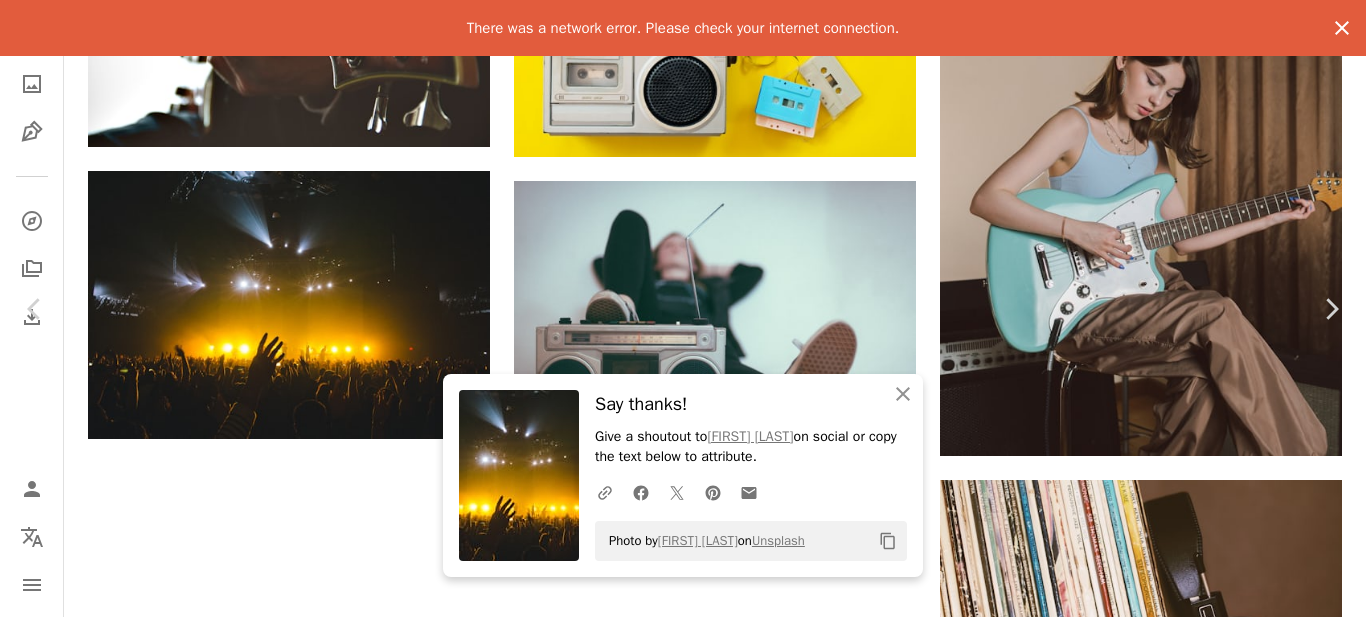 click on "An X shape" 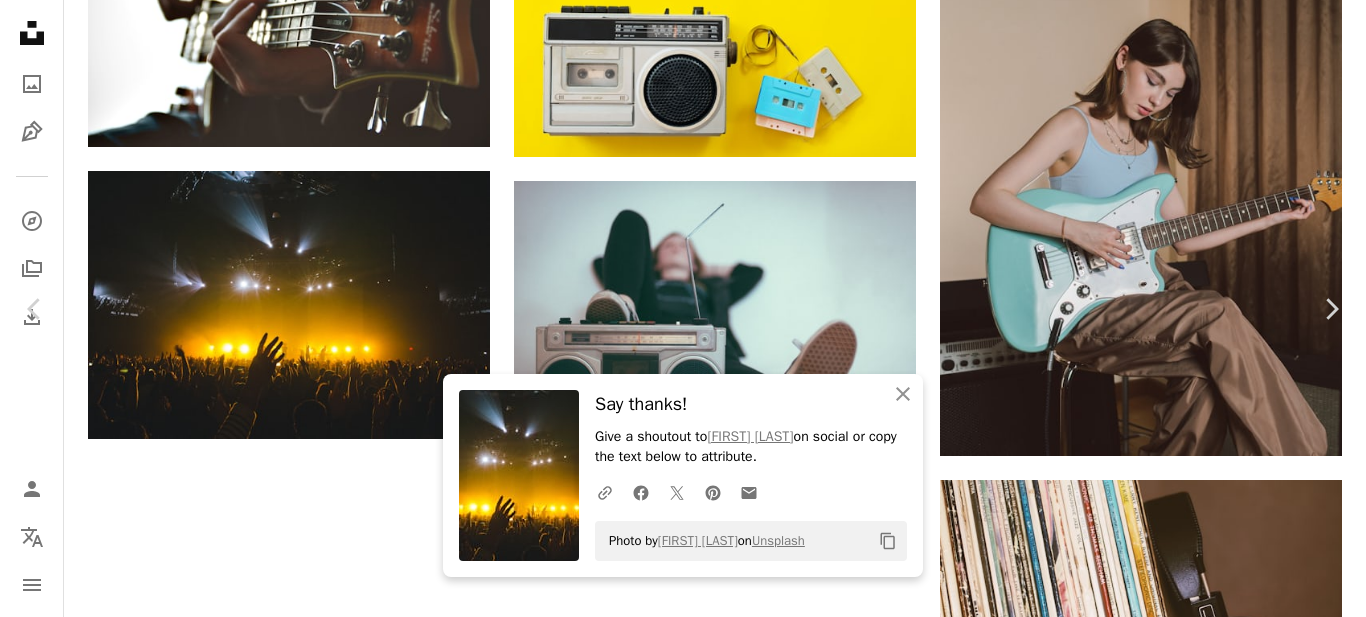 click on "Download free" at bounding box center (1167, 1700) 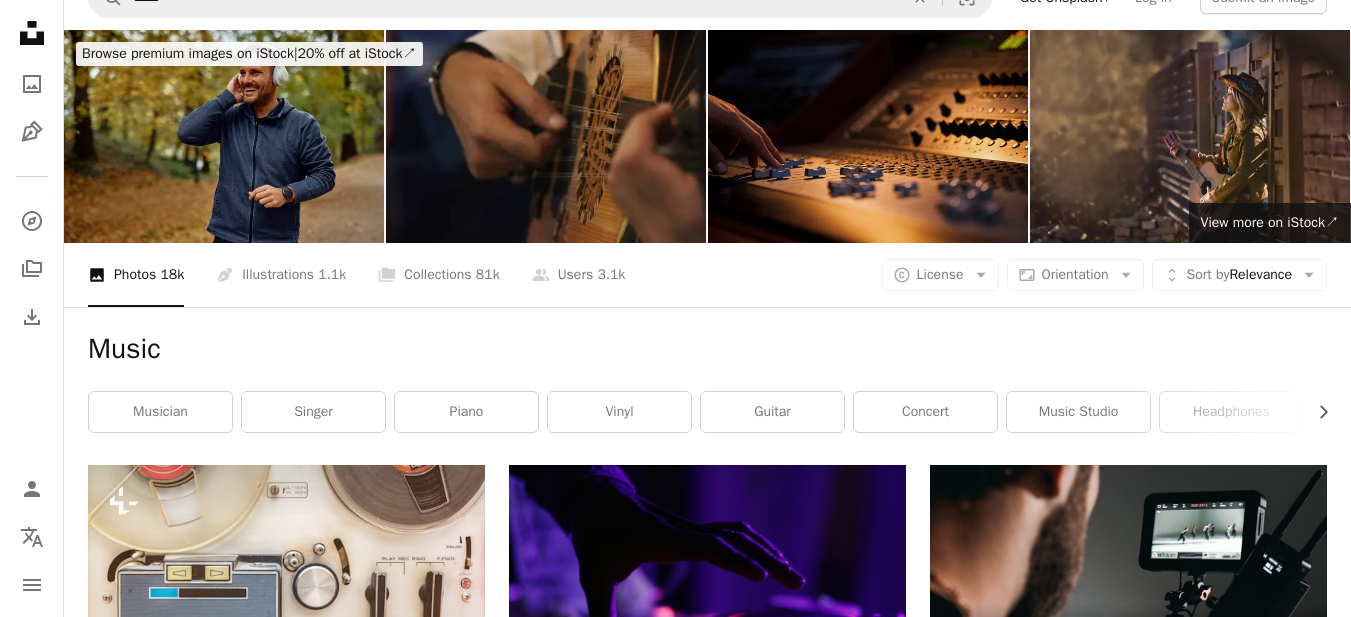 scroll, scrollTop: 0, scrollLeft: 0, axis: both 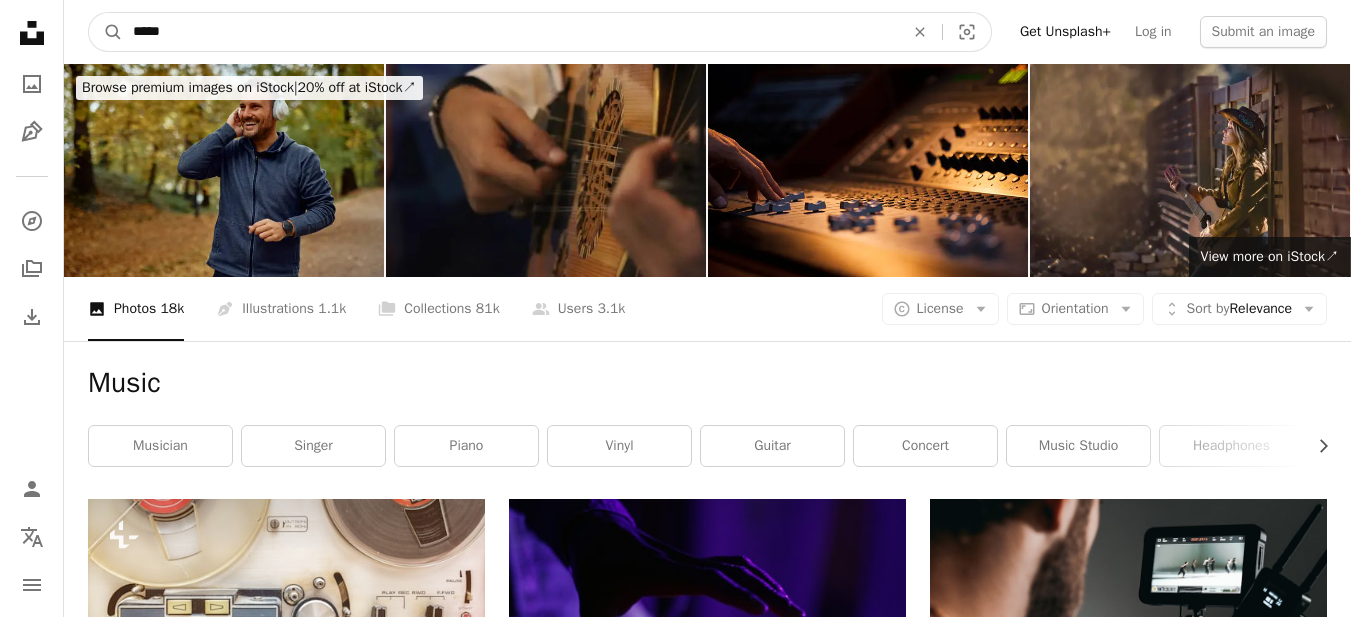 click on "*****" at bounding box center [510, 32] 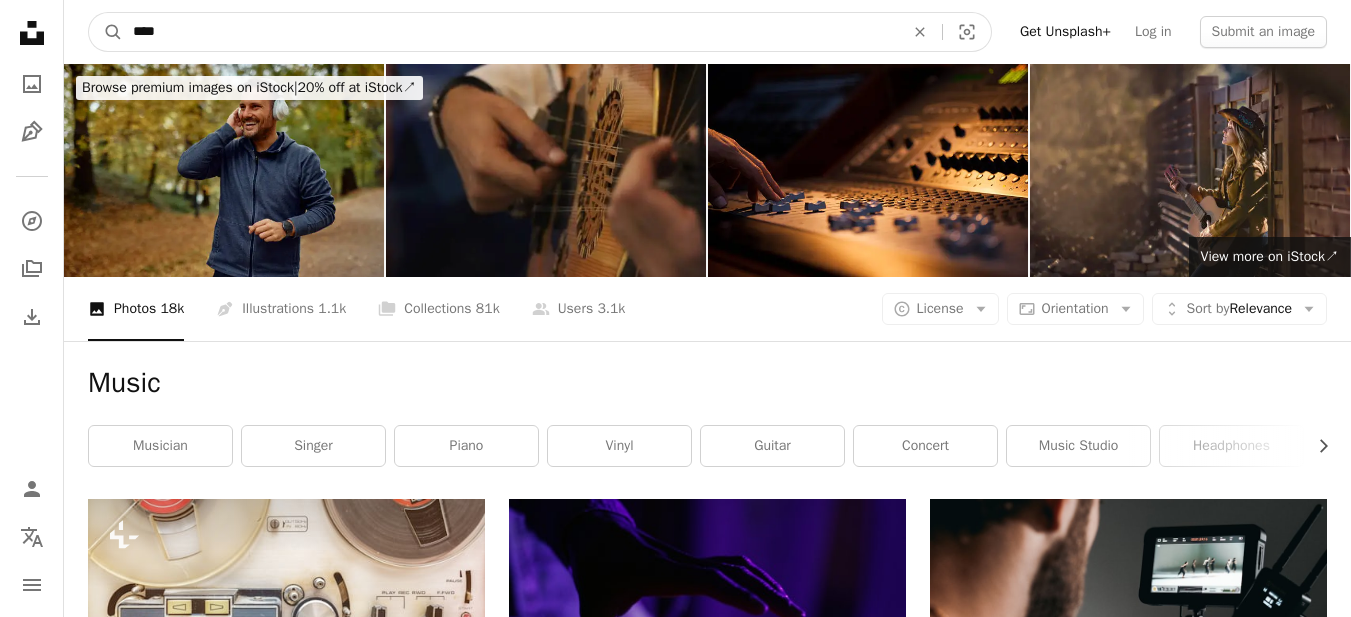 type on "****" 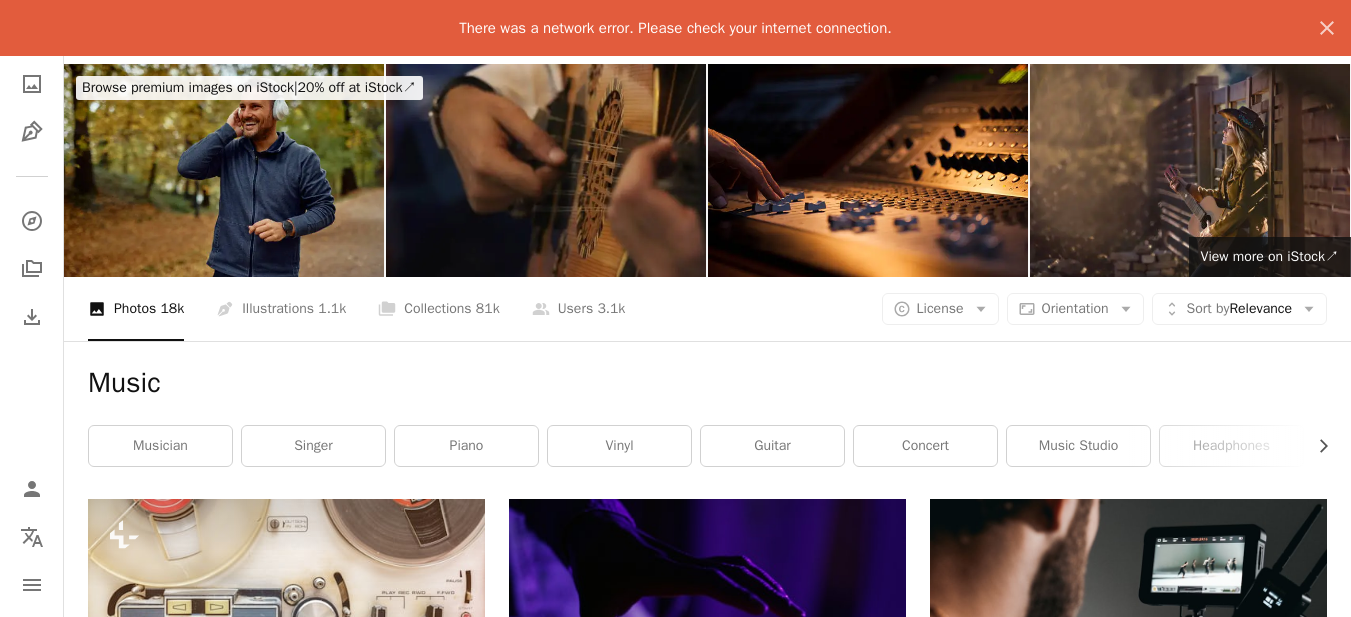 click on "A magnifying glass" at bounding box center (106, 32) 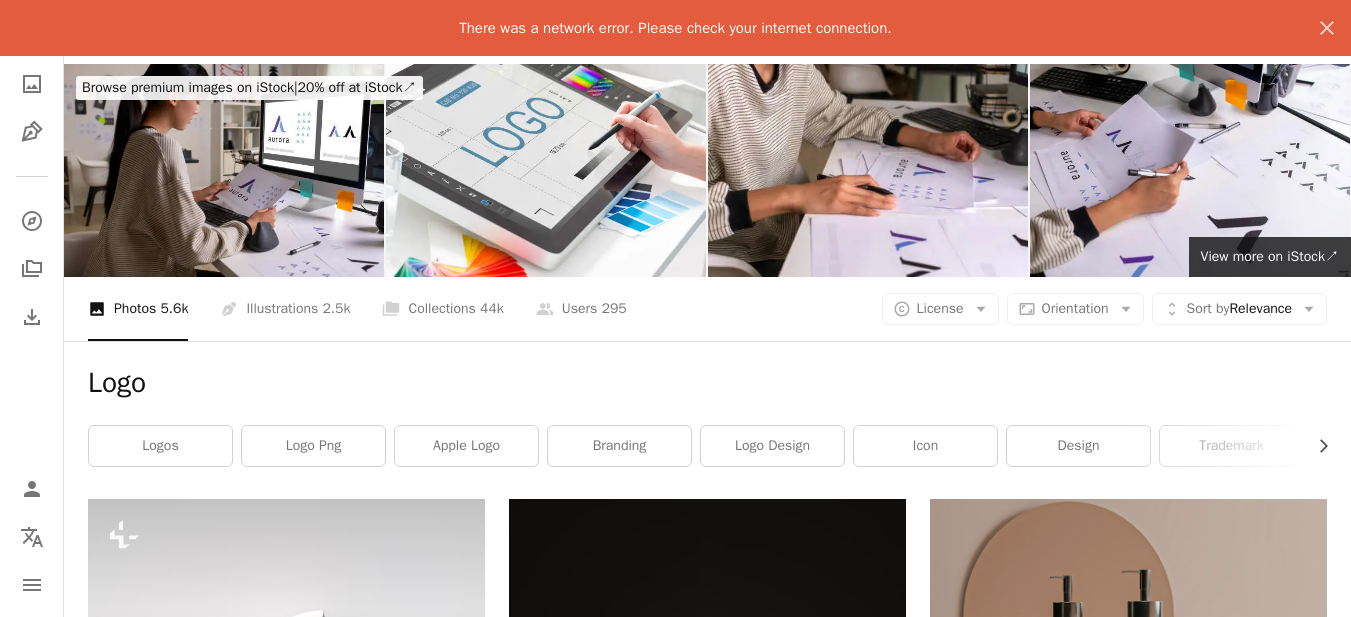 scroll, scrollTop: 407, scrollLeft: 0, axis: vertical 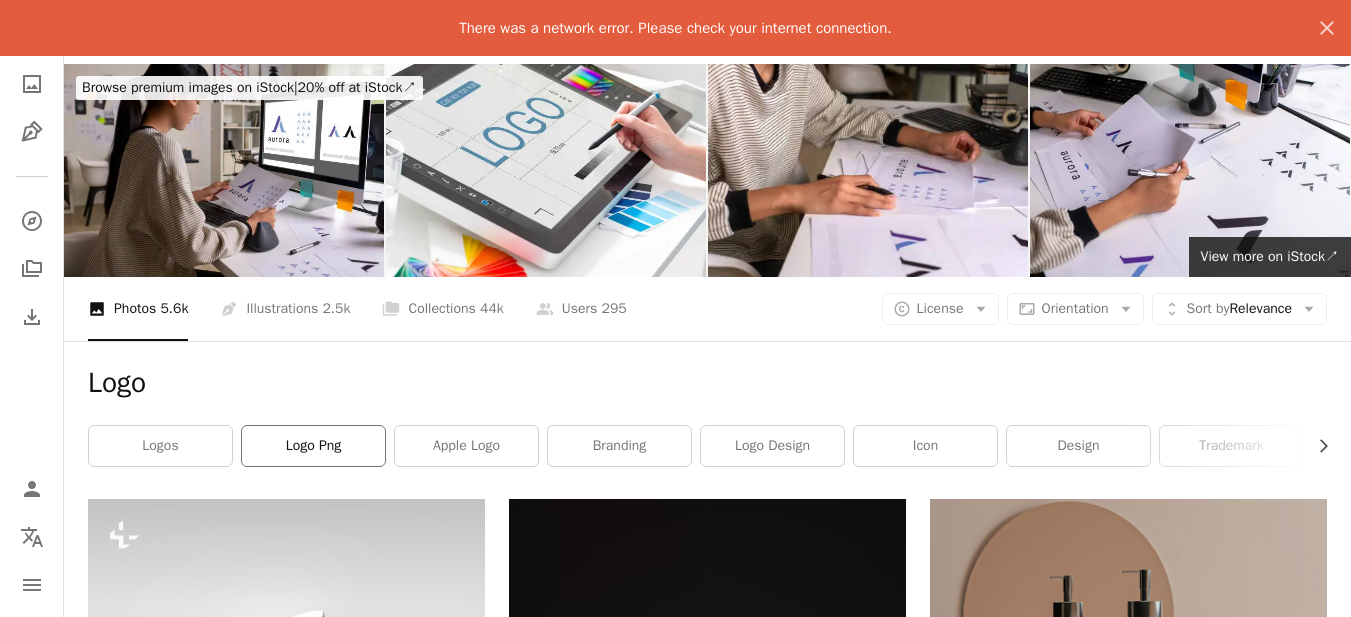 click on "logo png" at bounding box center (313, 446) 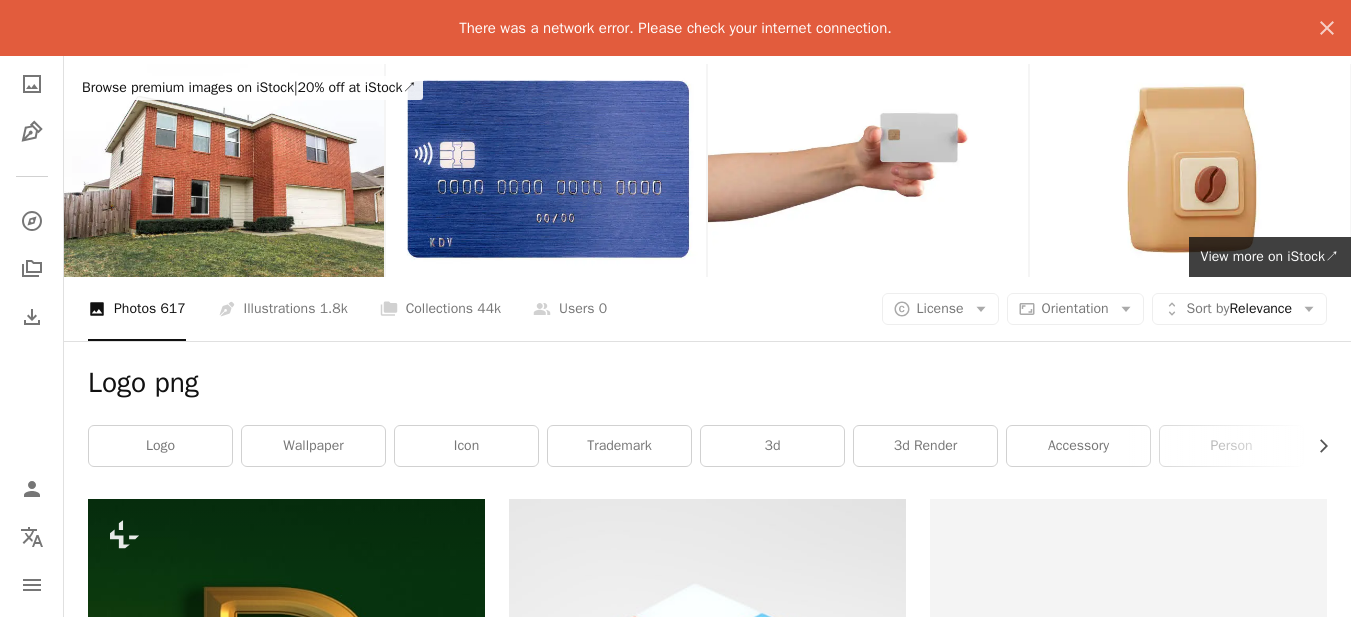scroll, scrollTop: 500, scrollLeft: 0, axis: vertical 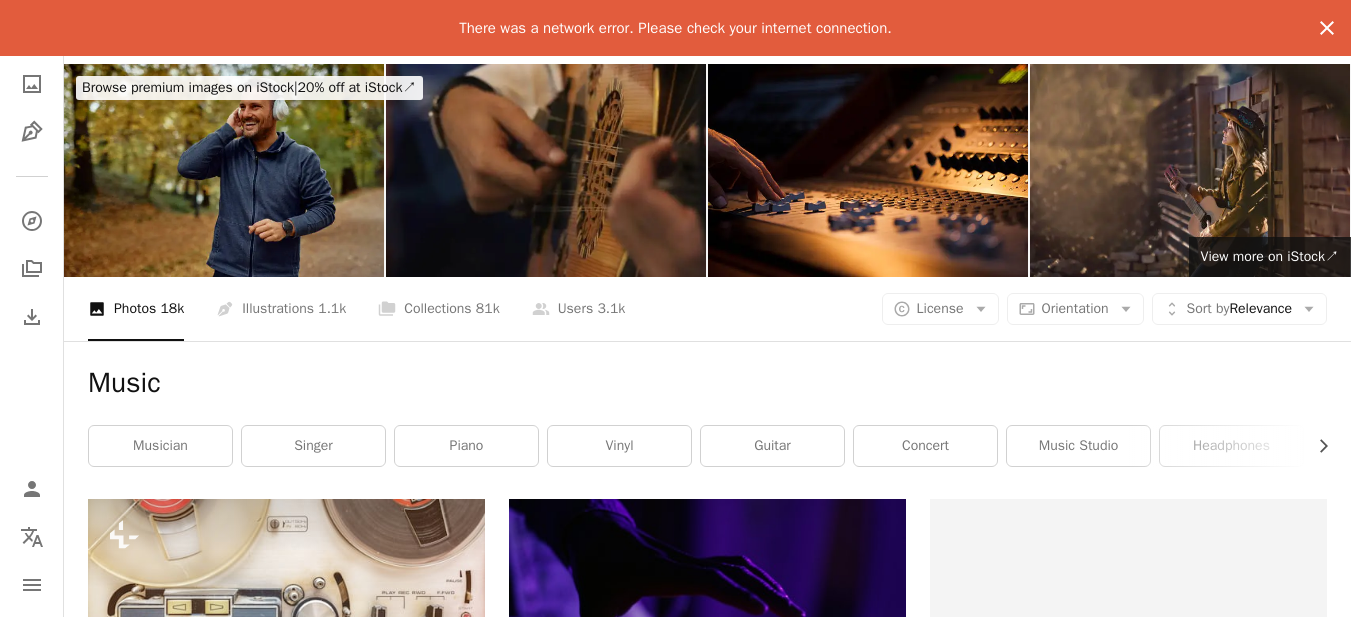 click on "An X shape" 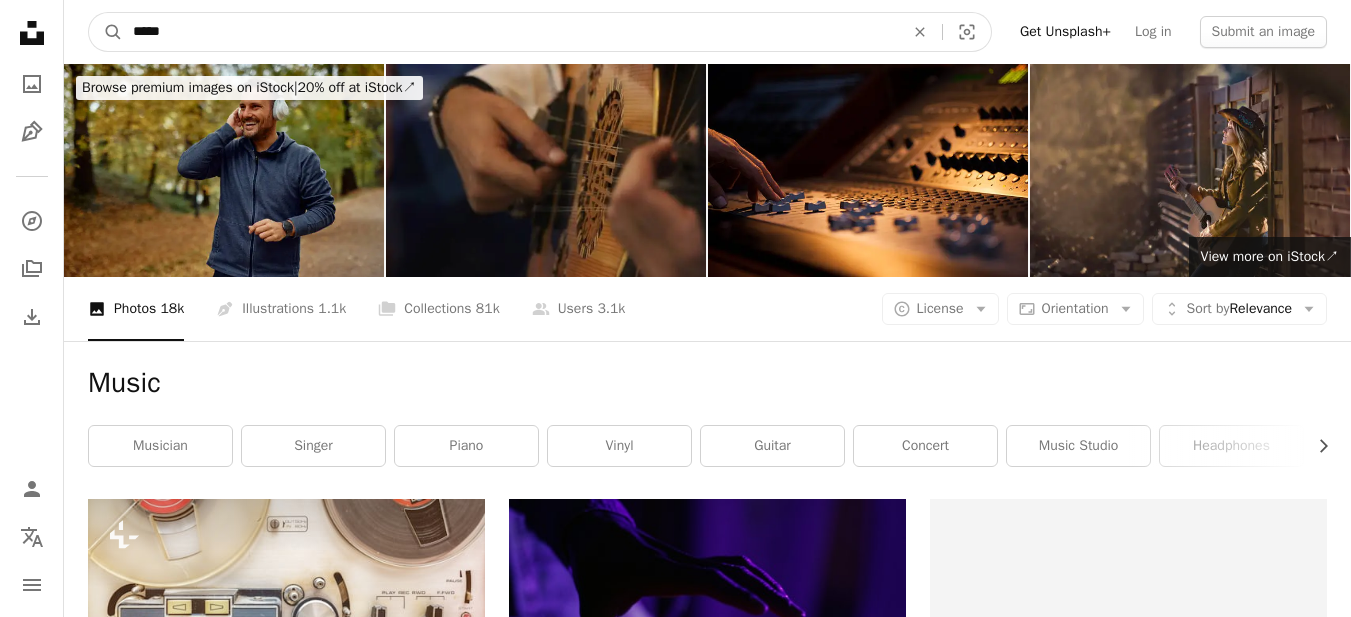 click on "*****" at bounding box center (510, 32) 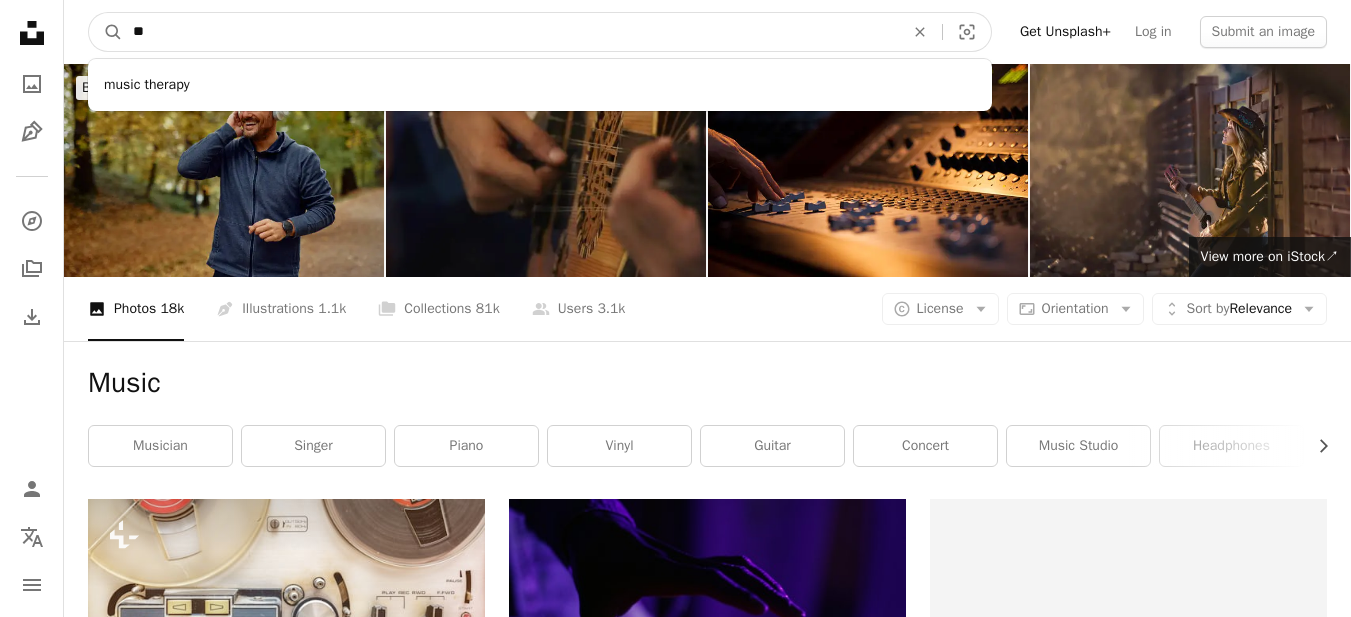 type on "*" 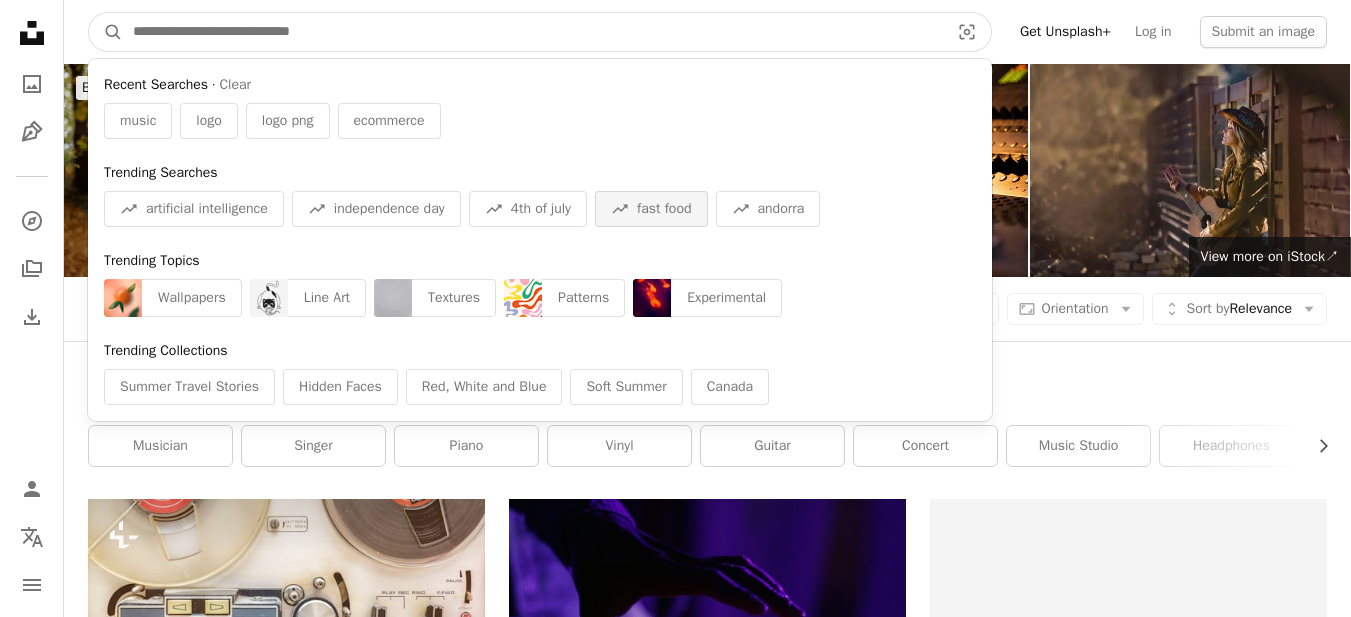 type 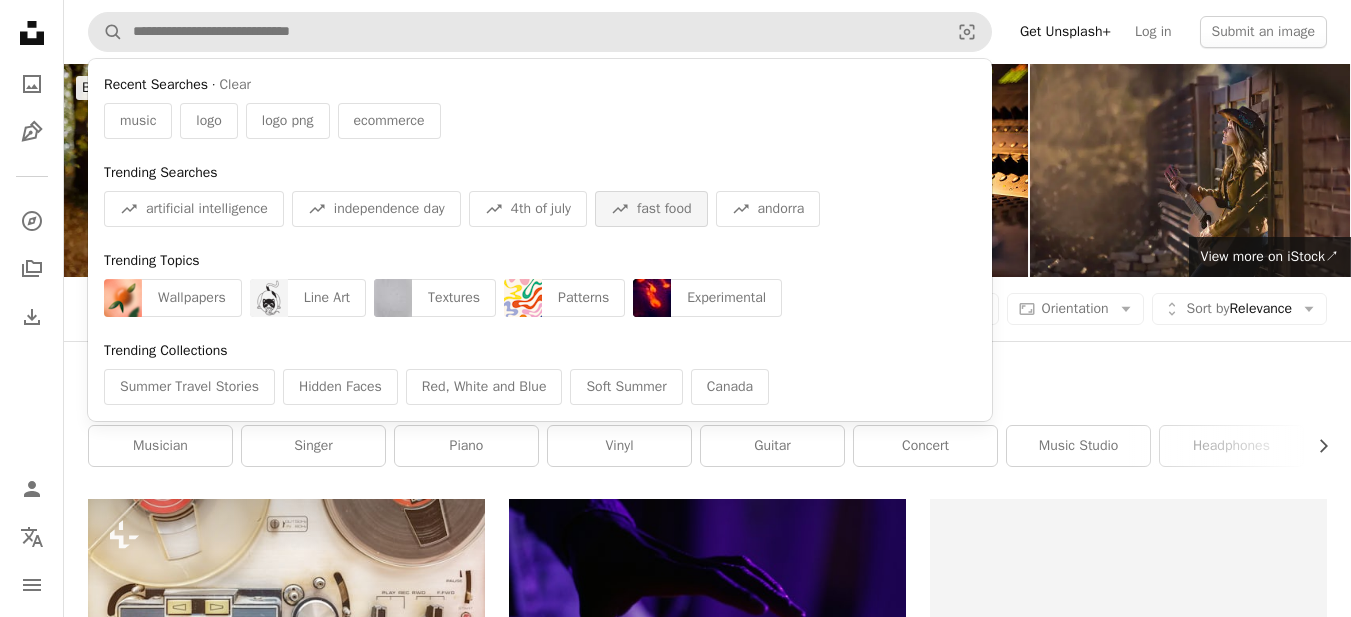 click on "A trend sign fast food" at bounding box center [651, 209] 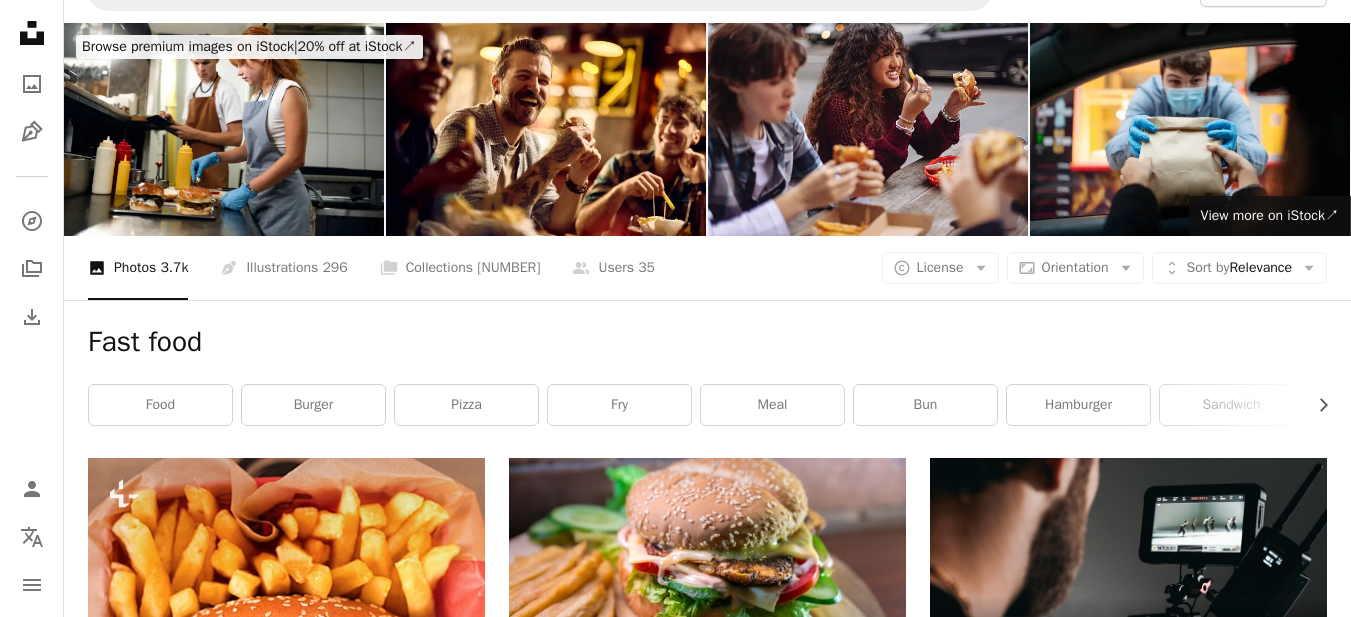 scroll, scrollTop: 0, scrollLeft: 0, axis: both 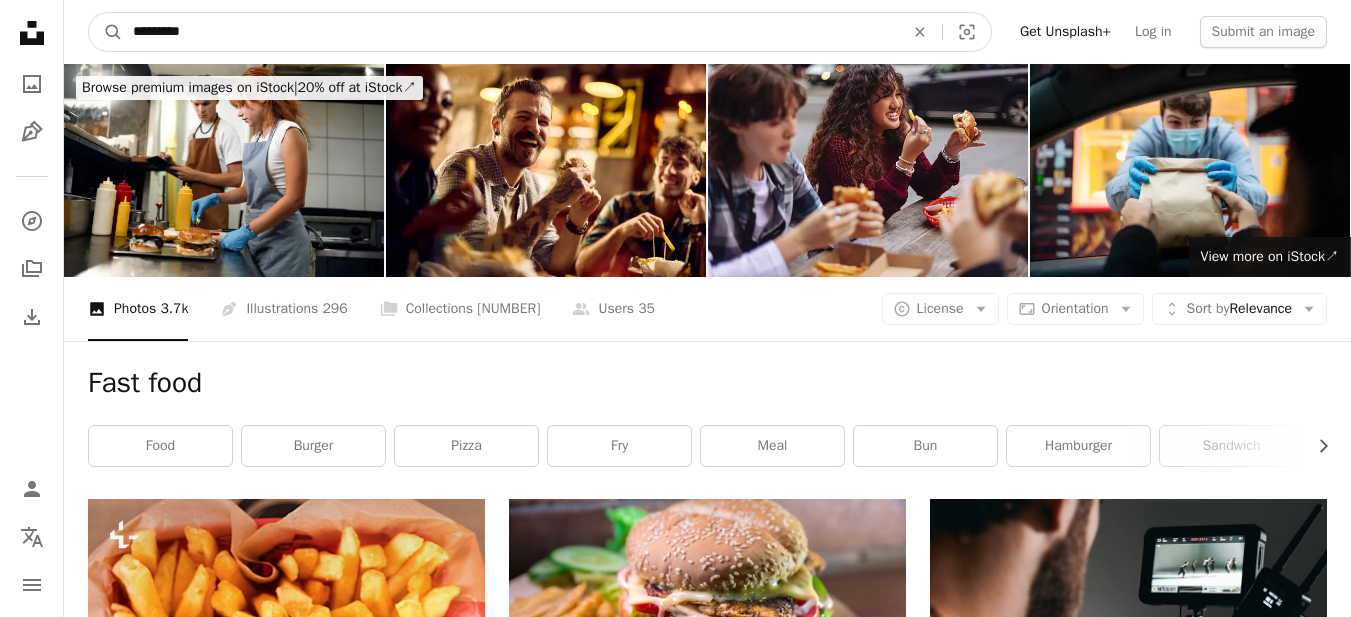 click on "*********" at bounding box center [510, 32] 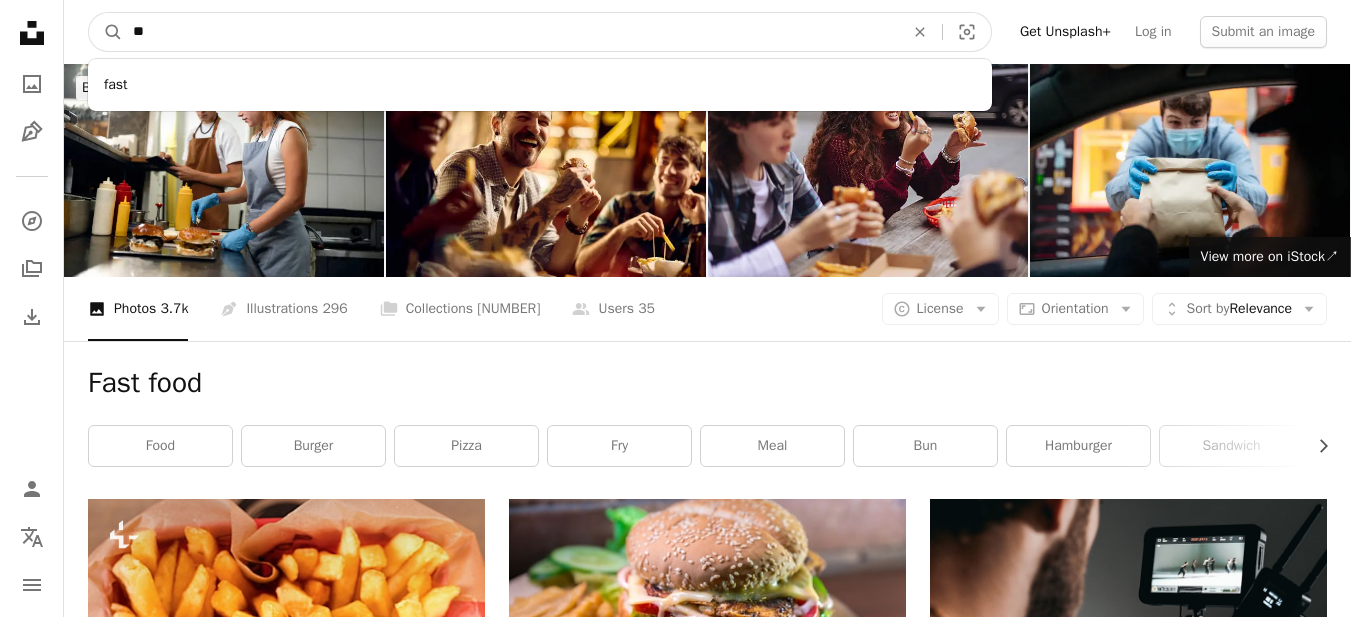 type on "*" 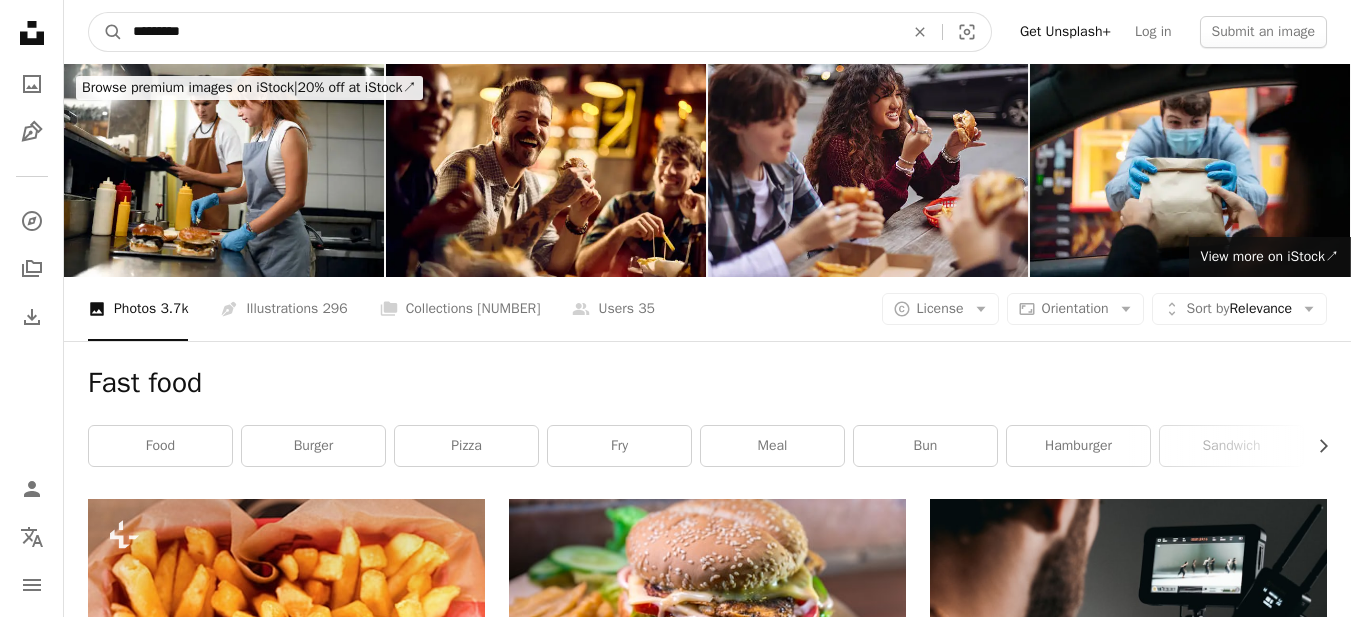 type on "*********" 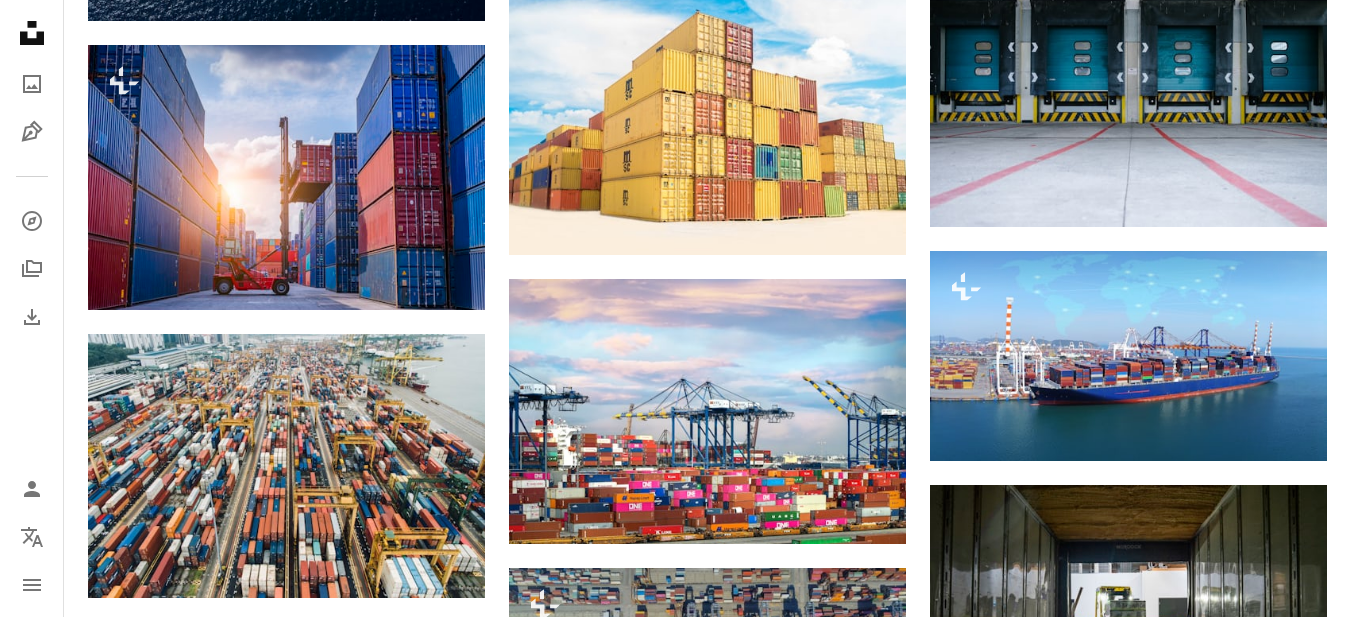 scroll, scrollTop: 1100, scrollLeft: 0, axis: vertical 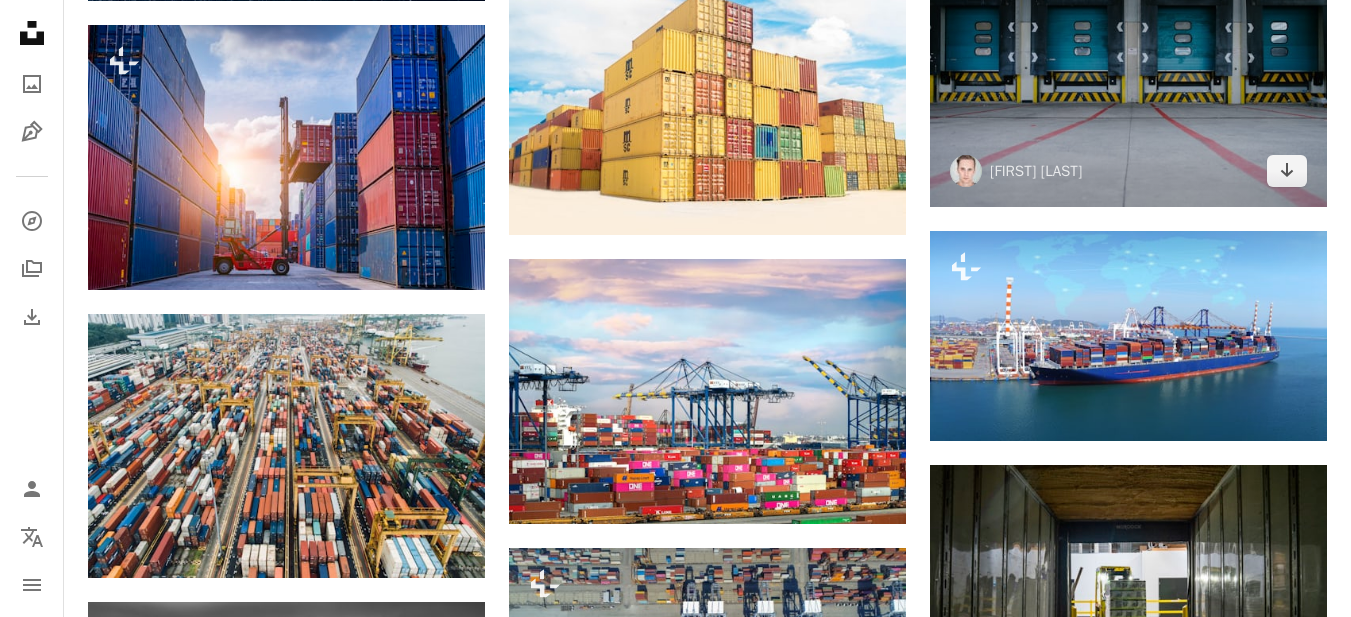 click at bounding box center (1128, 75) 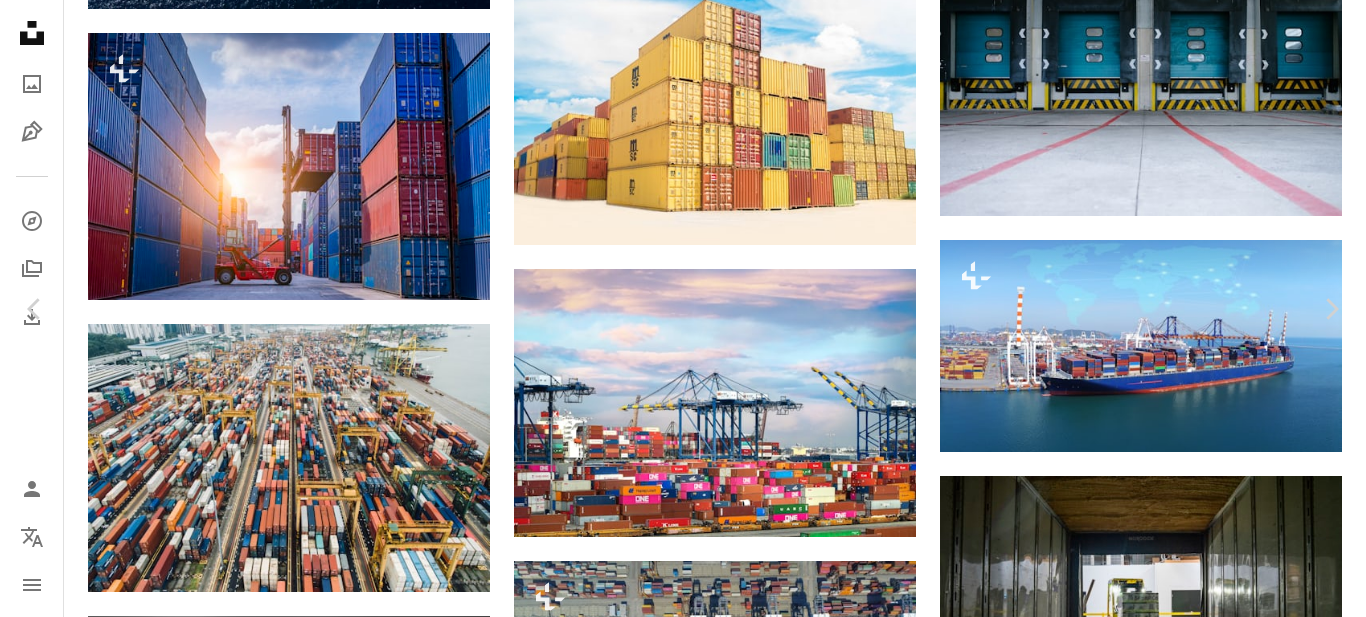 click on "Download free" at bounding box center (1167, 2841) 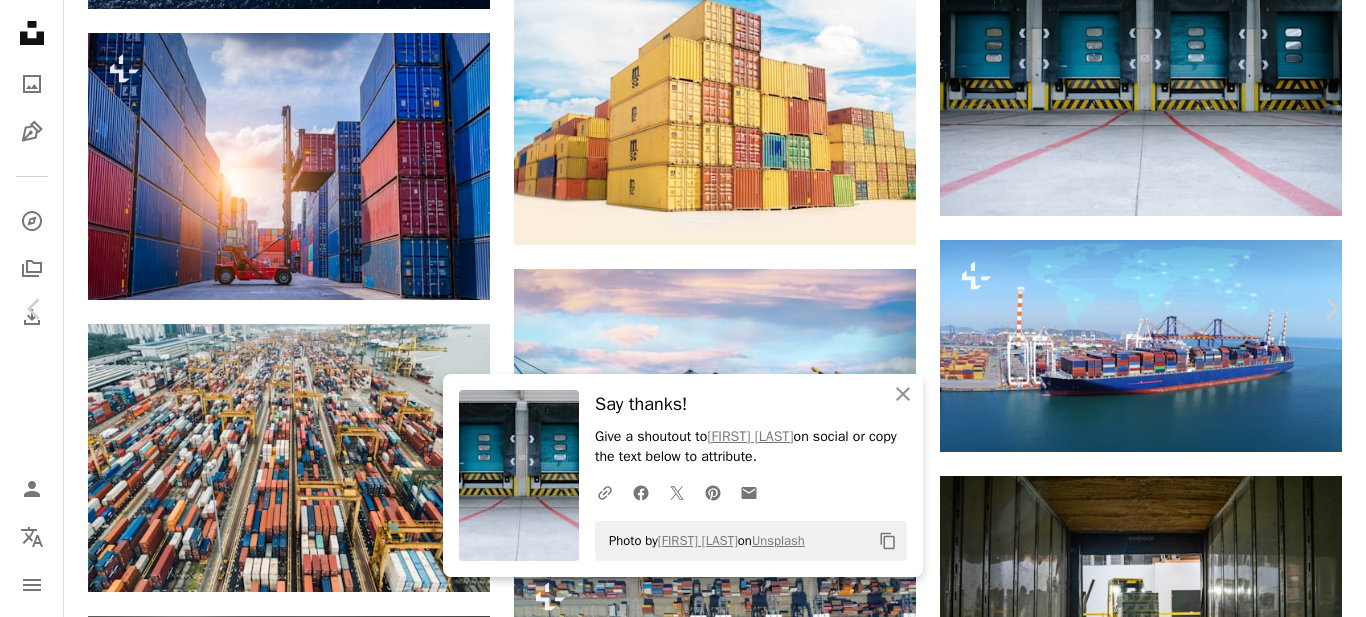 click on "An X shape" at bounding box center (20, 20) 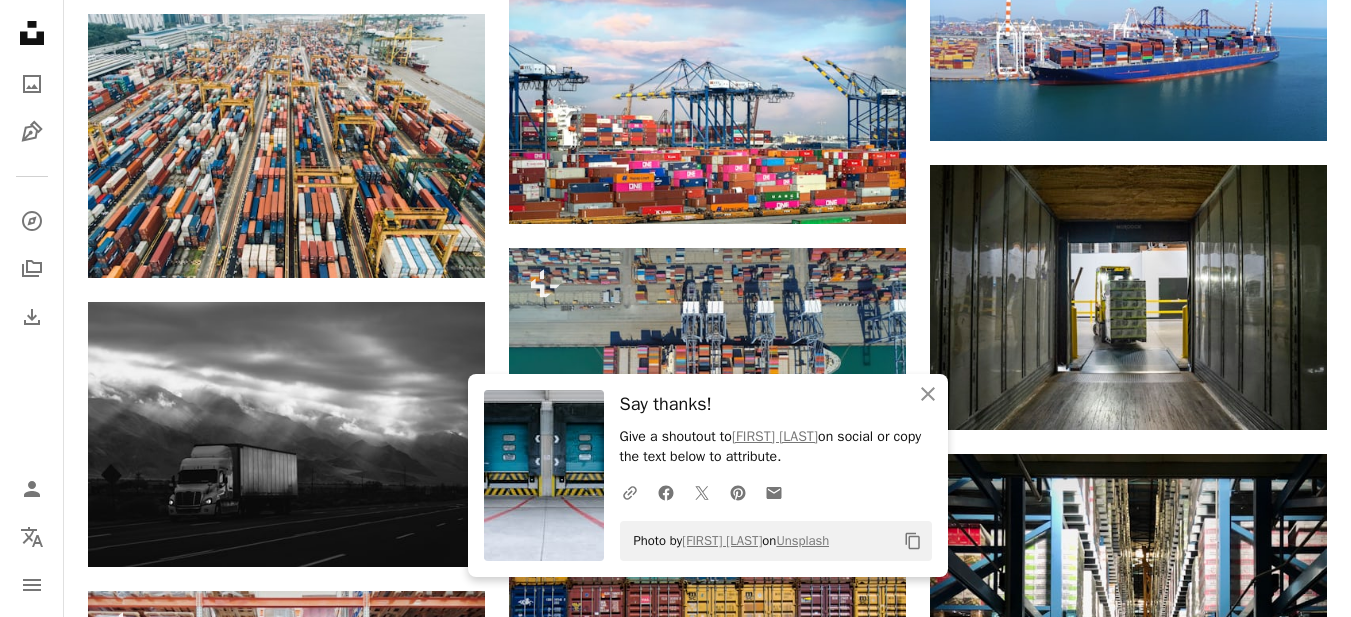 scroll, scrollTop: 1500, scrollLeft: 0, axis: vertical 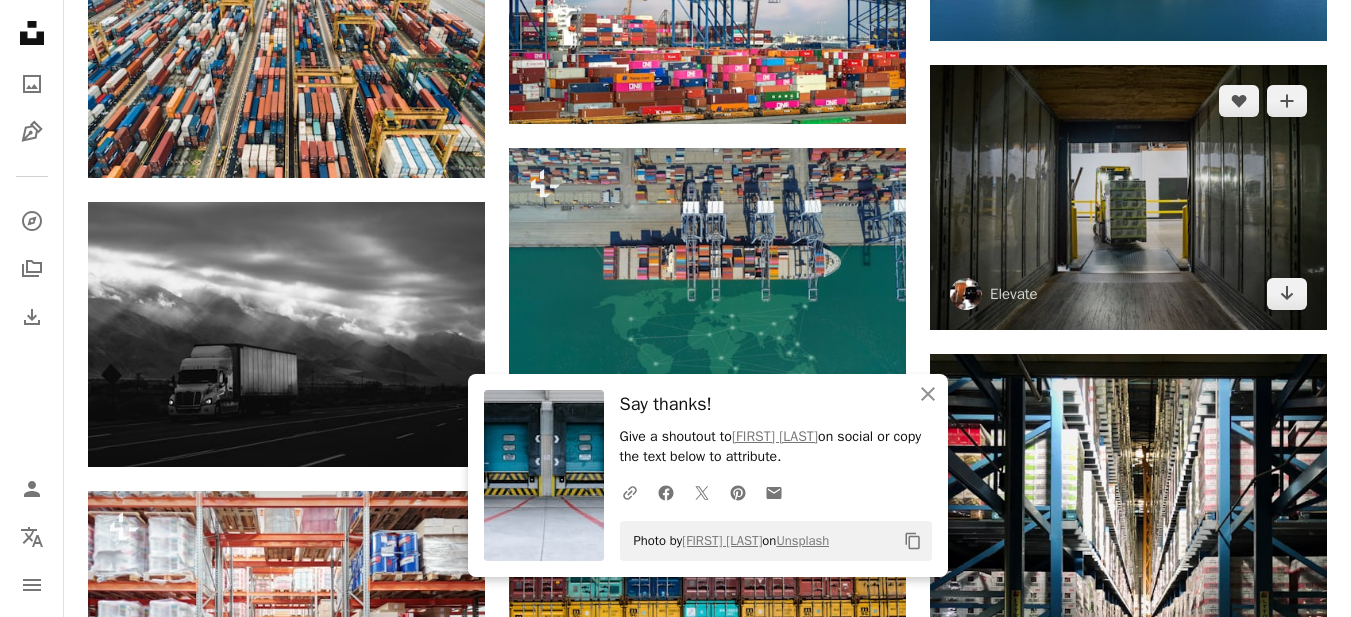 click at bounding box center [1128, 197] 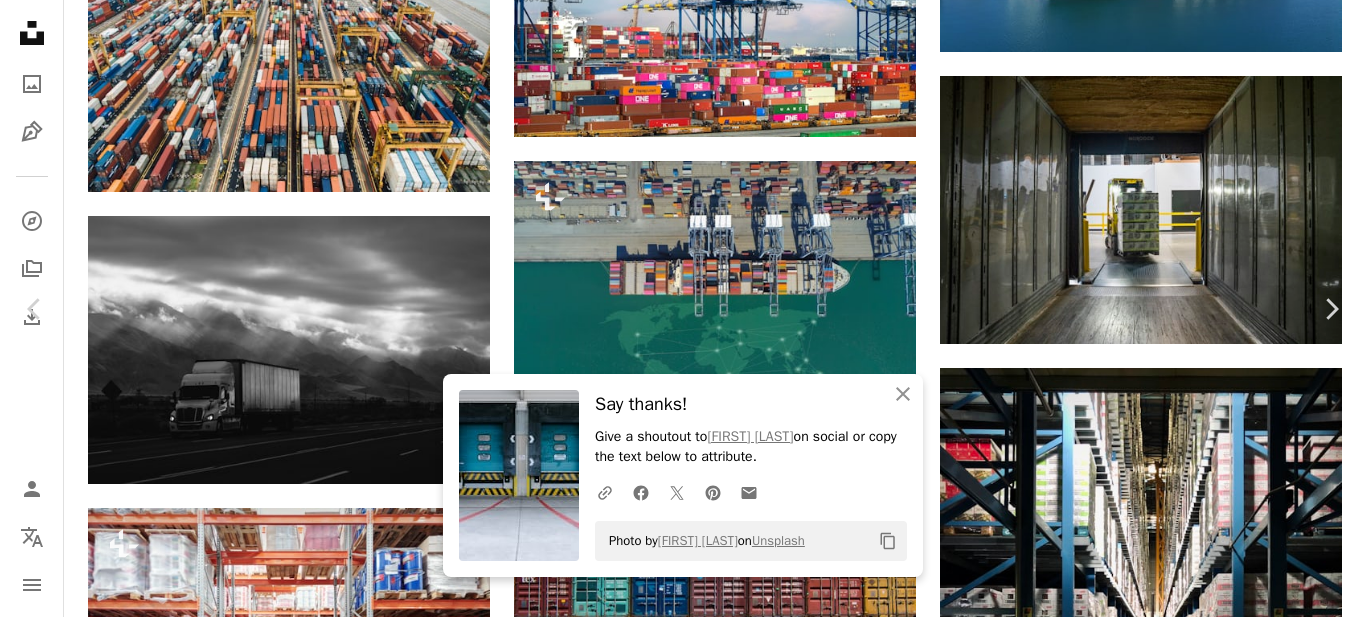 click on "Download free" at bounding box center [1167, 2441] 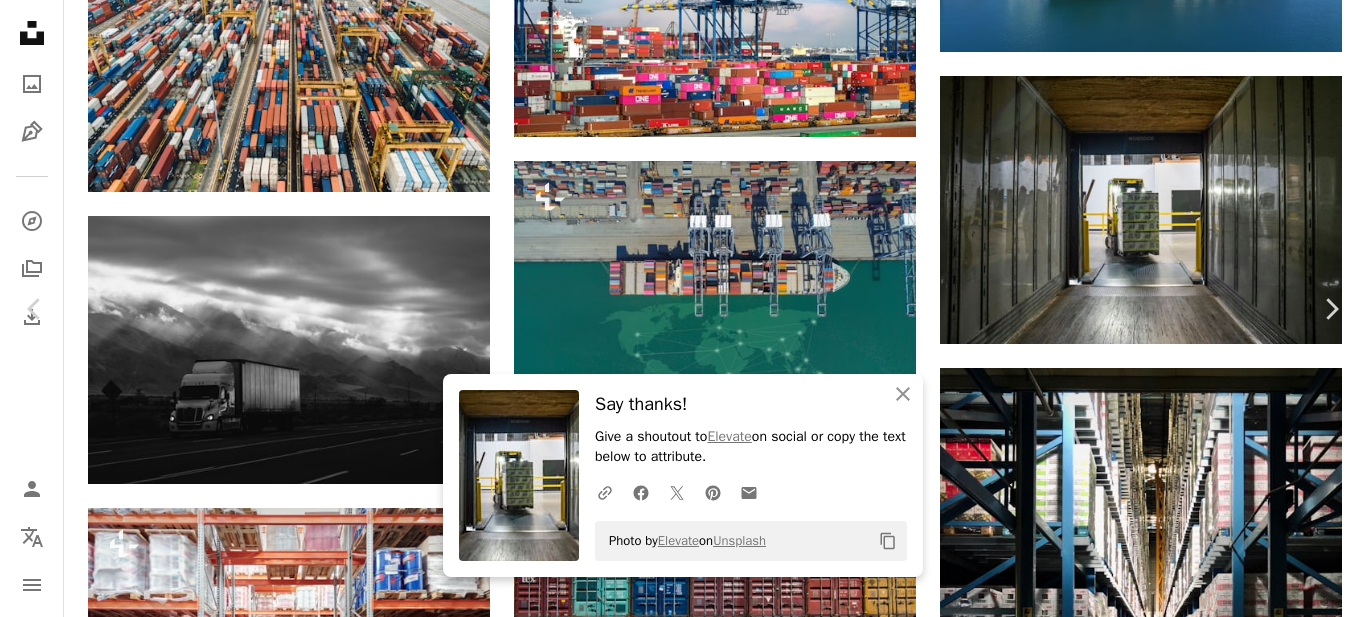 click on "An X shape" at bounding box center [20, 20] 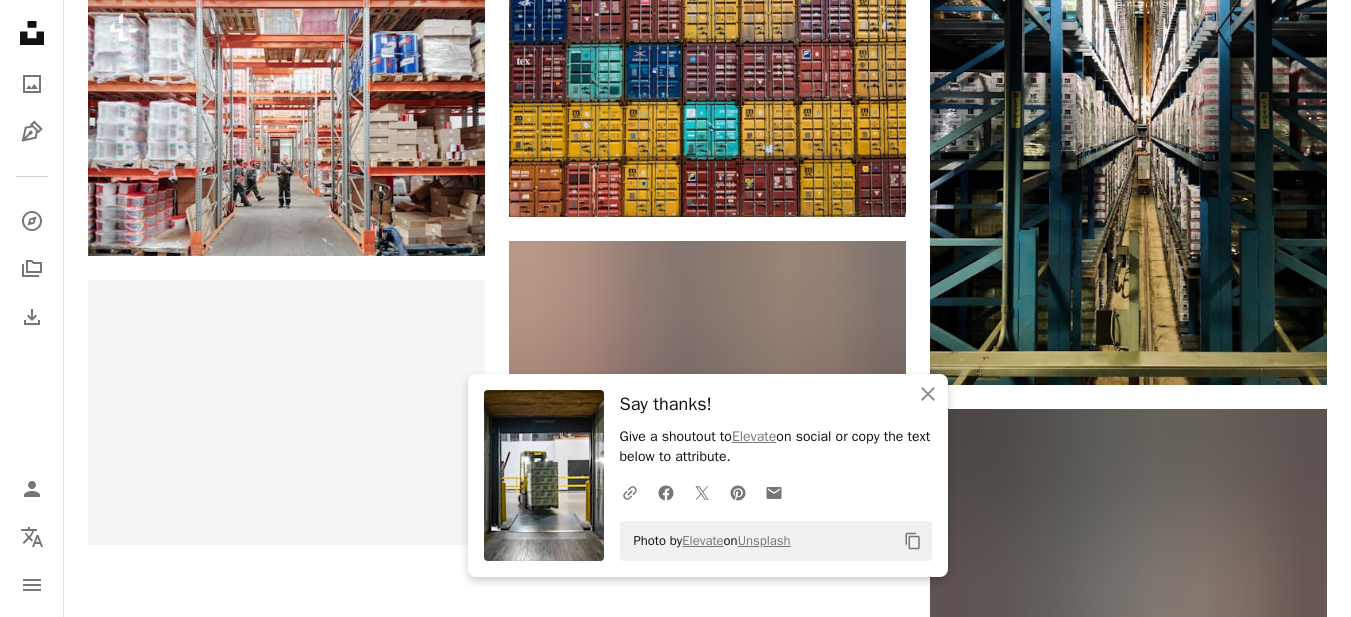 scroll, scrollTop: 2000, scrollLeft: 0, axis: vertical 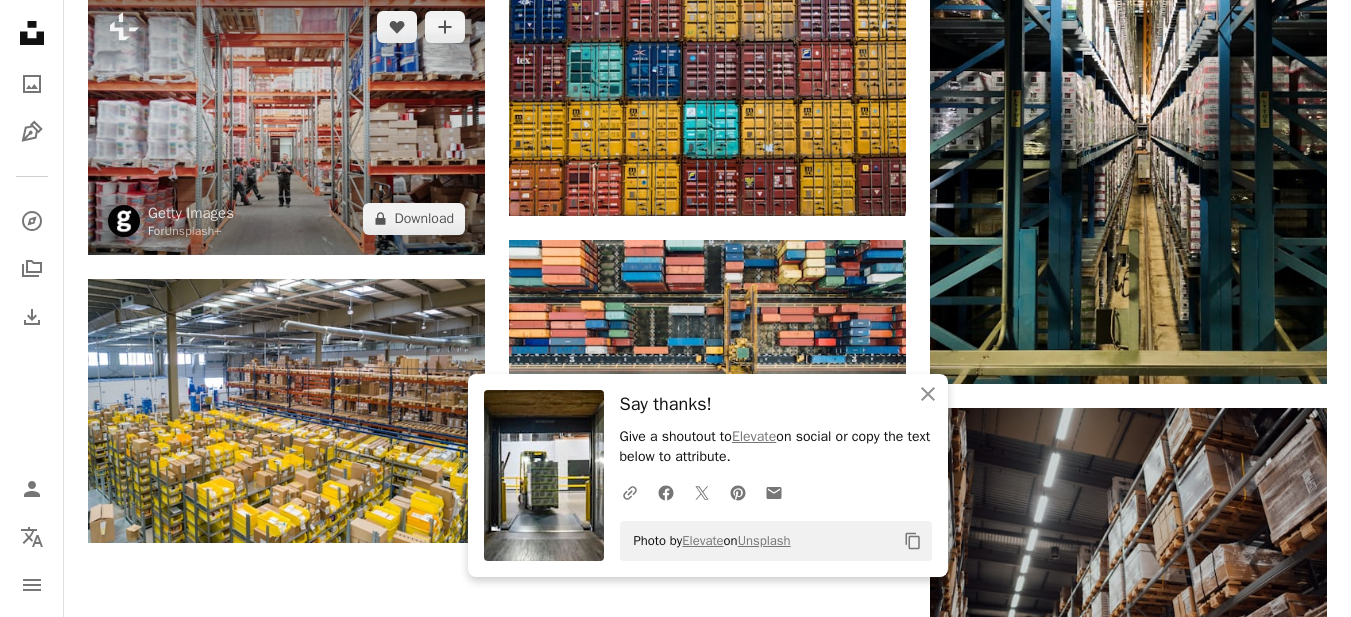 click at bounding box center (286, 123) 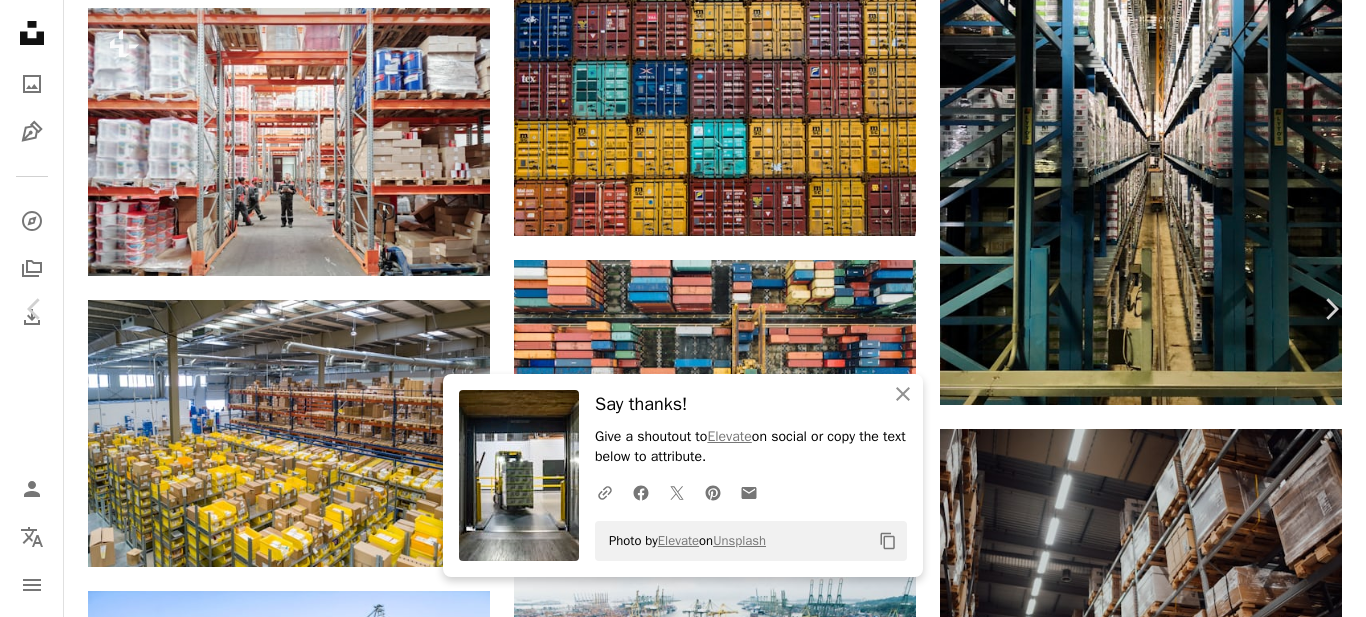 click on "An X shape" at bounding box center (20, 20) 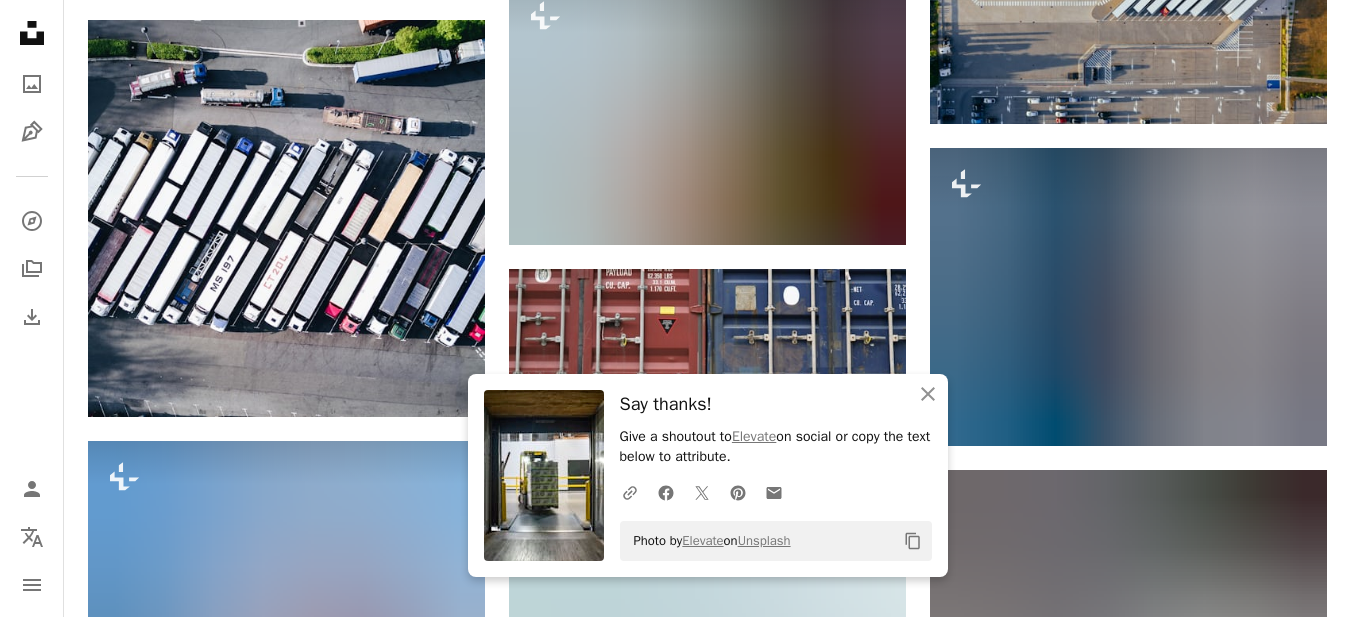 scroll, scrollTop: 2800, scrollLeft: 0, axis: vertical 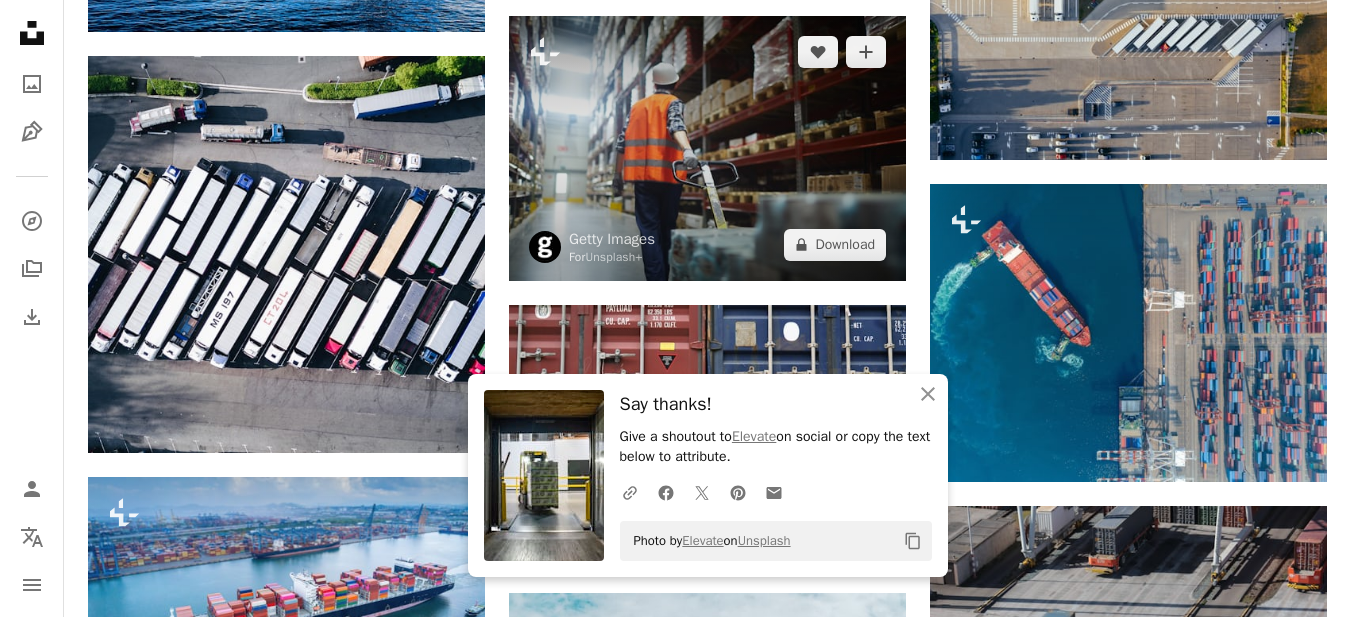 click at bounding box center [707, 148] 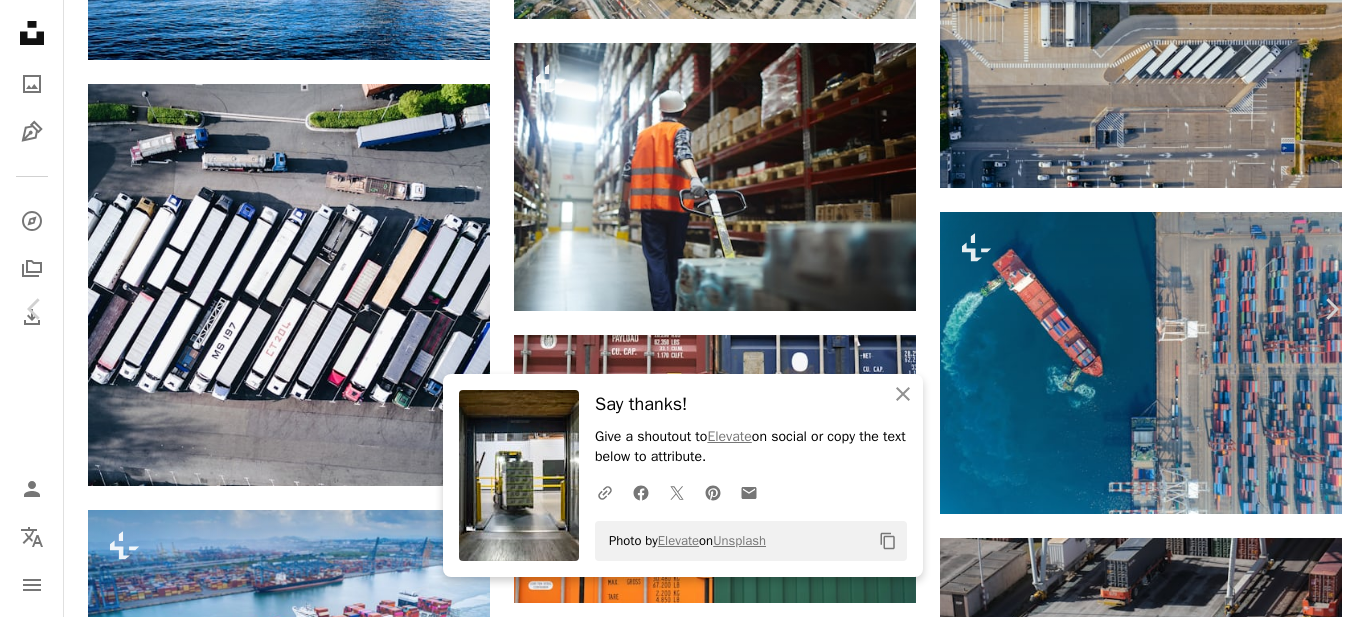 click on "An X shape" at bounding box center [20, 20] 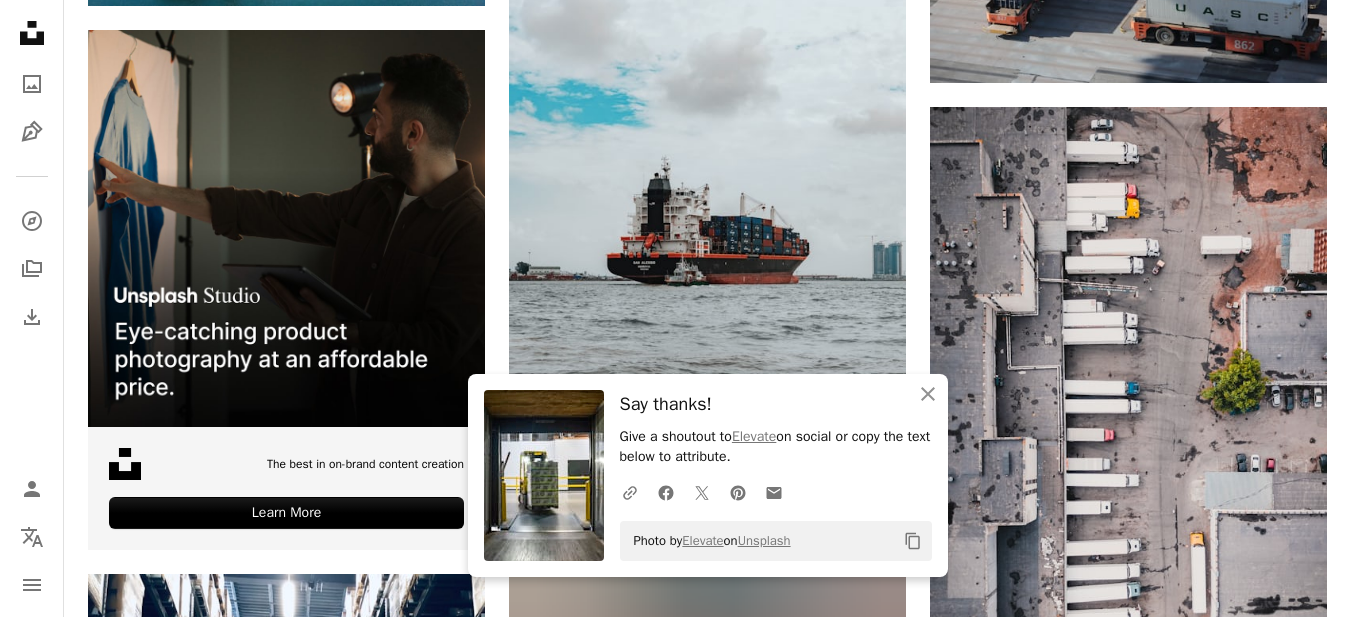 scroll, scrollTop: 3500, scrollLeft: 0, axis: vertical 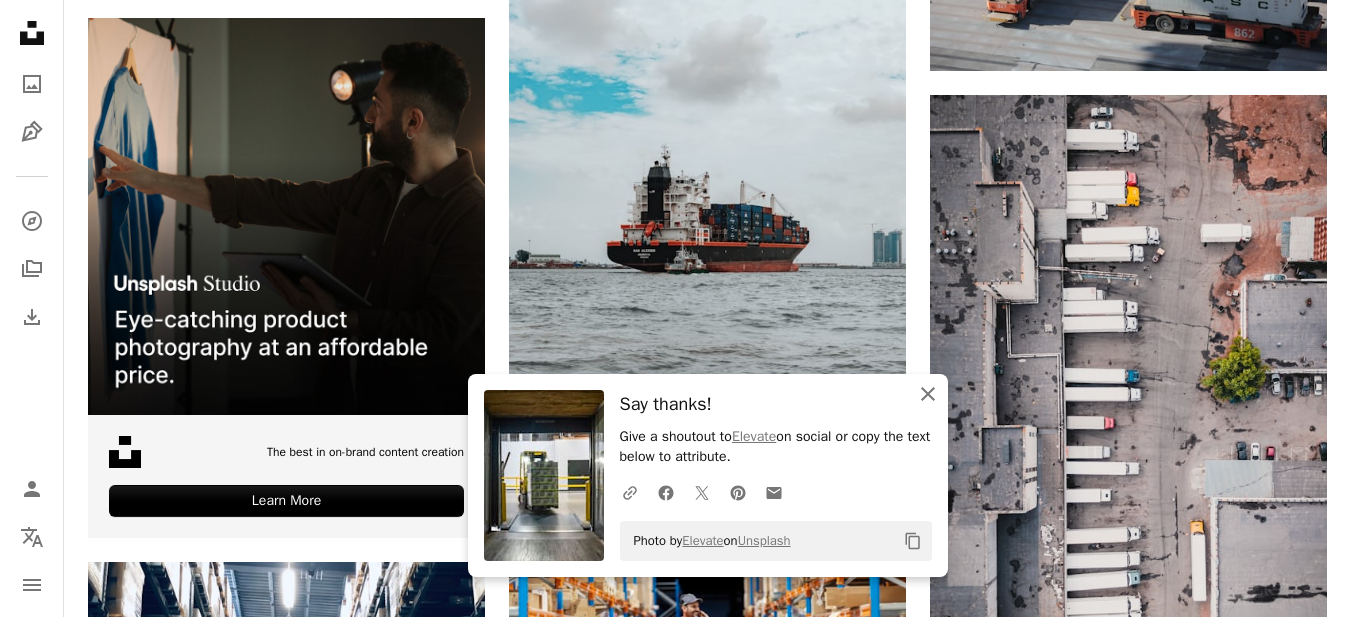 click on "An X shape" 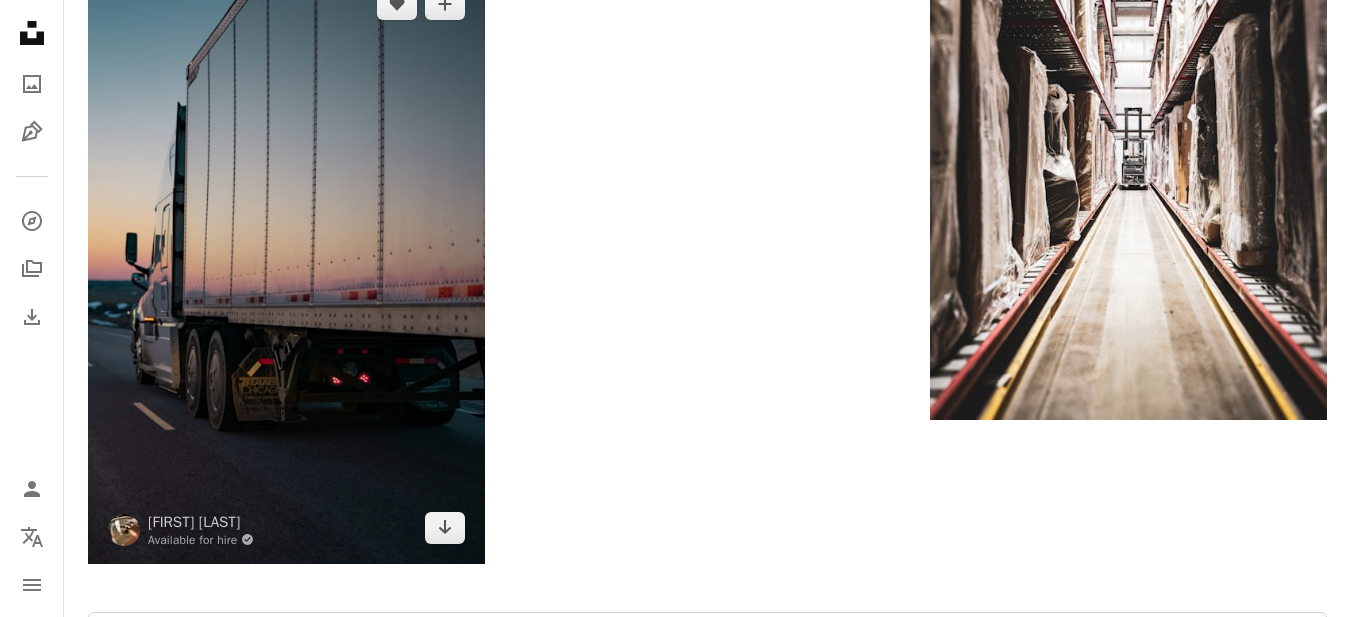 scroll, scrollTop: 5200, scrollLeft: 0, axis: vertical 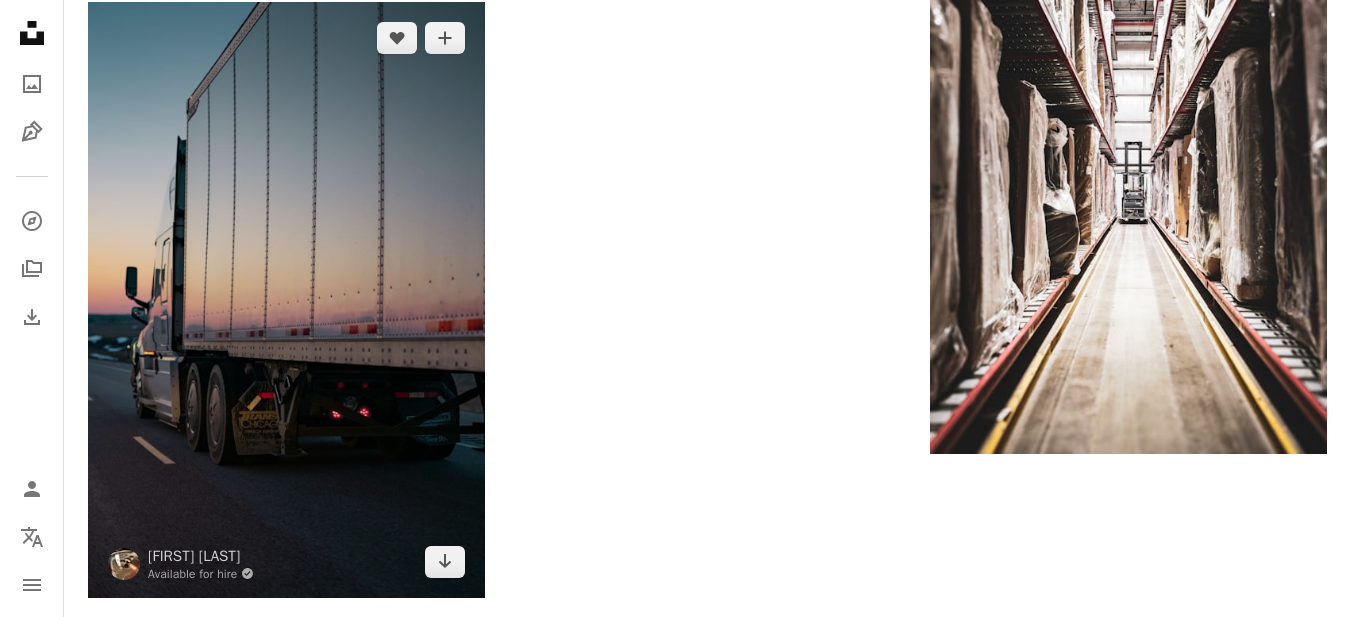 click at bounding box center (286, 300) 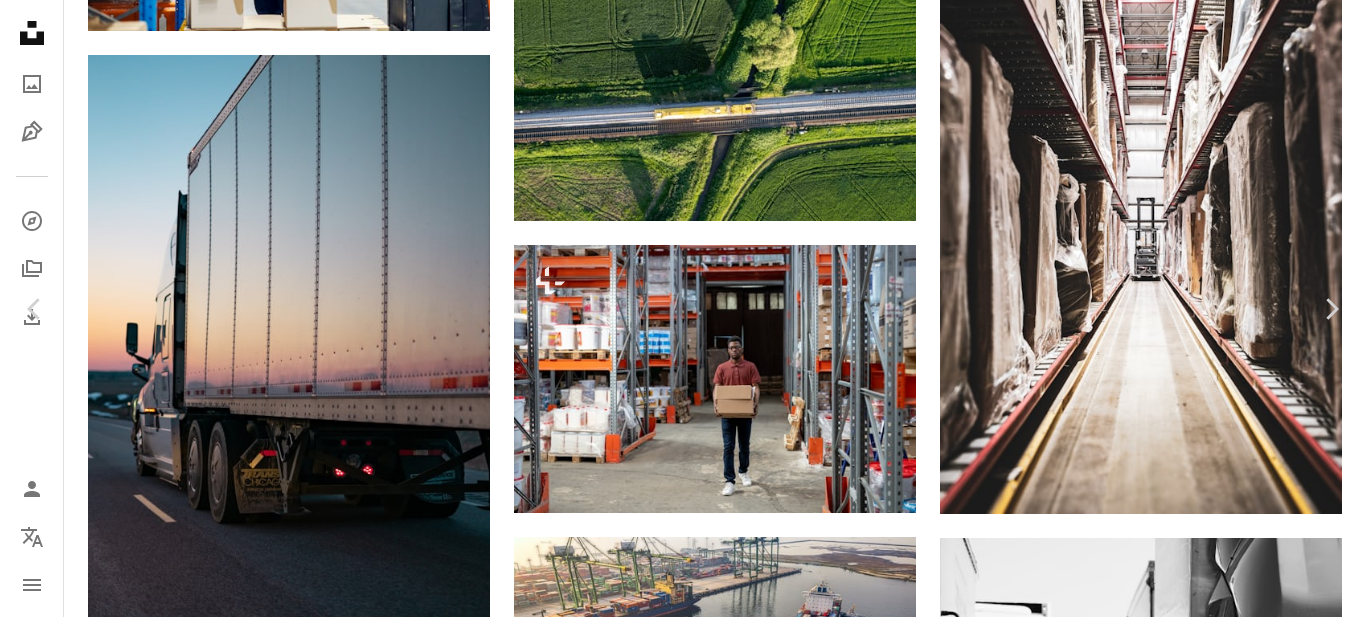 click on "Download free" at bounding box center (1167, 4035) 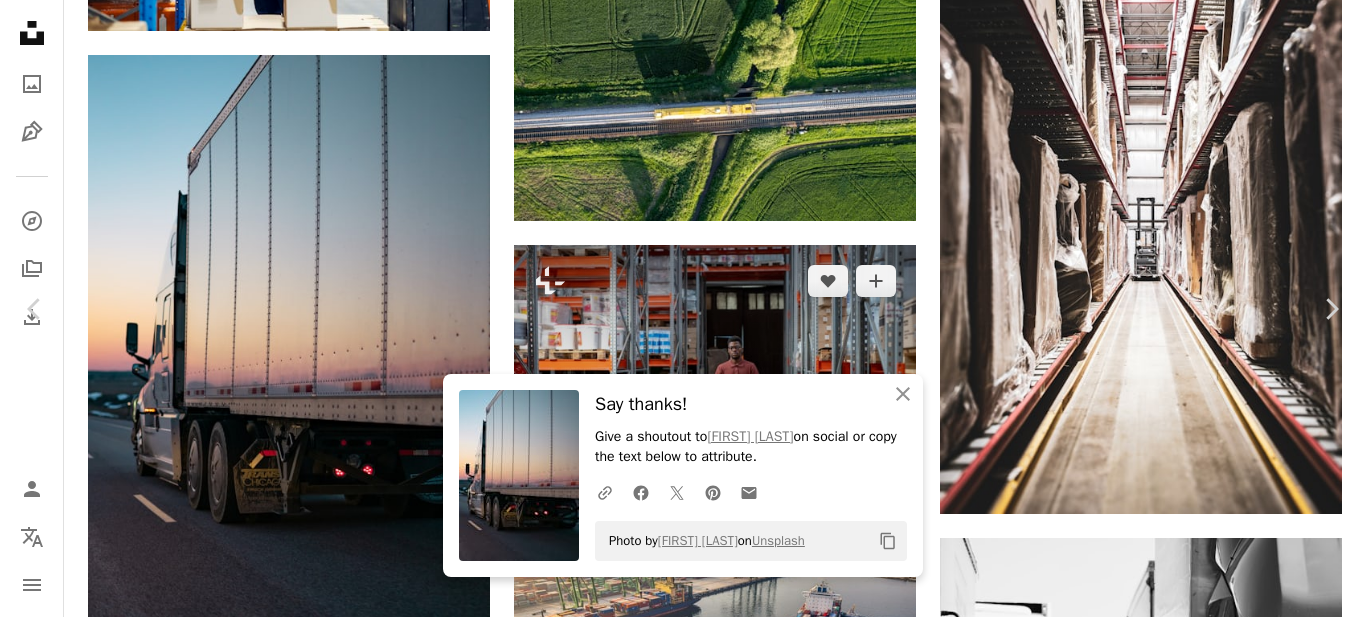 drag, startPoint x: 26, startPoint y: 25, endPoint x: 835, endPoint y: 248, distance: 839.17224 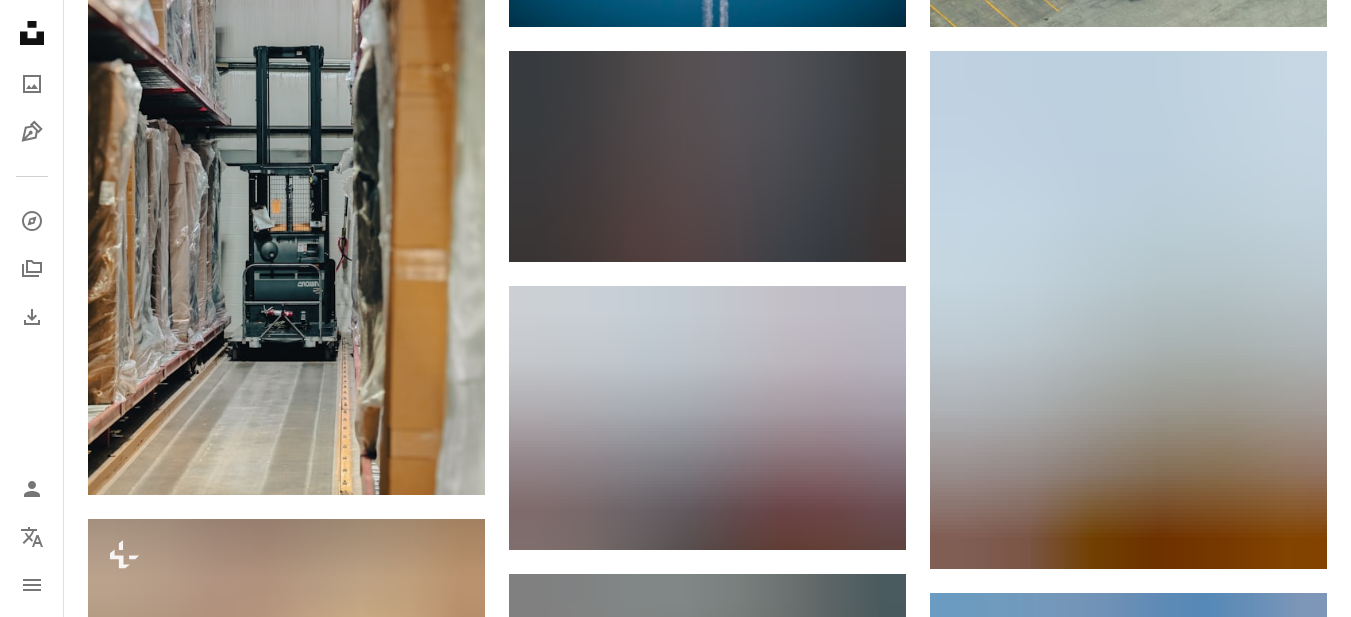 scroll, scrollTop: 6500, scrollLeft: 0, axis: vertical 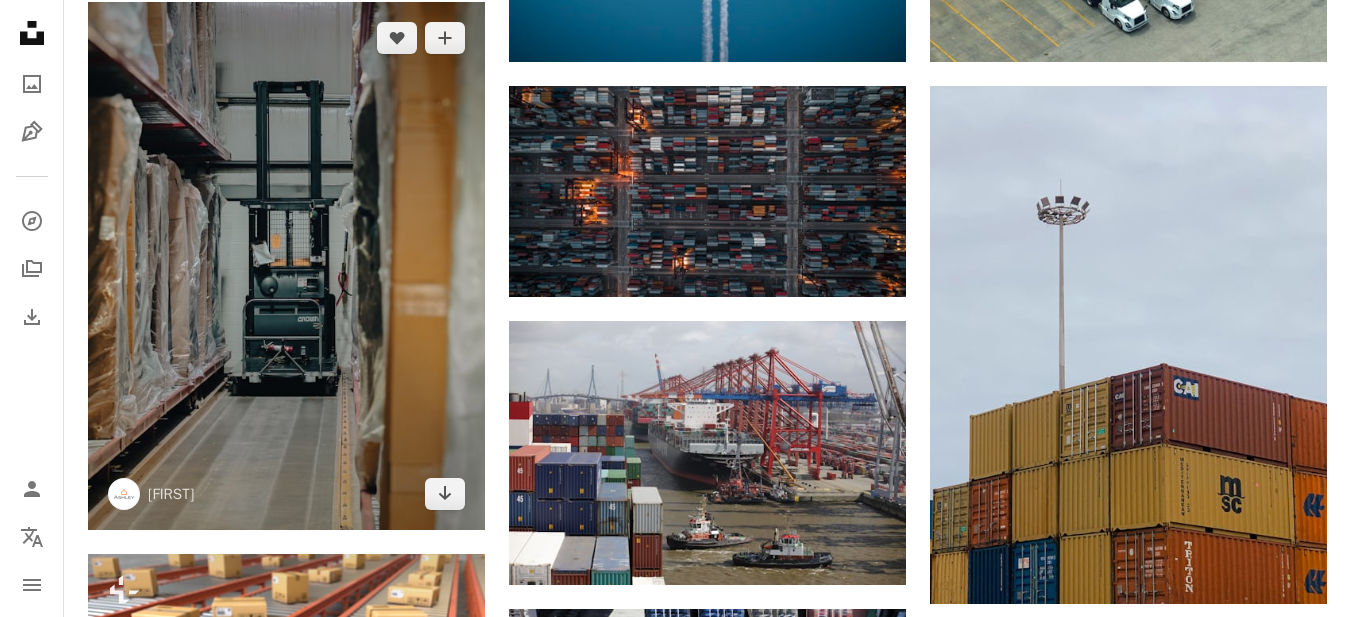 click at bounding box center [286, 265] 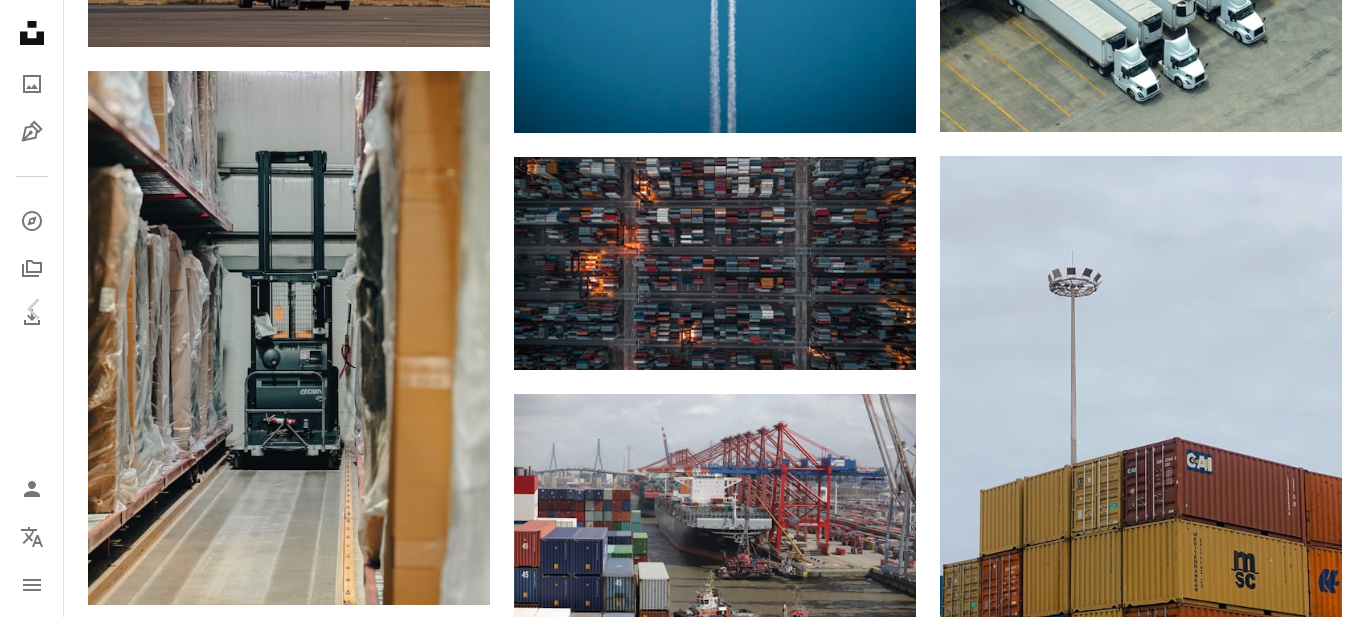 click on "Download free" at bounding box center (1167, 2735) 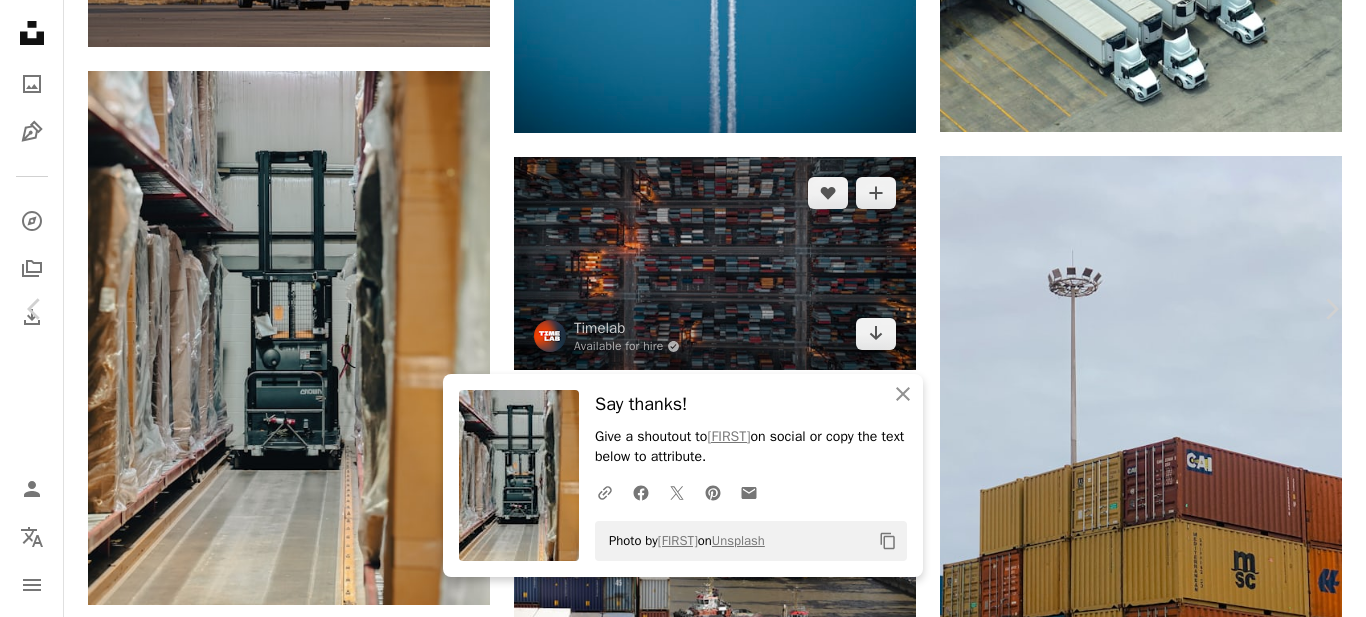 drag, startPoint x: 15, startPoint y: 19, endPoint x: 657, endPoint y: 167, distance: 658.8384 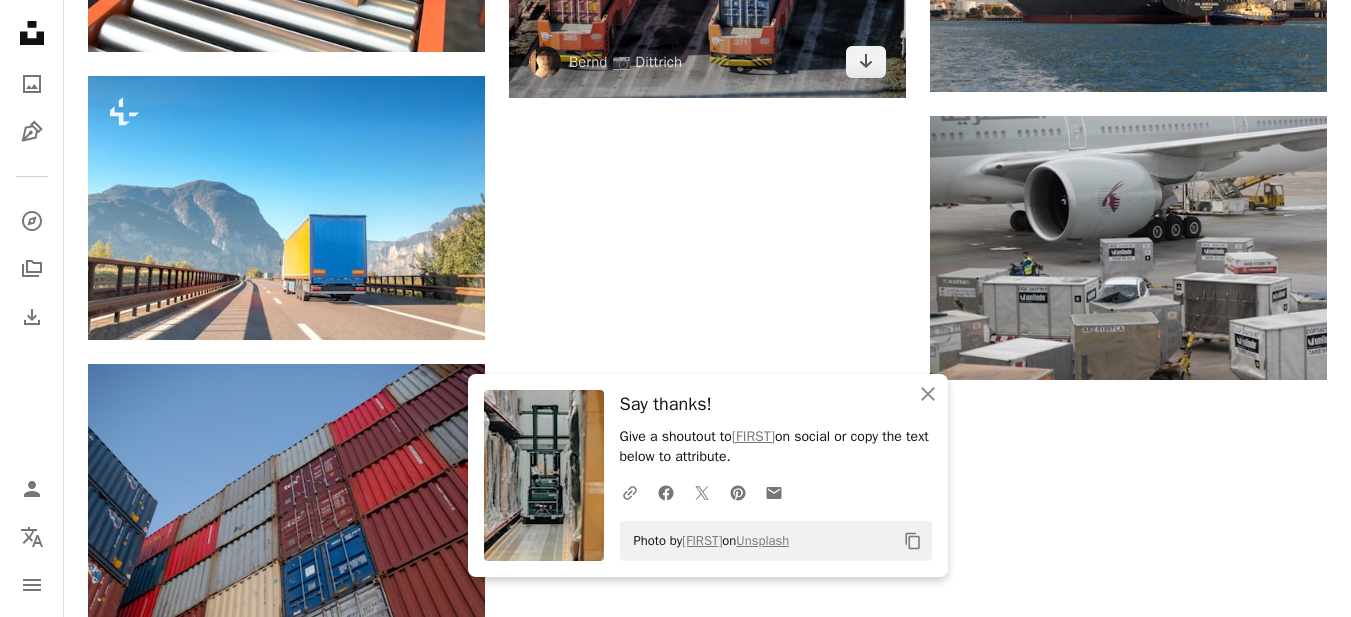 scroll, scrollTop: 7400, scrollLeft: 0, axis: vertical 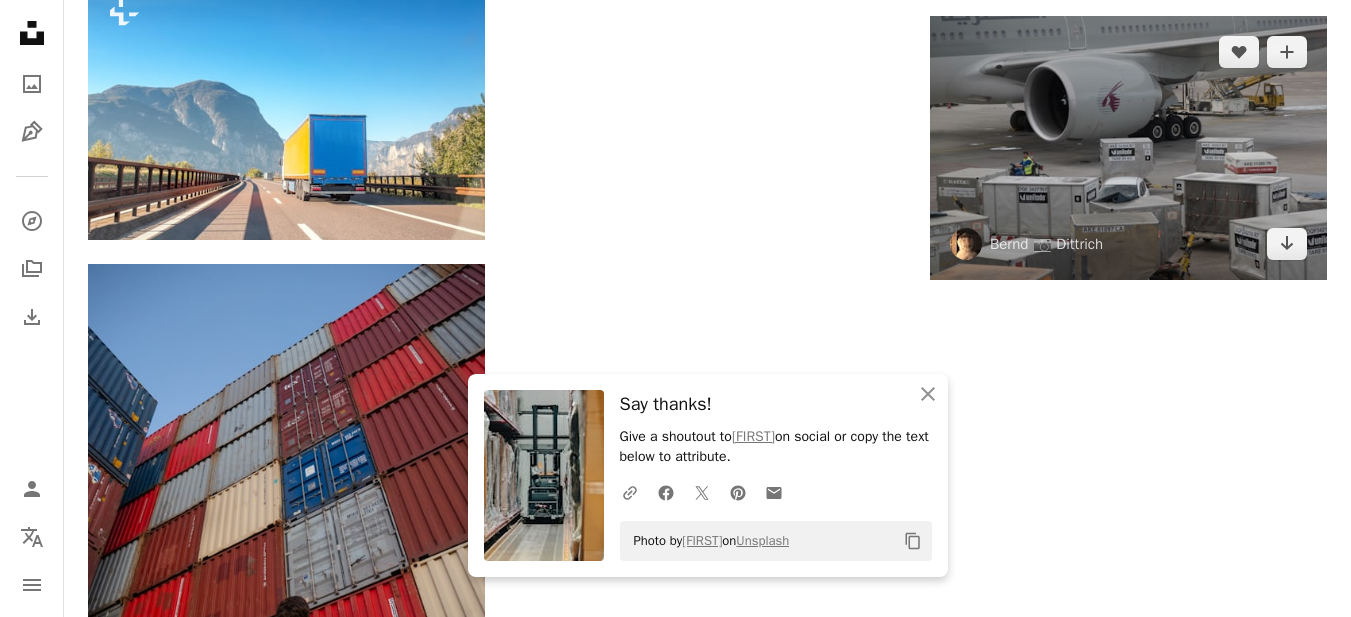 click at bounding box center (1128, 148) 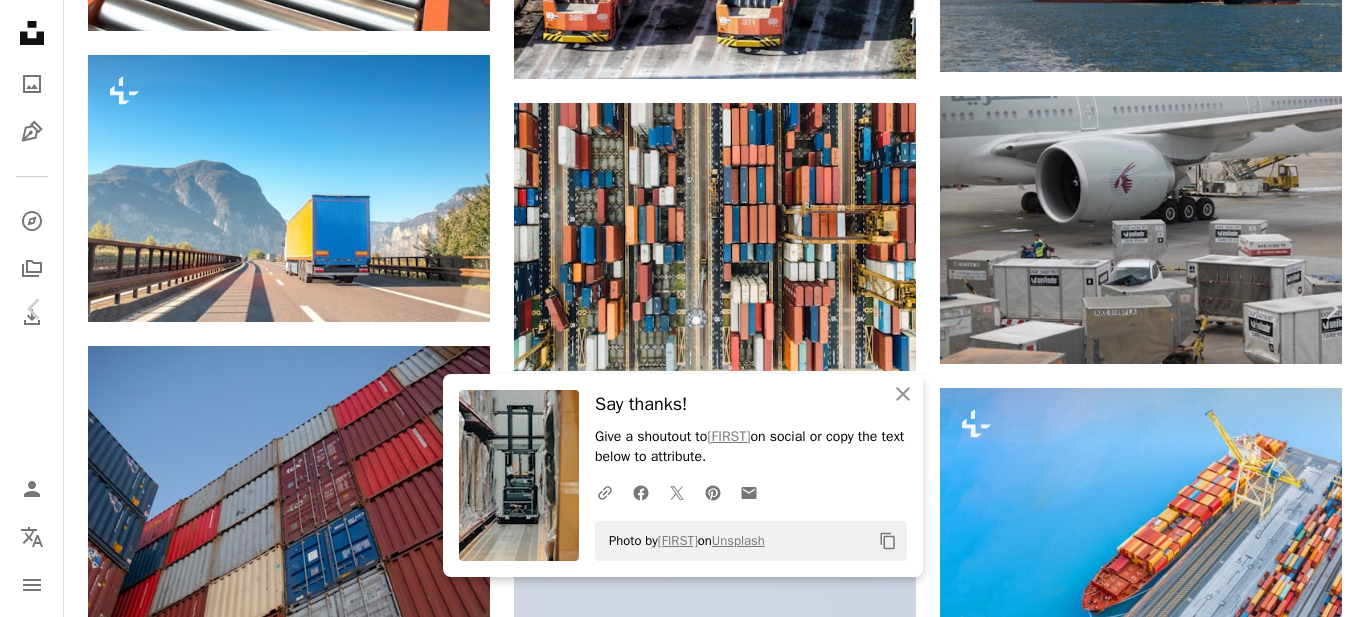 click on "Download free" at bounding box center (1167, 4515) 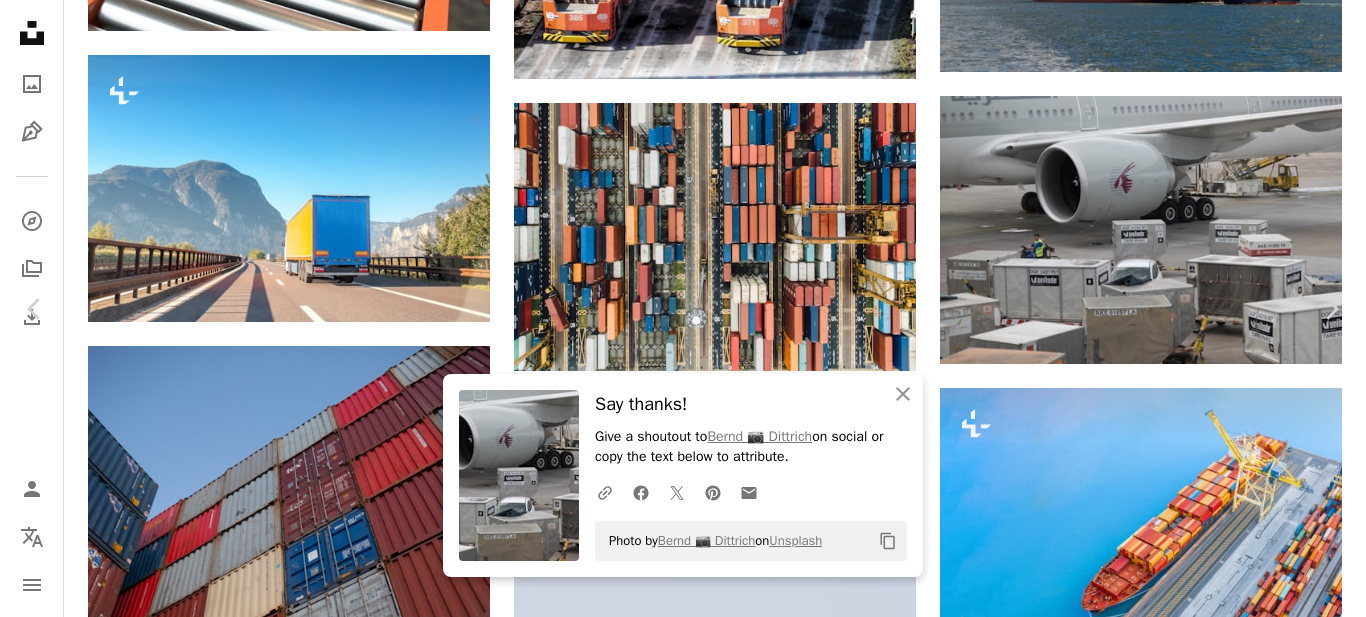 click on "An X shape" at bounding box center (20, 20) 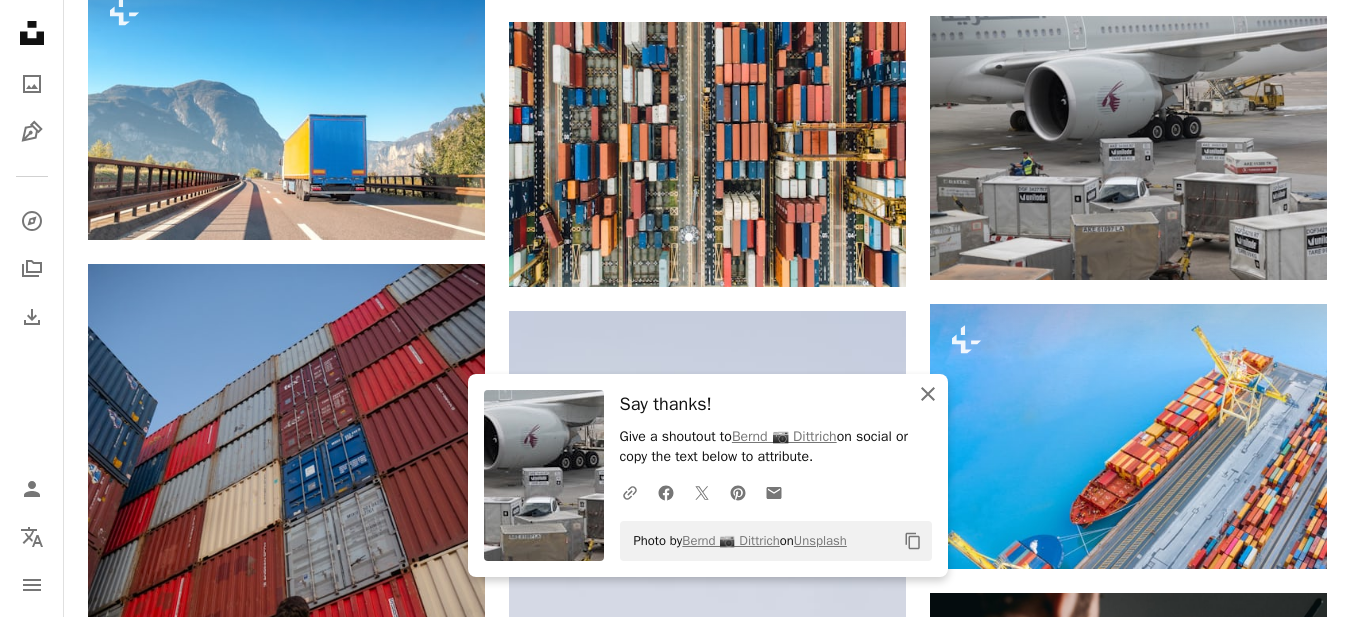 click on "An X shape" 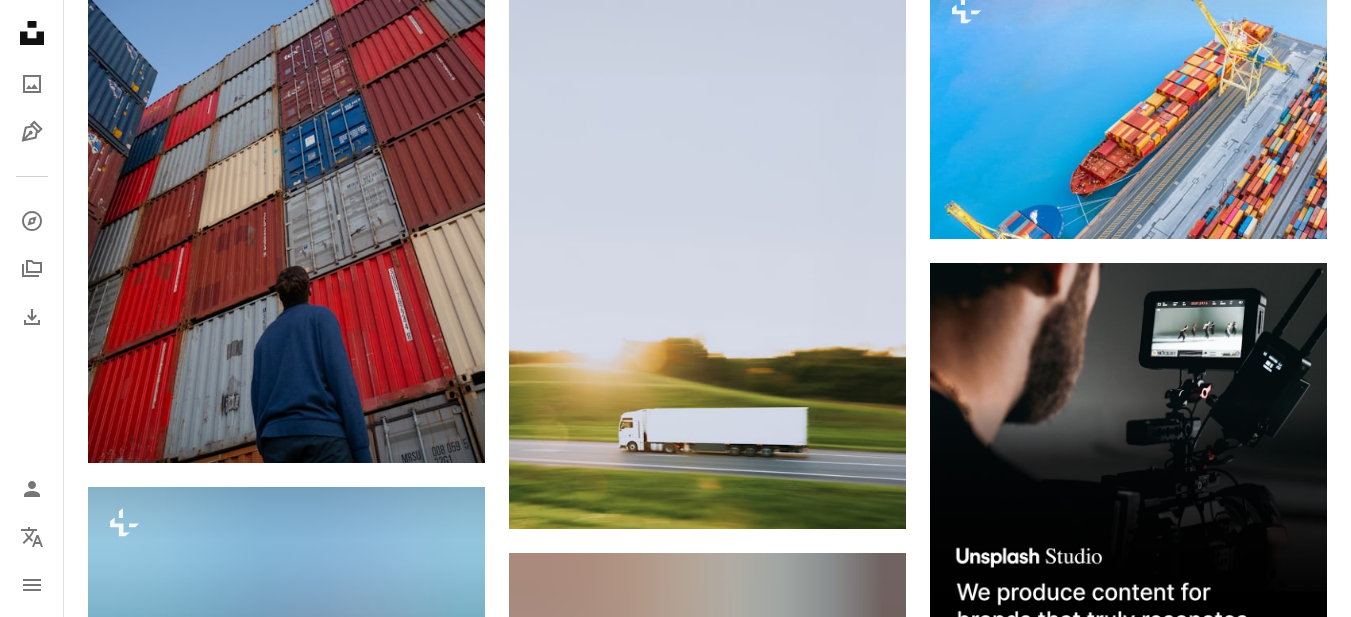 scroll, scrollTop: 7900, scrollLeft: 0, axis: vertical 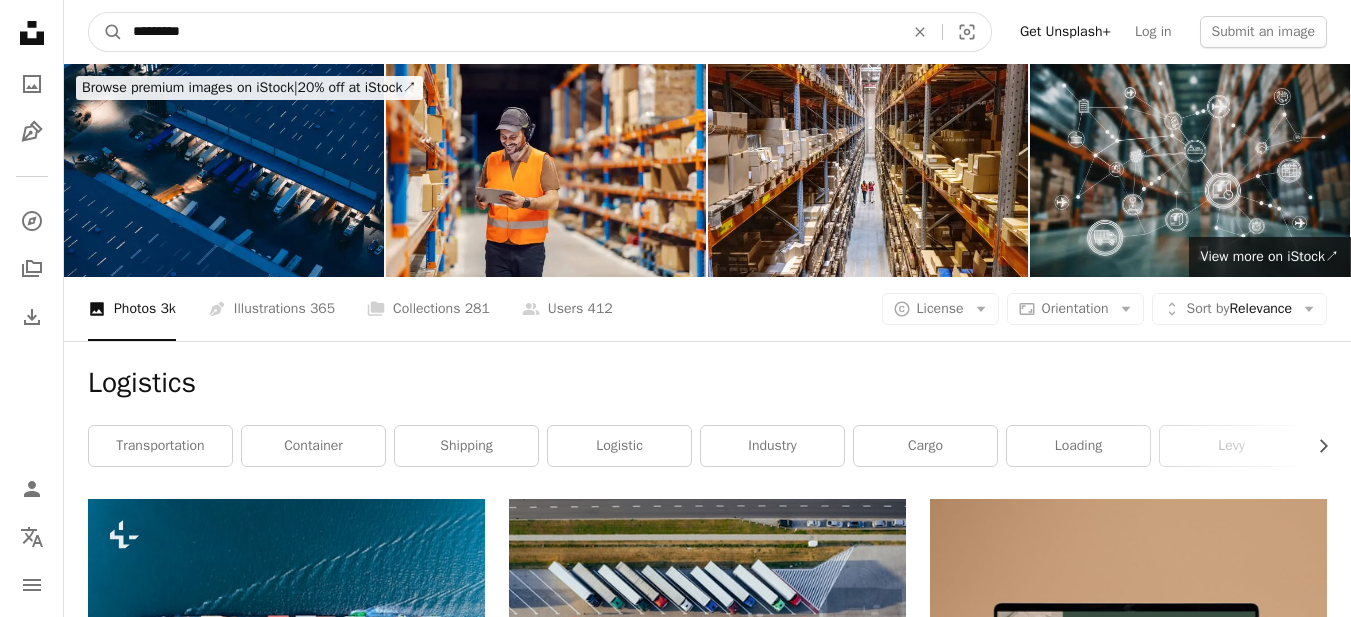 click on "*********" at bounding box center [510, 32] 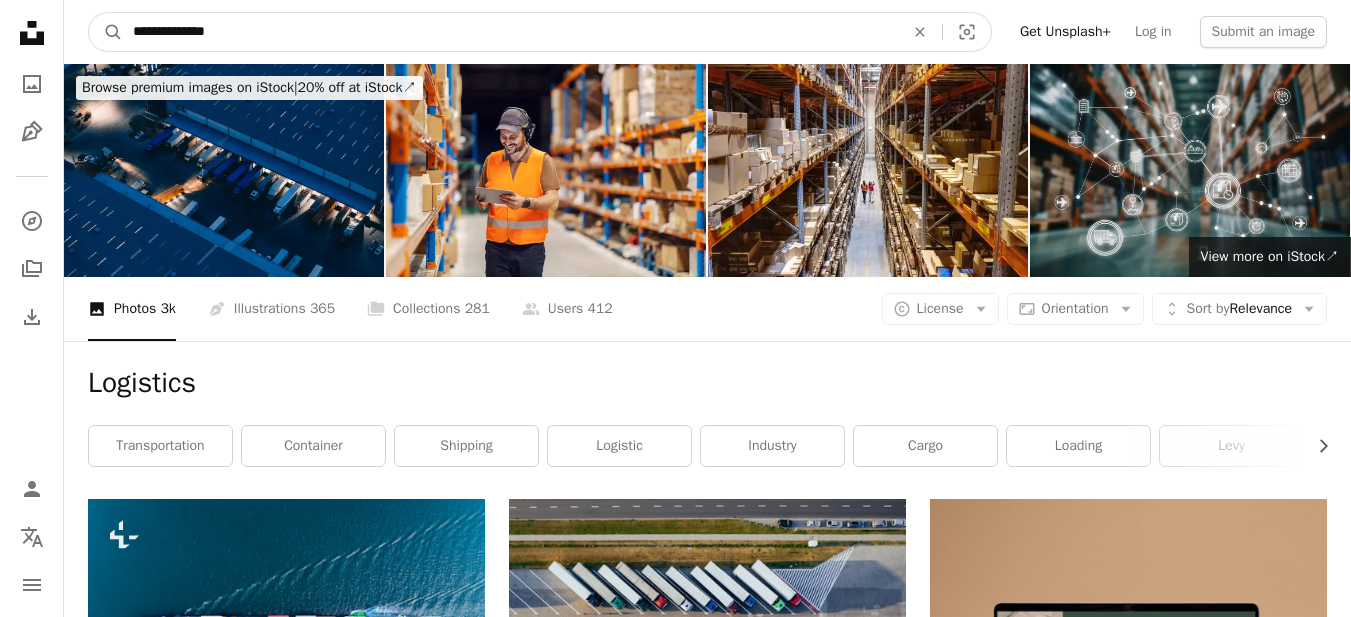 type on "**********" 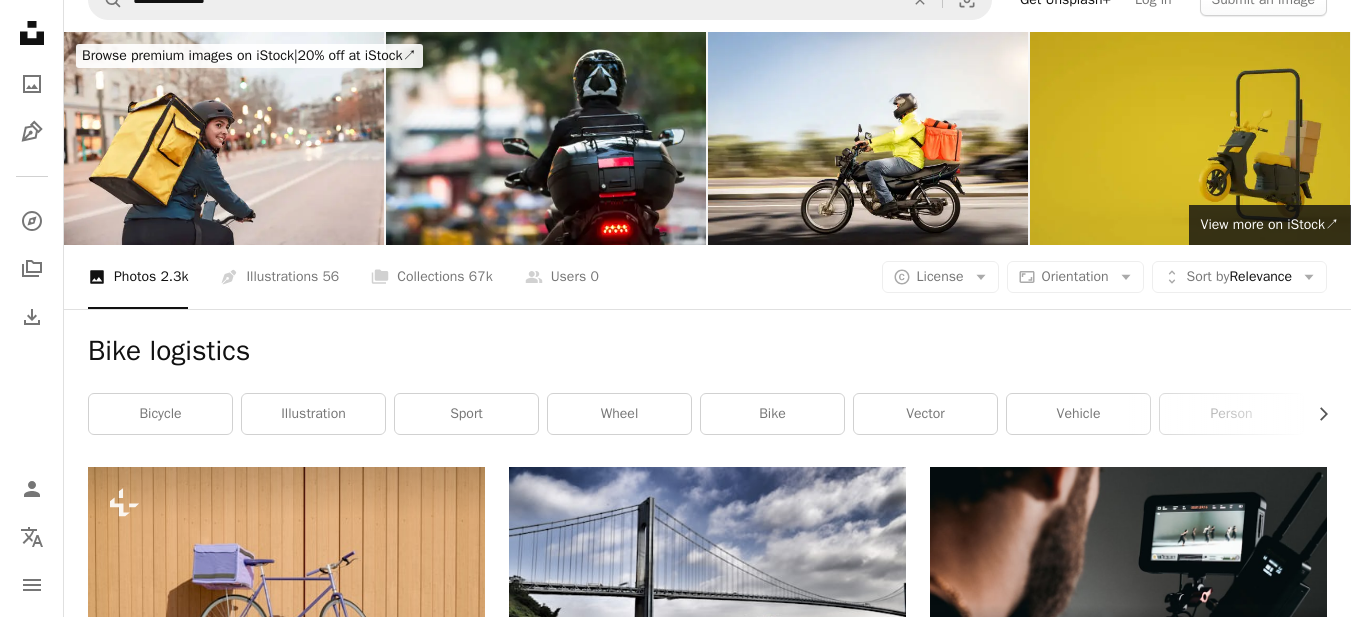 scroll, scrollTop: 0, scrollLeft: 0, axis: both 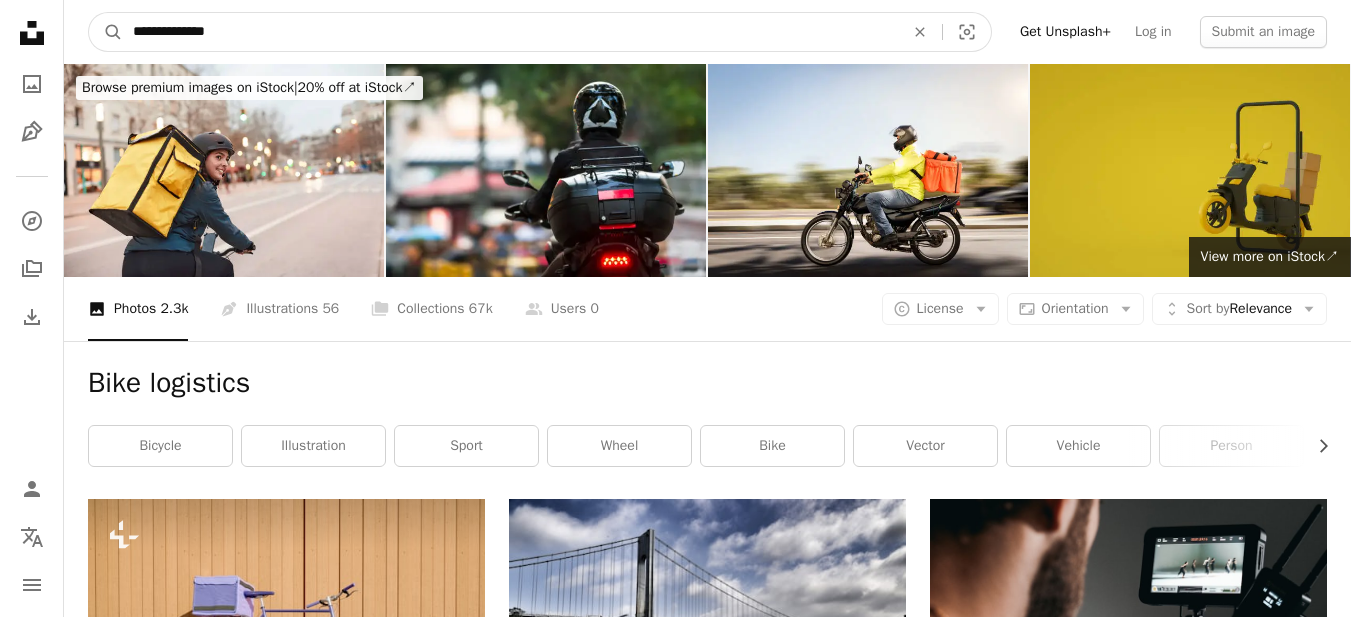 click on "**********" at bounding box center (510, 32) 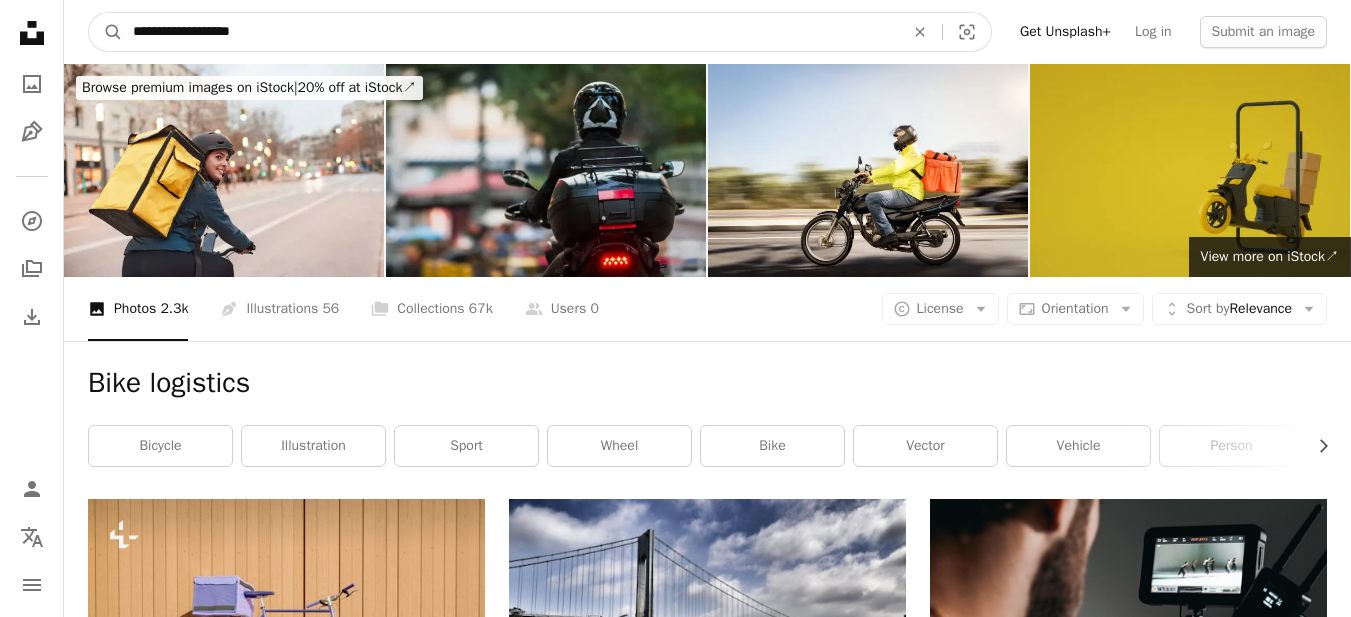 type on "**********" 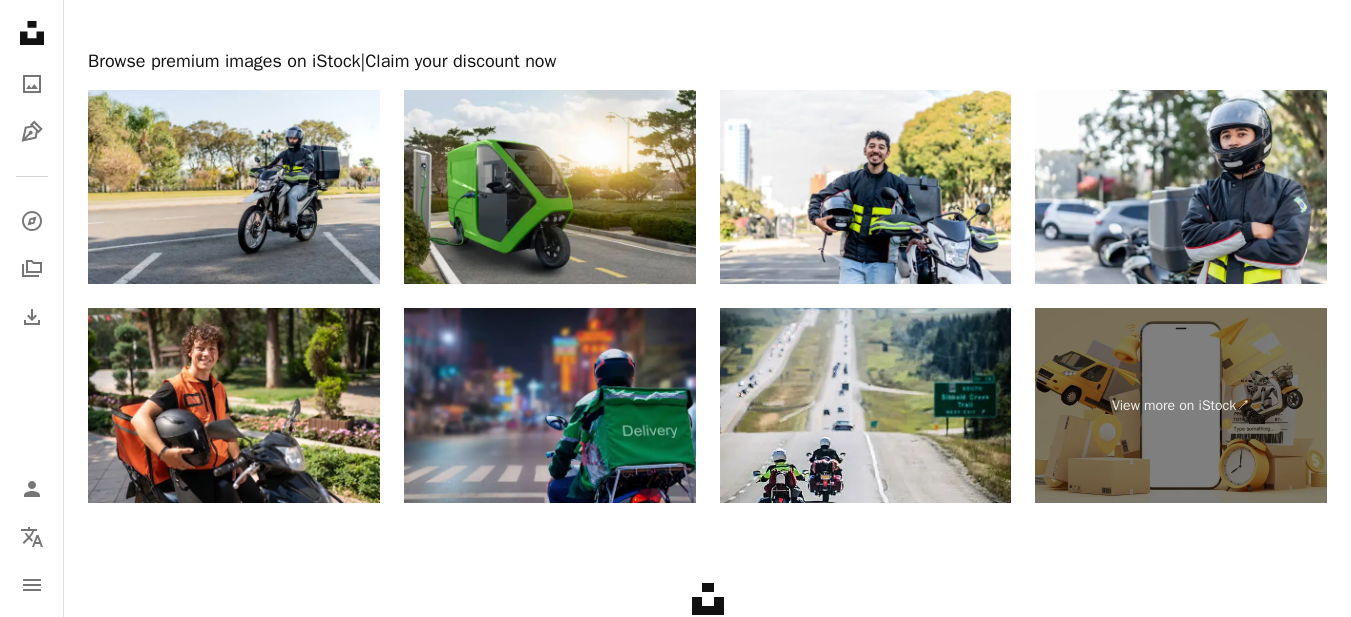 scroll, scrollTop: 4200, scrollLeft: 0, axis: vertical 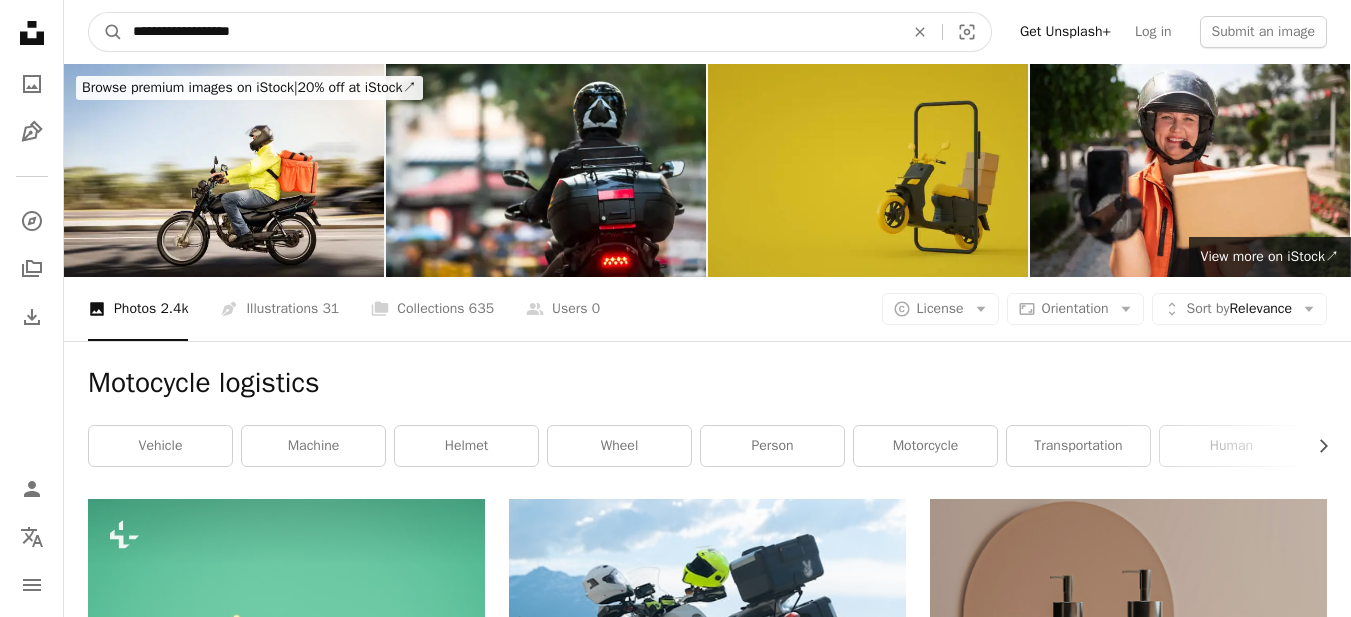 click on "**********" at bounding box center [510, 32] 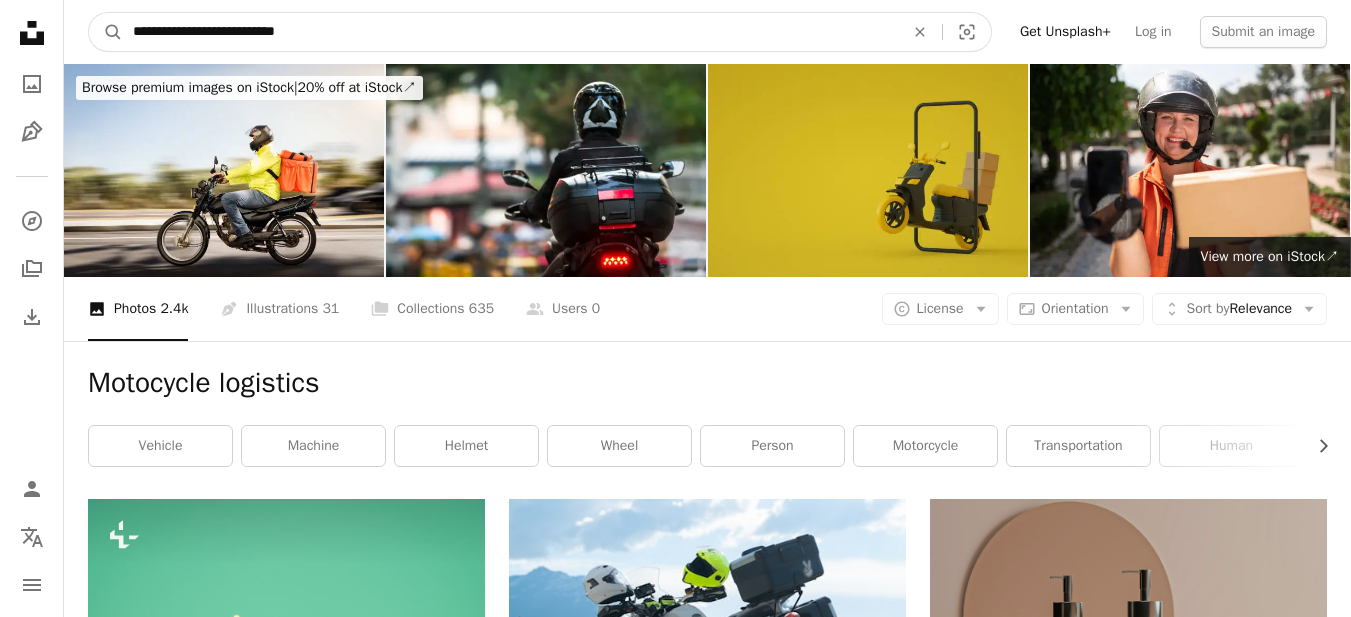 type on "**********" 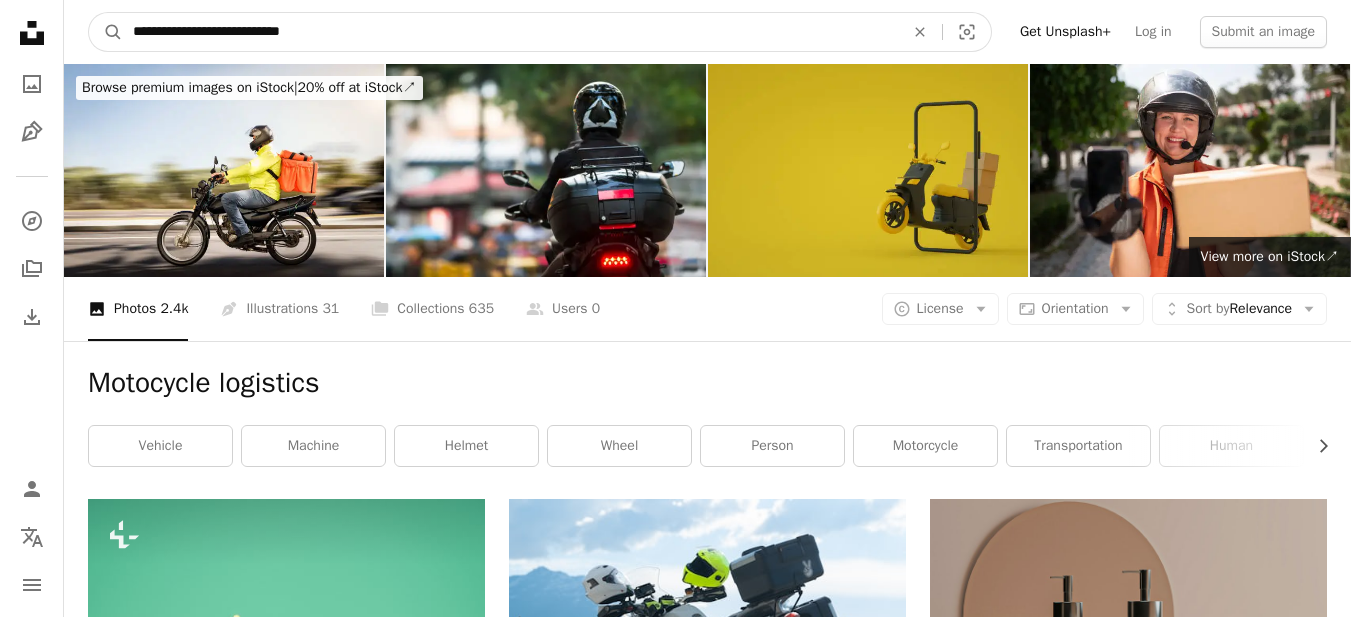 click on "A magnifying glass" at bounding box center [106, 32] 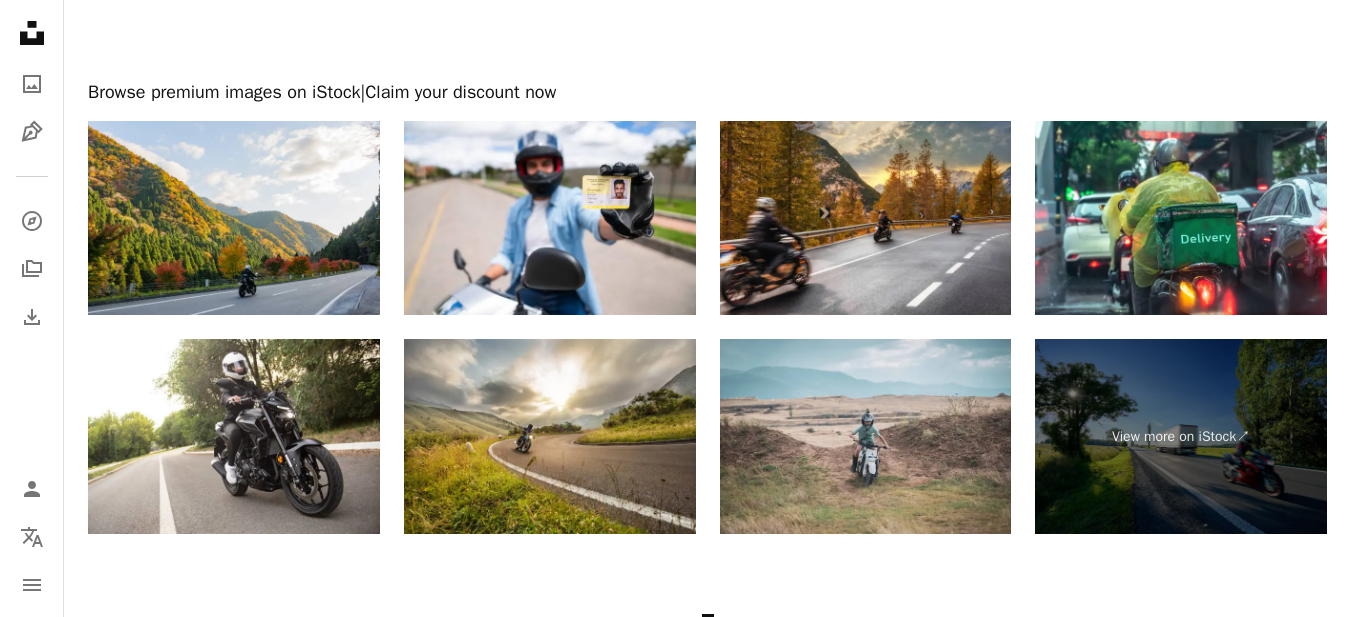 scroll, scrollTop: 4233, scrollLeft: 0, axis: vertical 